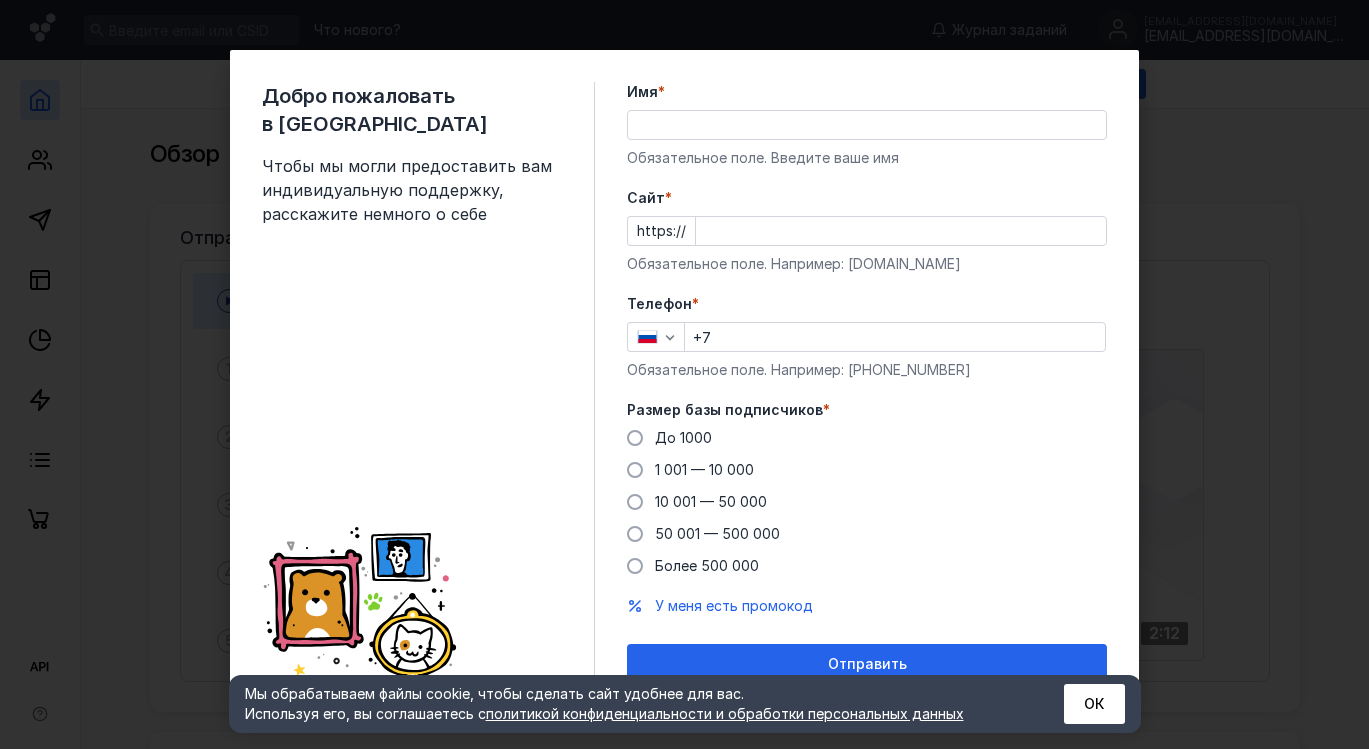 scroll, scrollTop: 0, scrollLeft: 0, axis: both 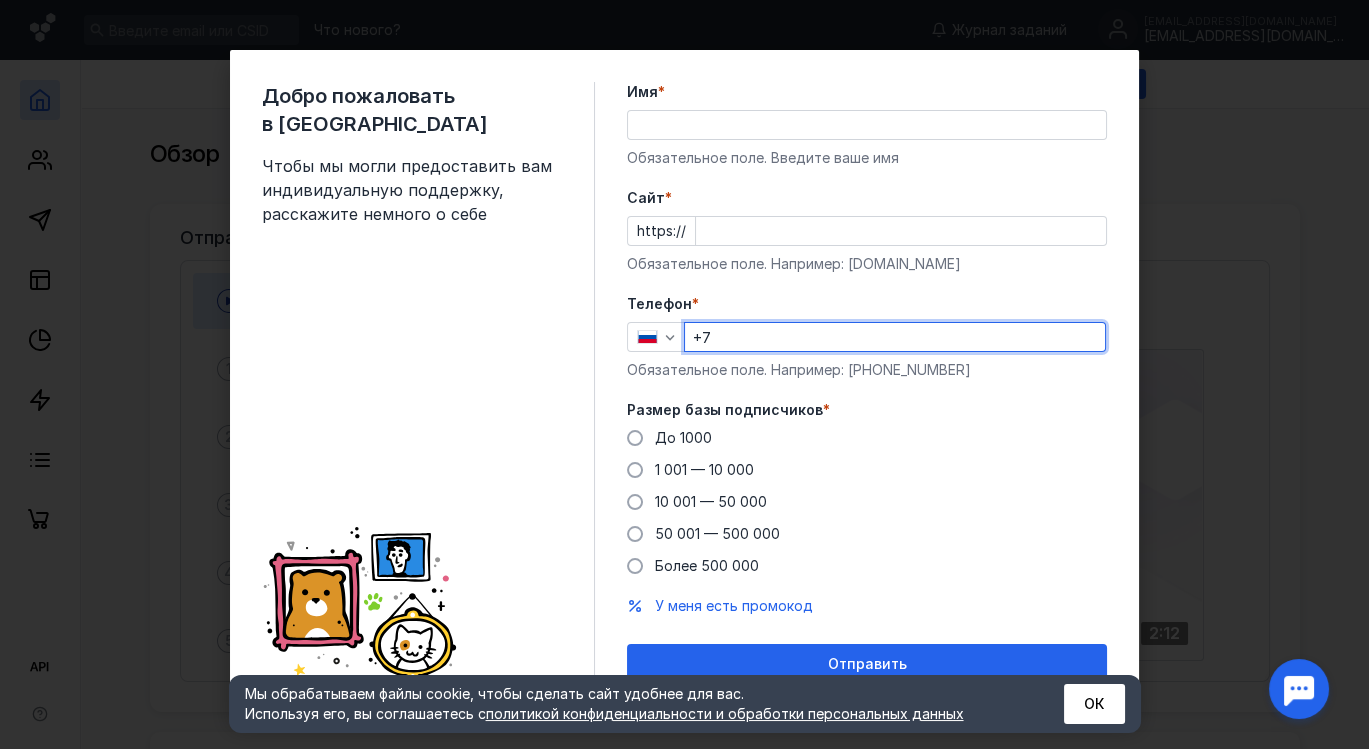 click on "+7" at bounding box center [895, 337] 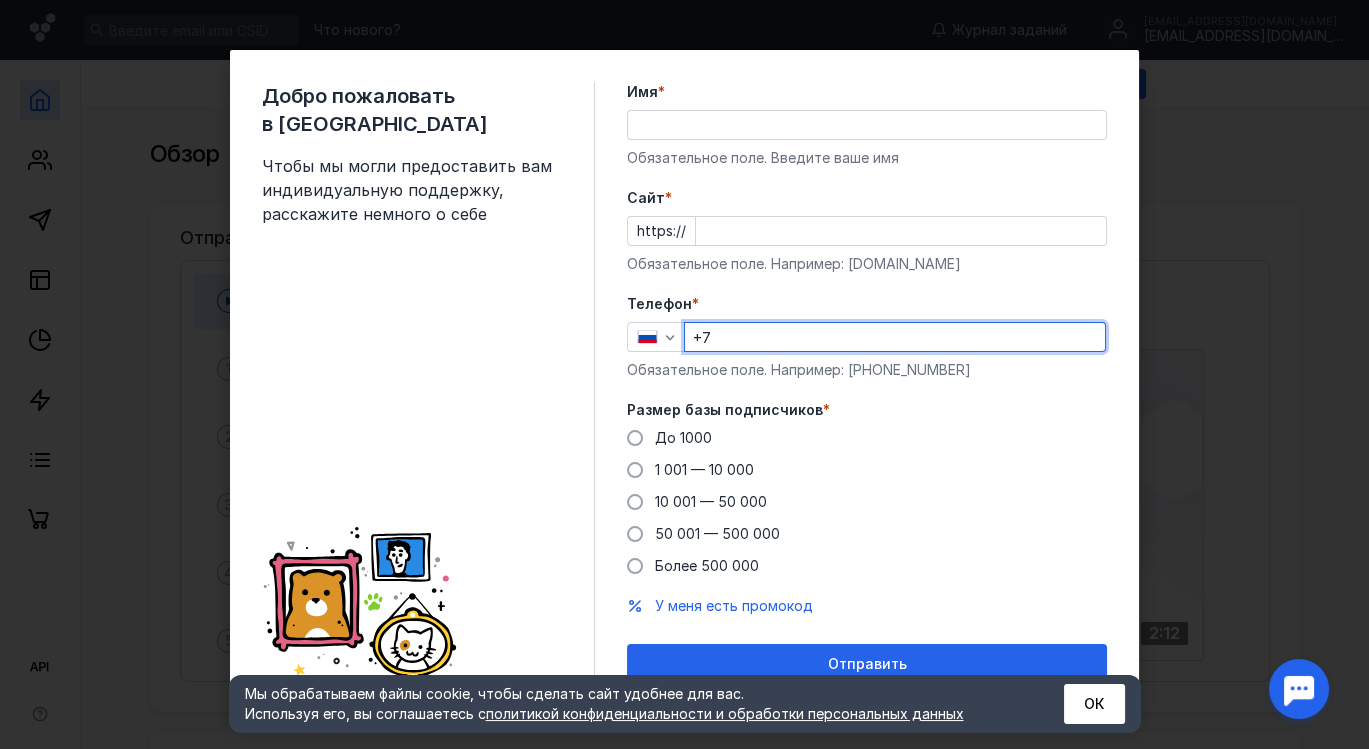 type on "[PHONE_NUMBER]" 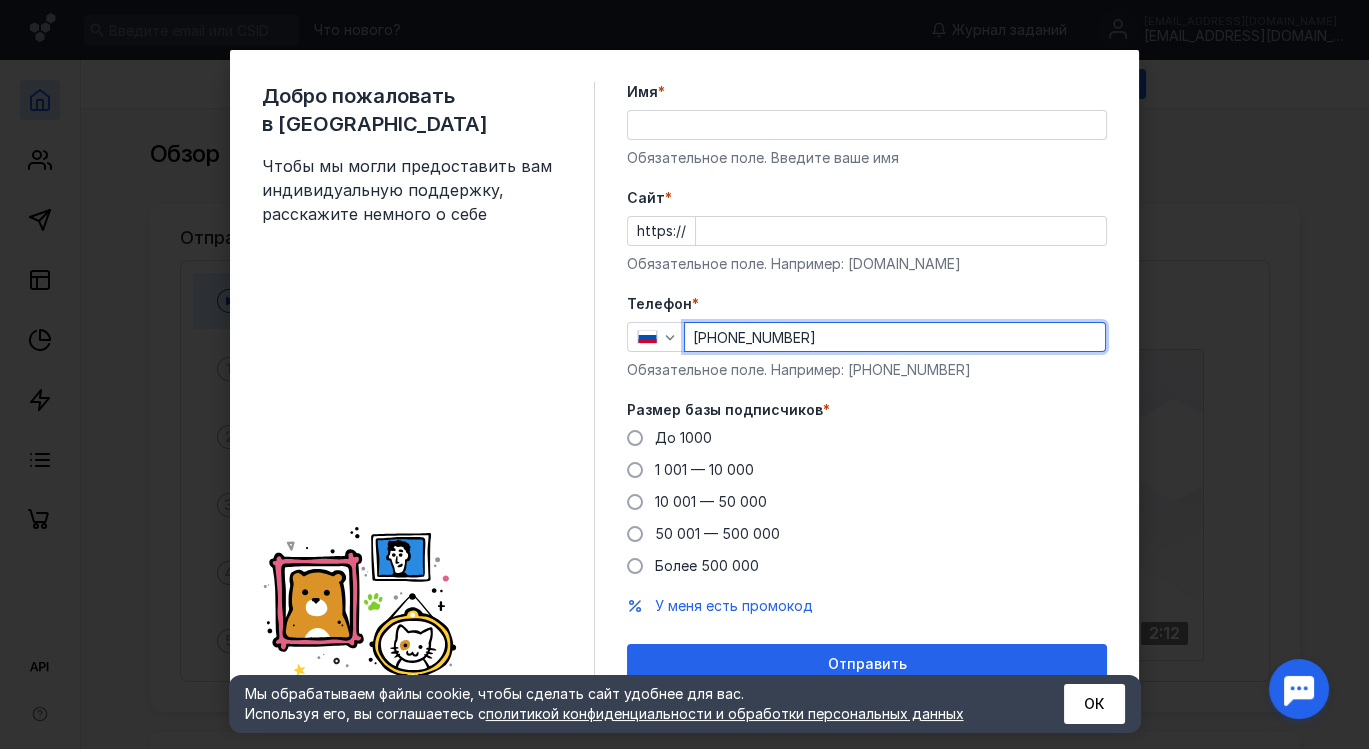 type on "[PERSON_NAME]" 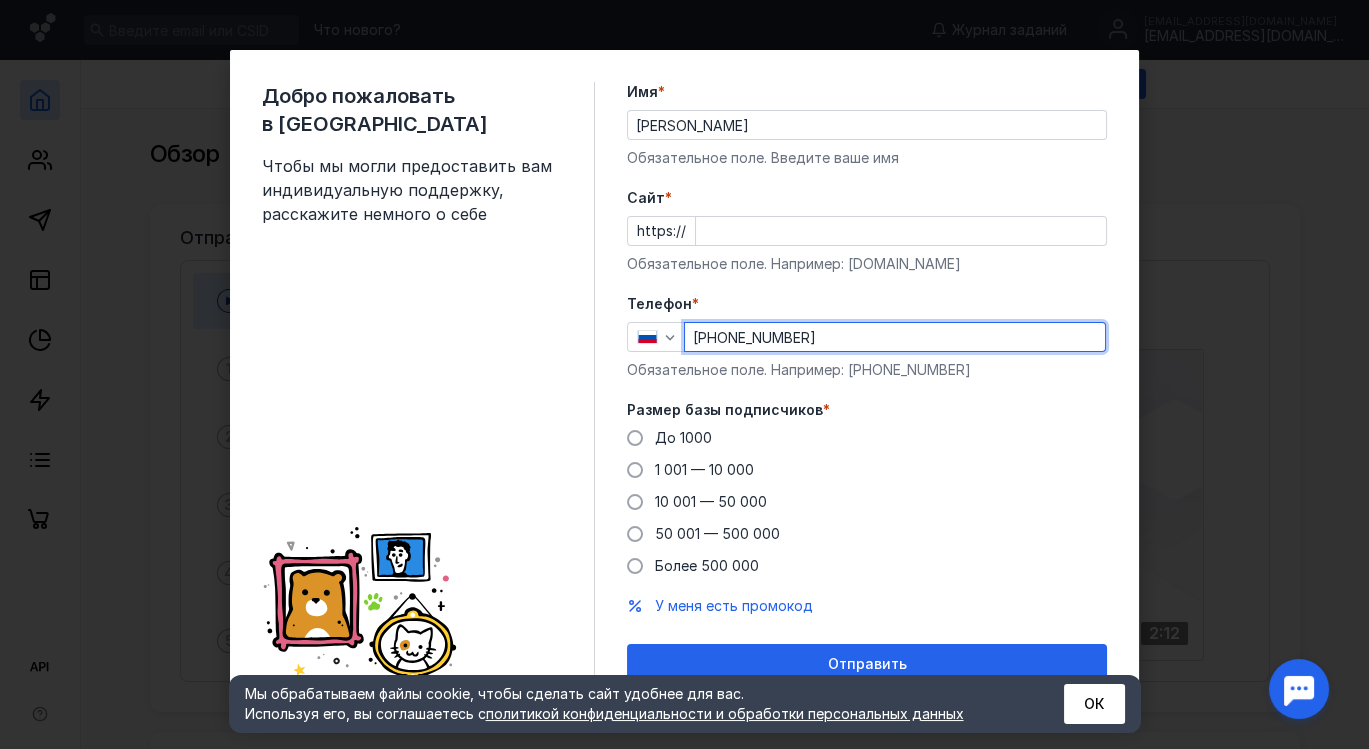 type on "[DOMAIN_NAME]" 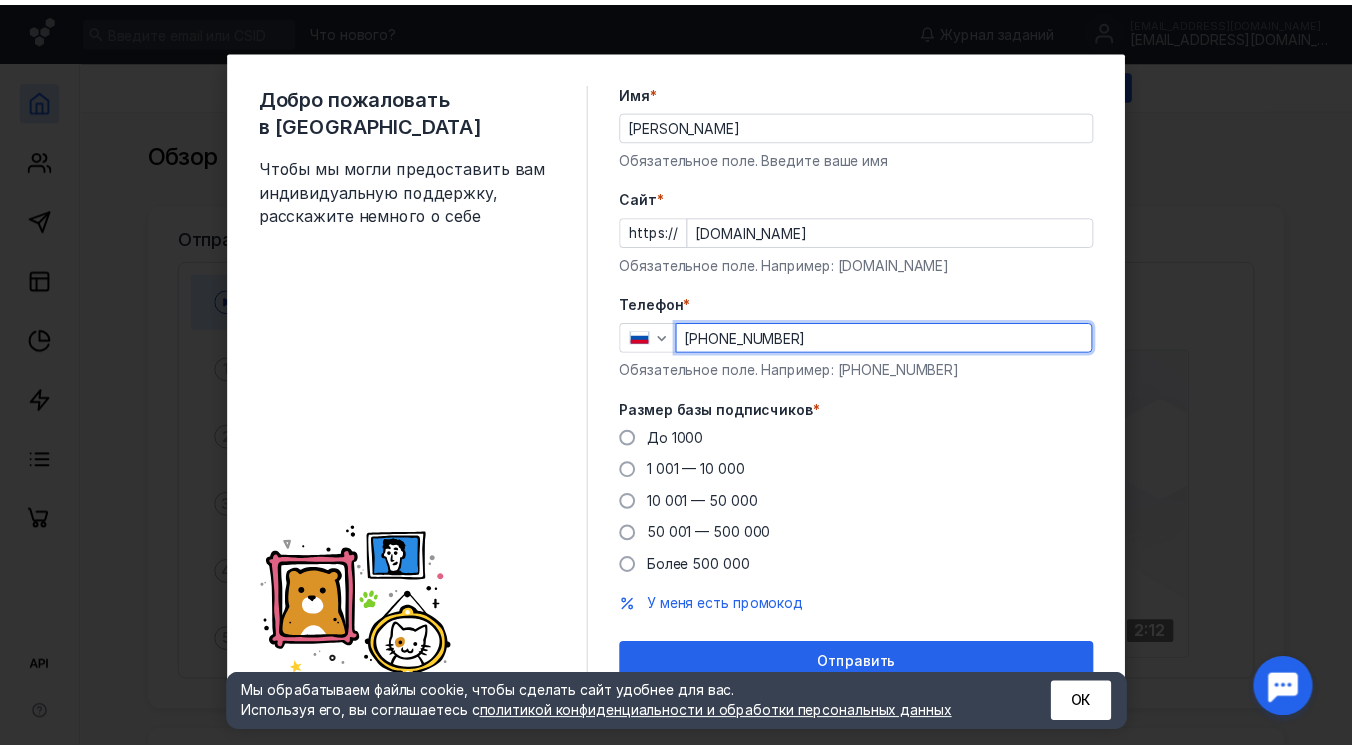 scroll, scrollTop: 17, scrollLeft: 0, axis: vertical 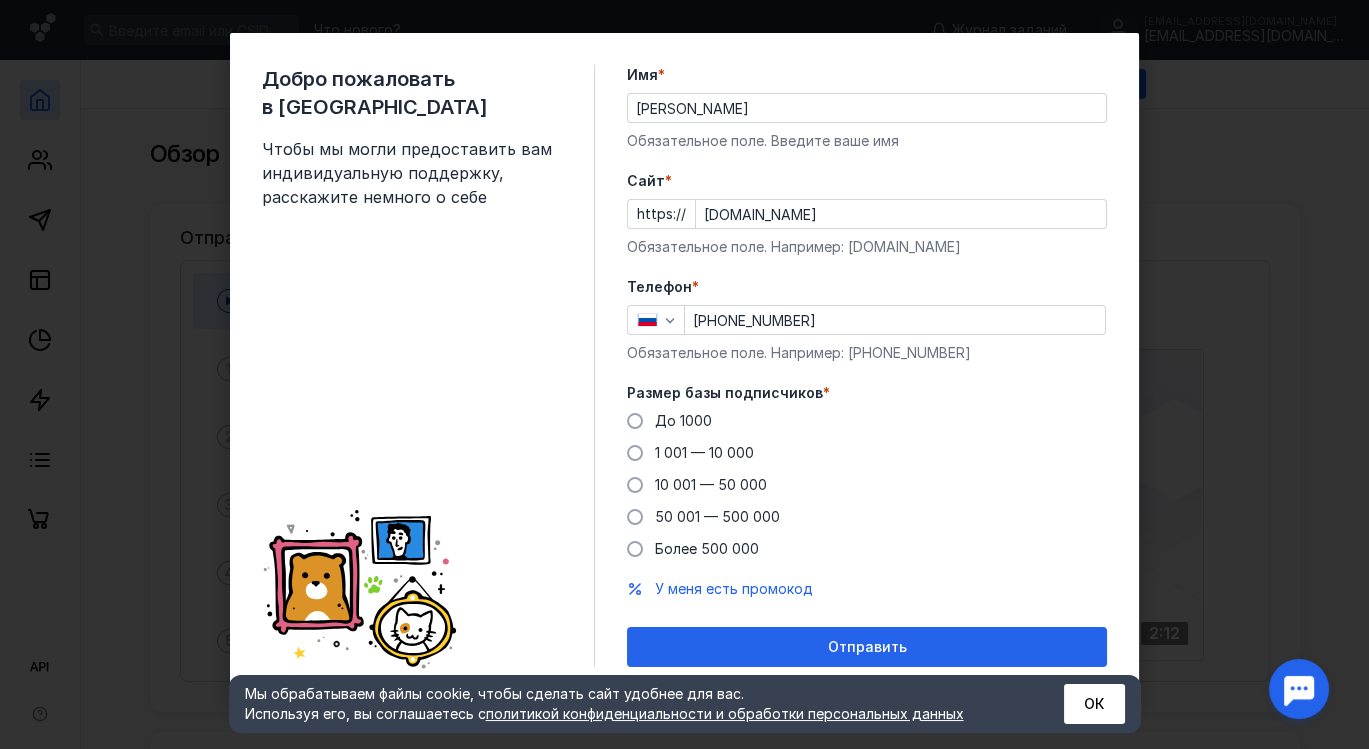 click on "Размер базы подписчиков  * До [DATE] 1 001 — 10 000 10 001 — 50 000 50 001 — 500 000 Более 500 000" at bounding box center (867, 471) 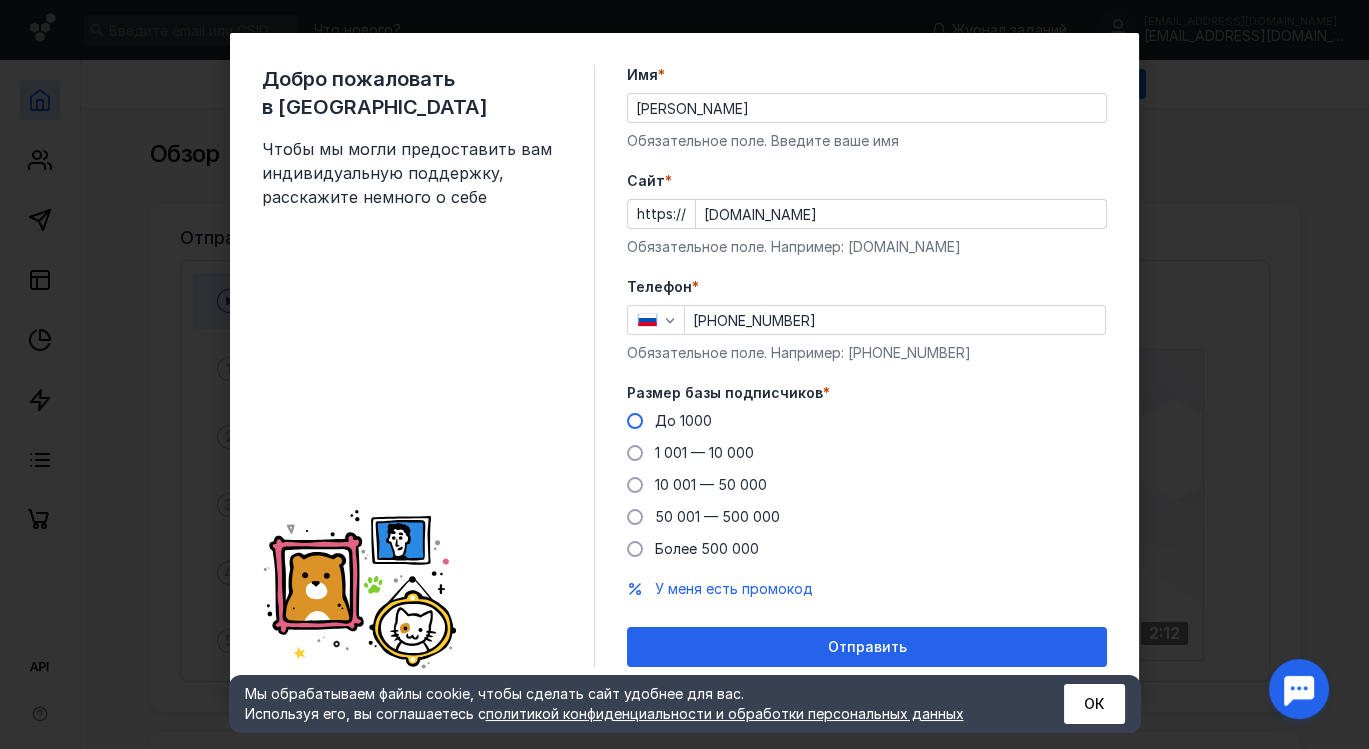click on "До 1000" at bounding box center (683, 420) 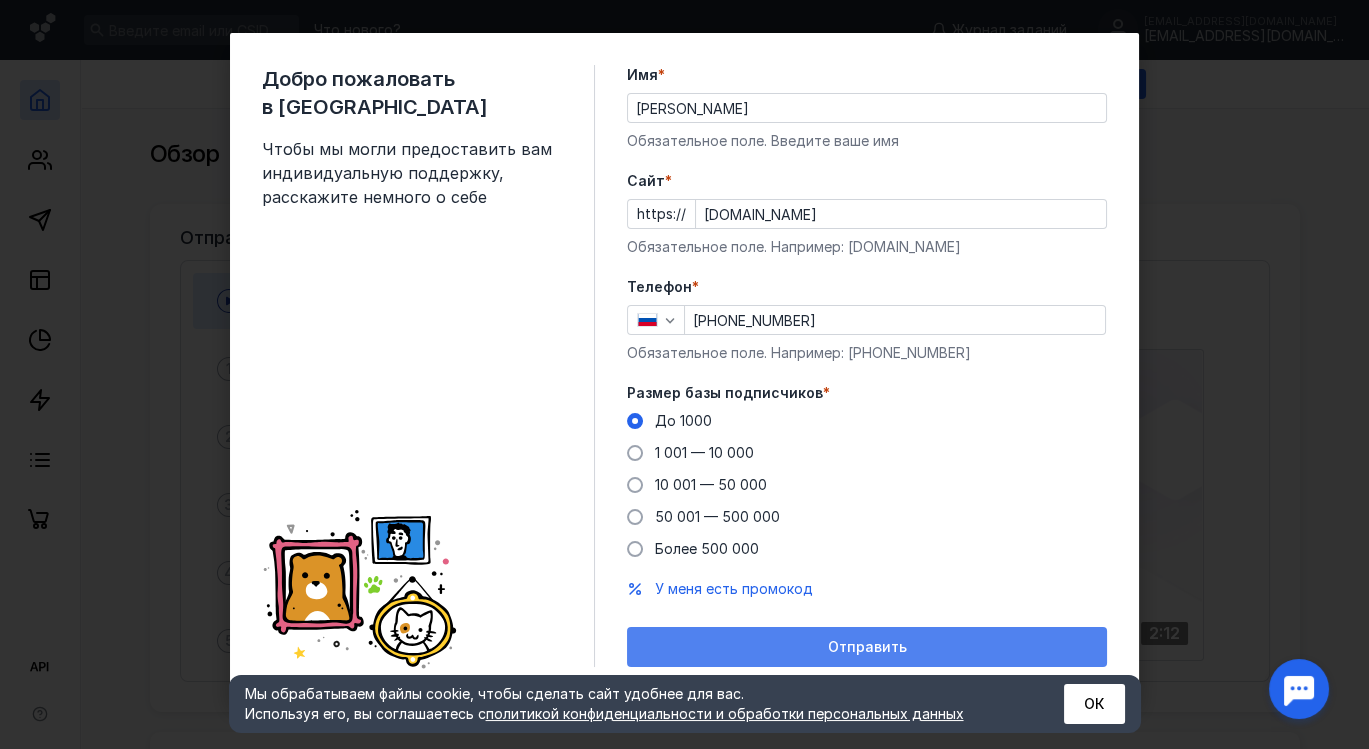 click on "Отправить" at bounding box center (867, 647) 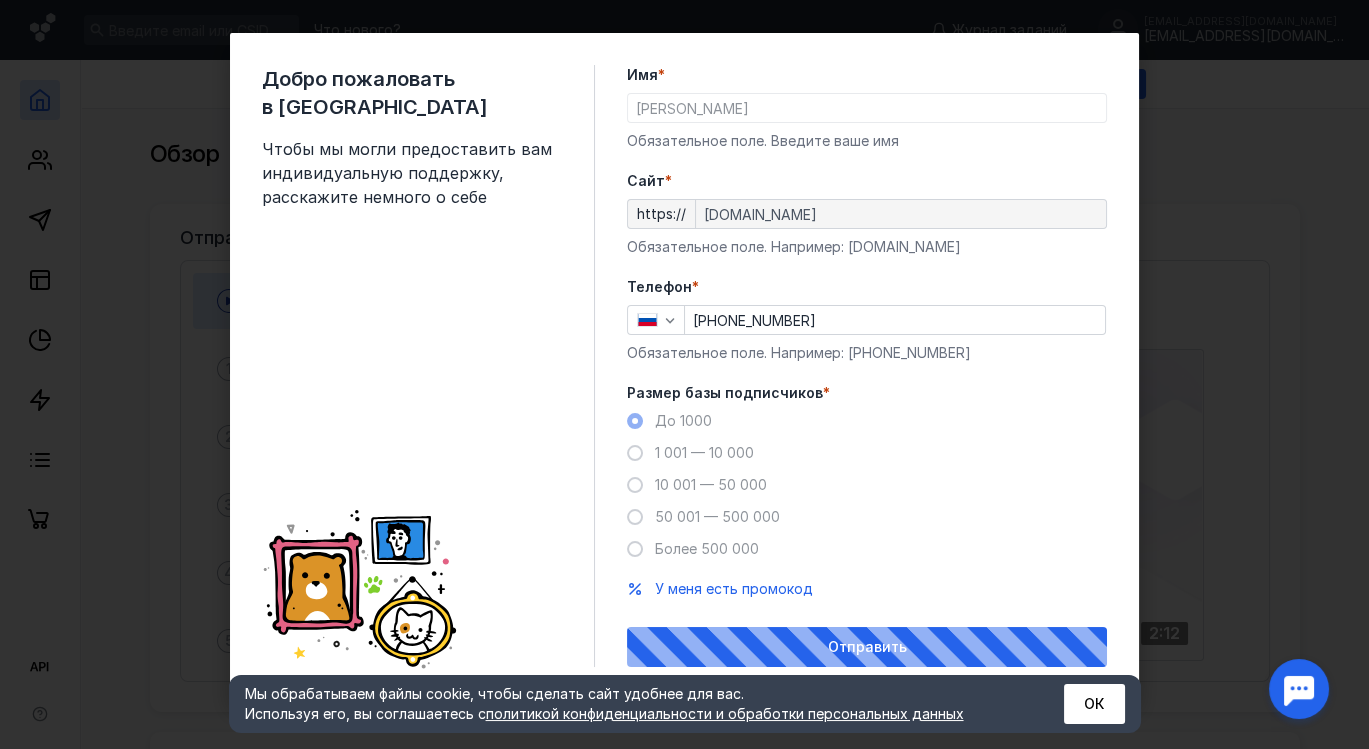 click on "Мы обрабатываем файлы cookie, чтобы сделать сайт удобнее для вас. Используя его, вы соглашаетесь c  политикой конфиденциальности и обработки персональных данных ОК" at bounding box center [685, 704] 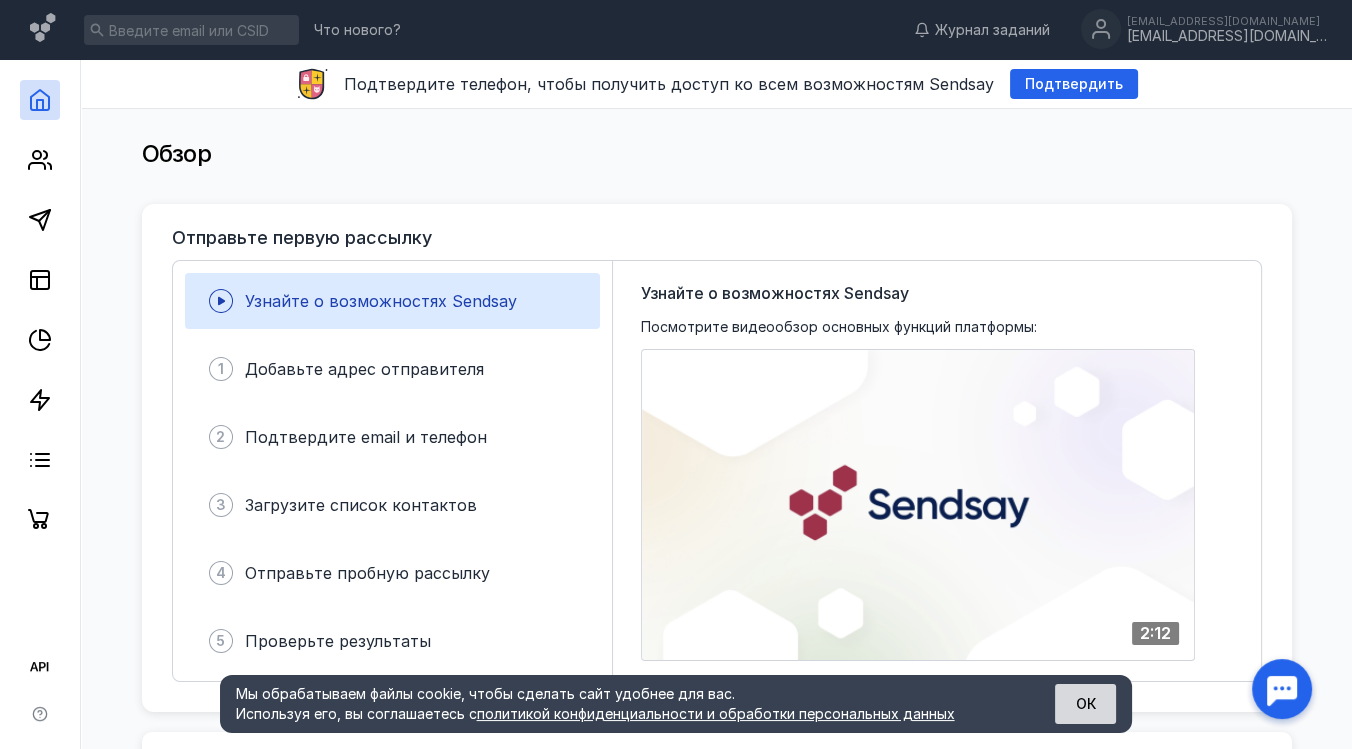 click on "ОК" at bounding box center (1085, 704) 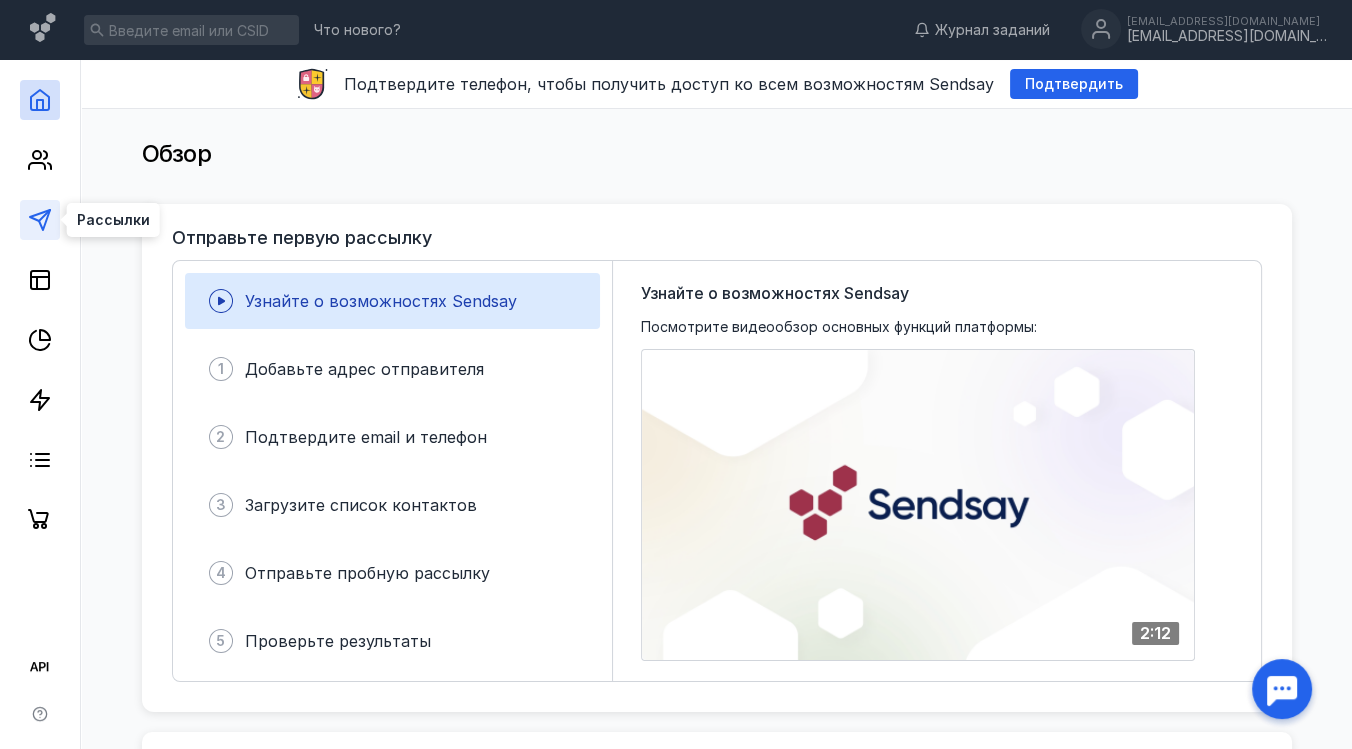 click 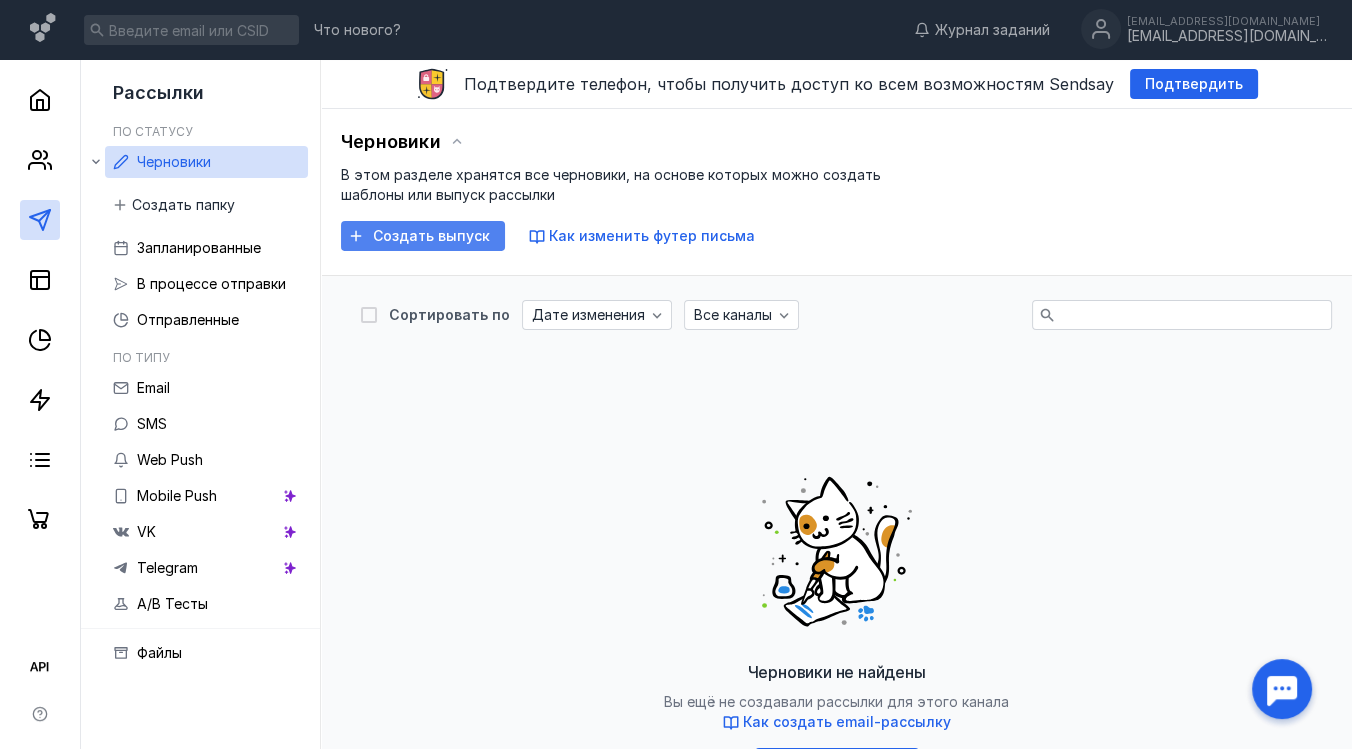 click on "Создать выпуск" at bounding box center [431, 236] 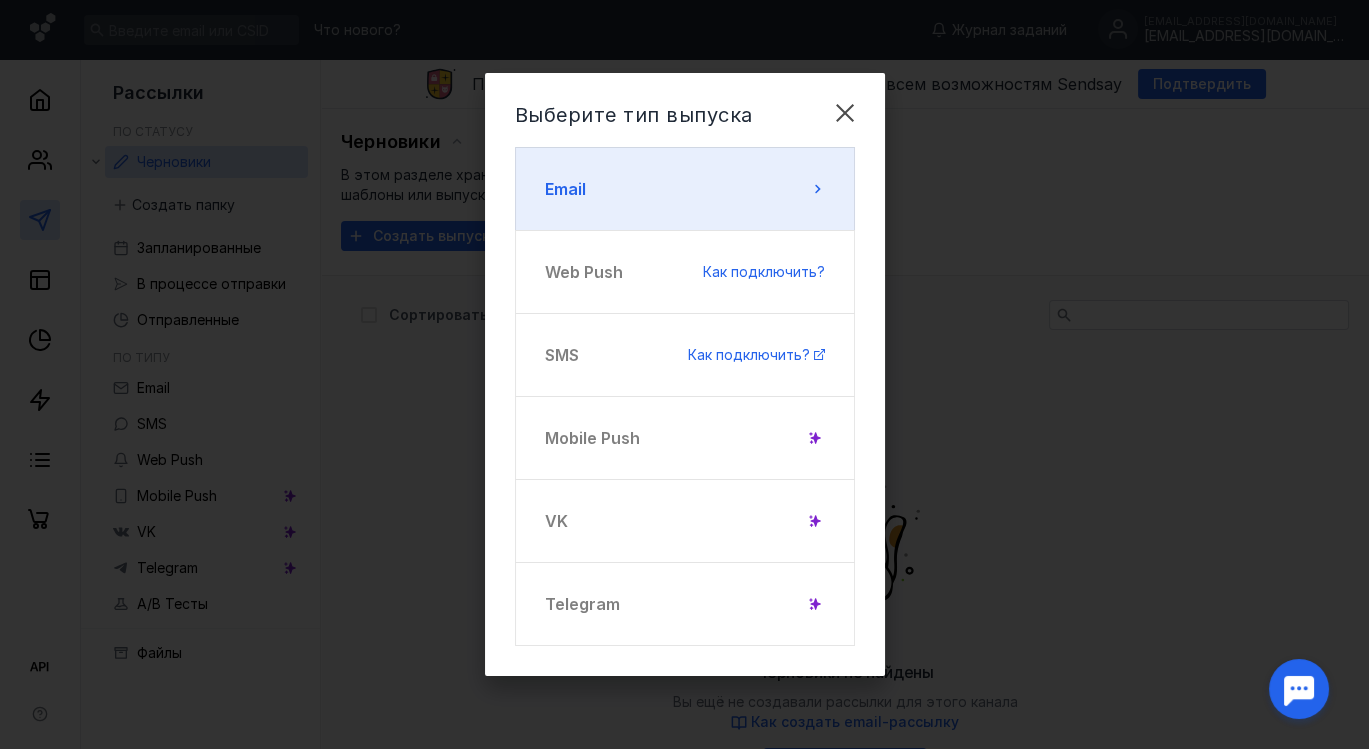 click on "Email" at bounding box center [685, 189] 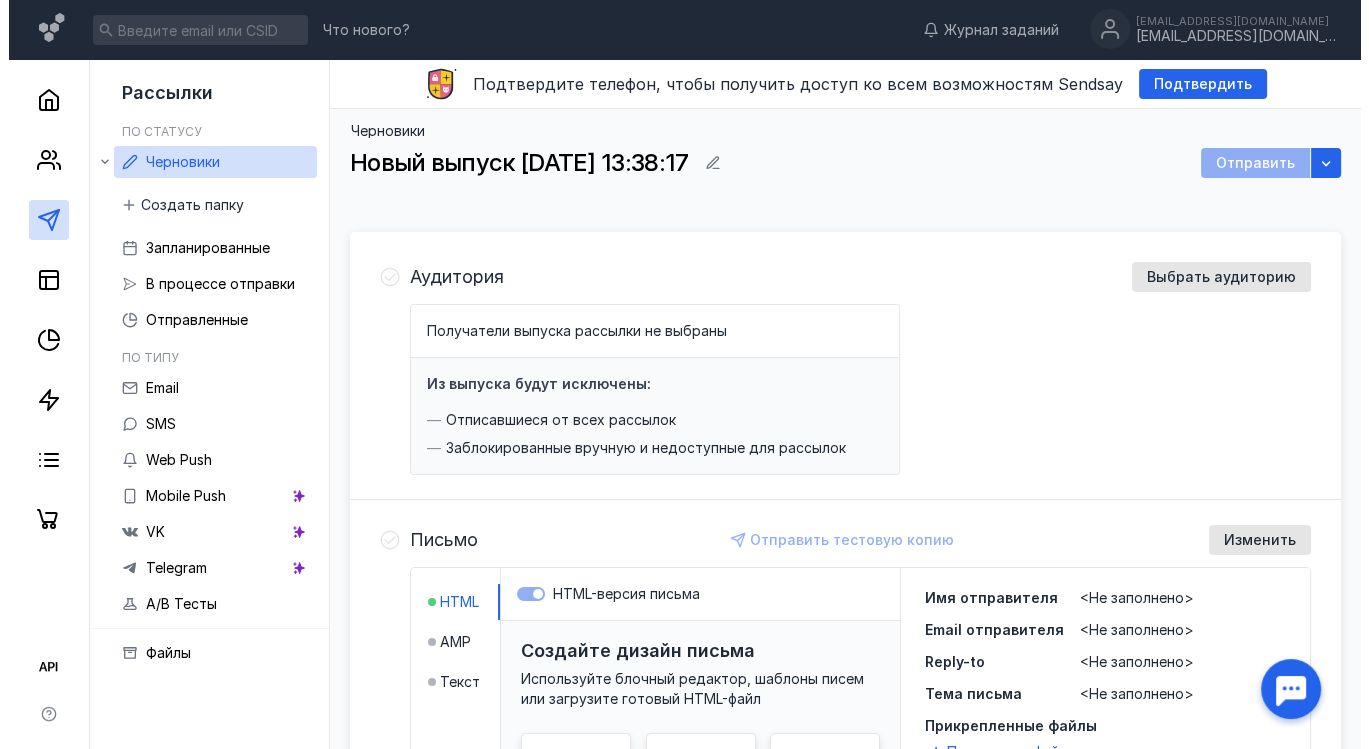 scroll, scrollTop: 362, scrollLeft: 0, axis: vertical 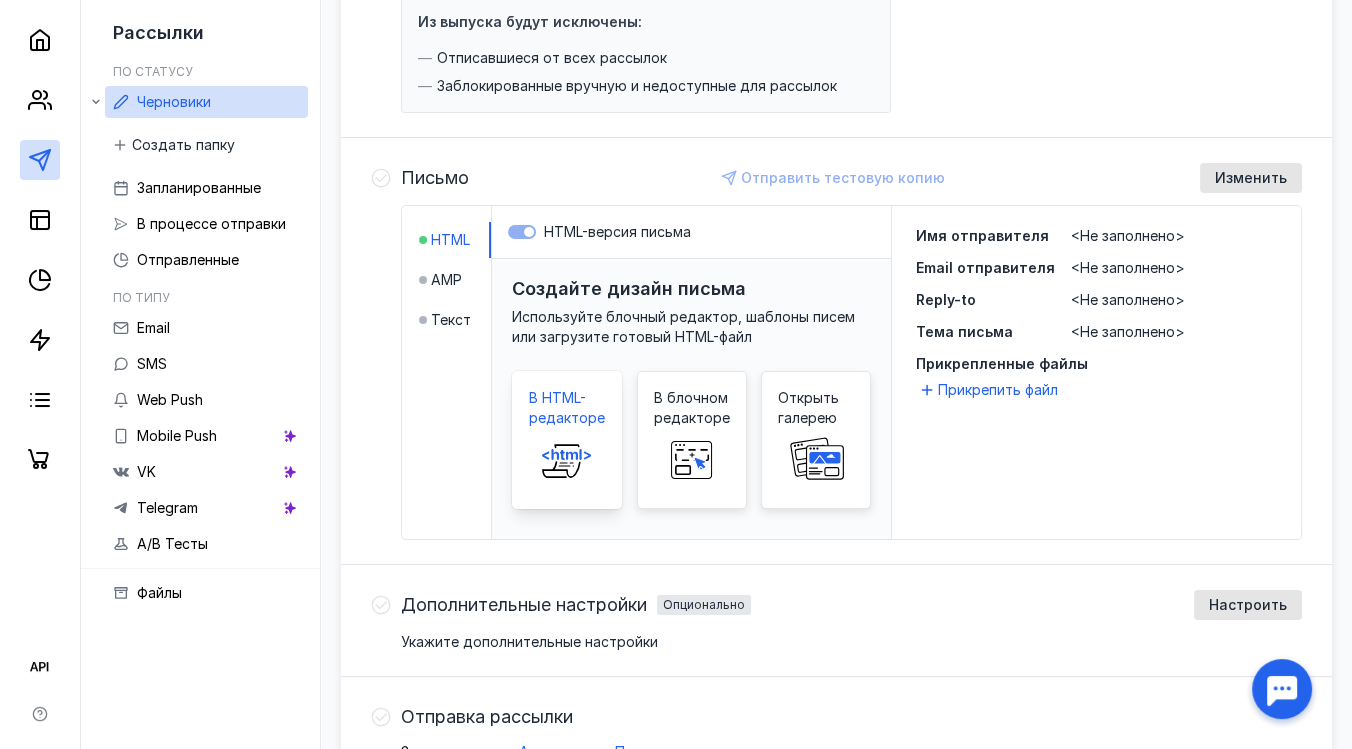 click 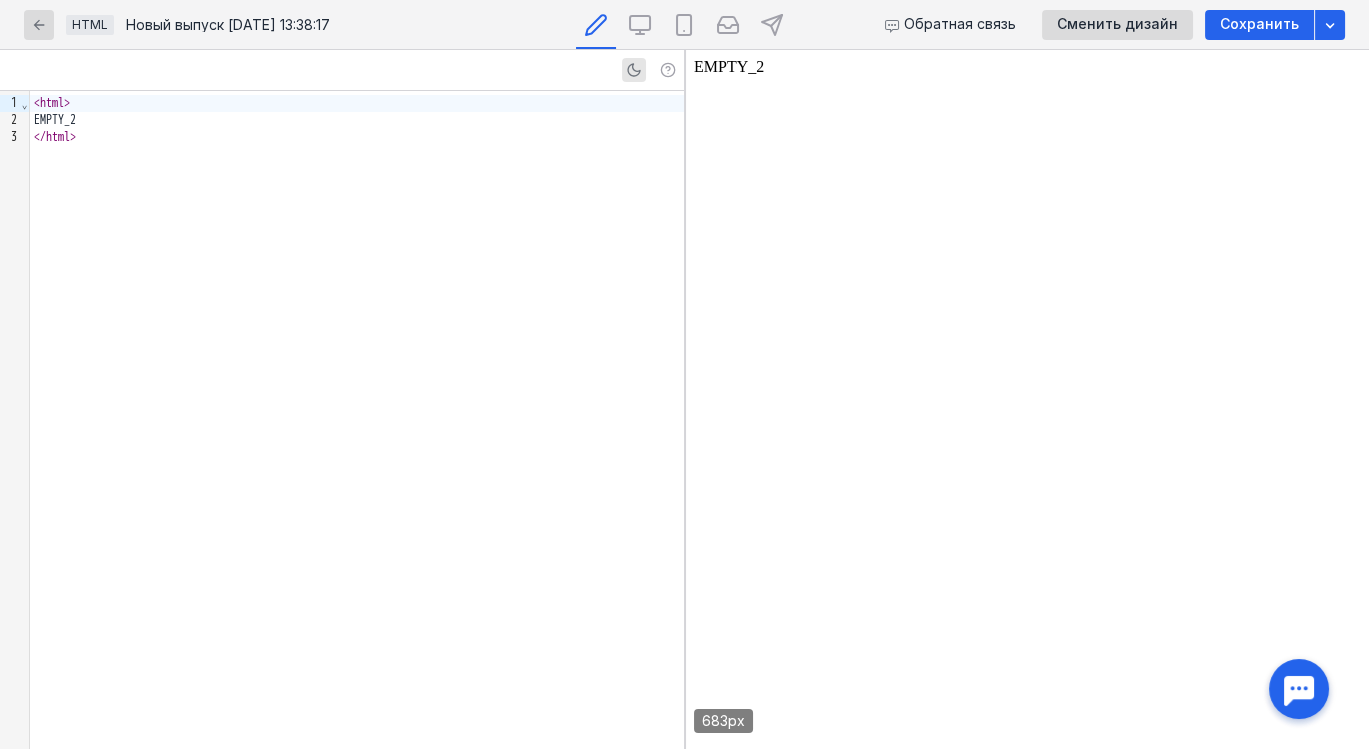 scroll, scrollTop: 0, scrollLeft: 0, axis: both 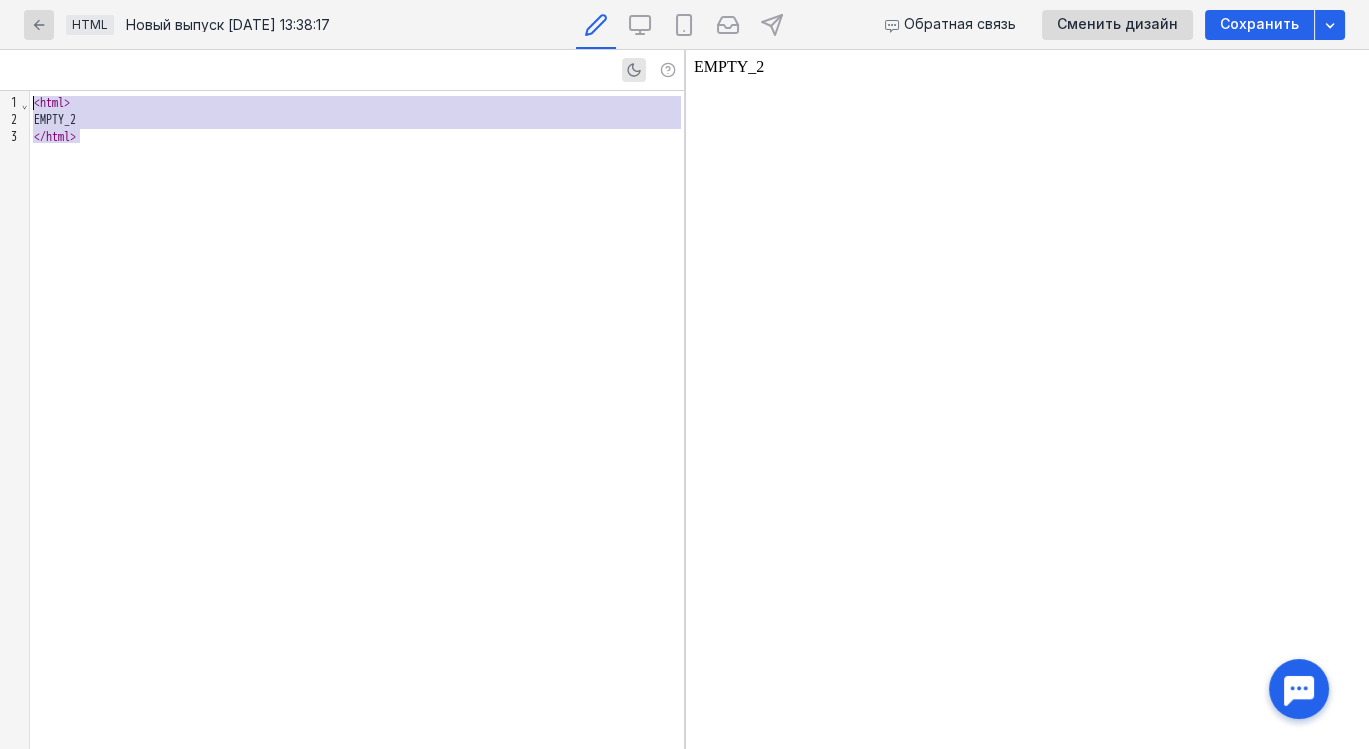 drag, startPoint x: 337, startPoint y: 442, endPoint x: -4, endPoint y: 67, distance: 506.85895 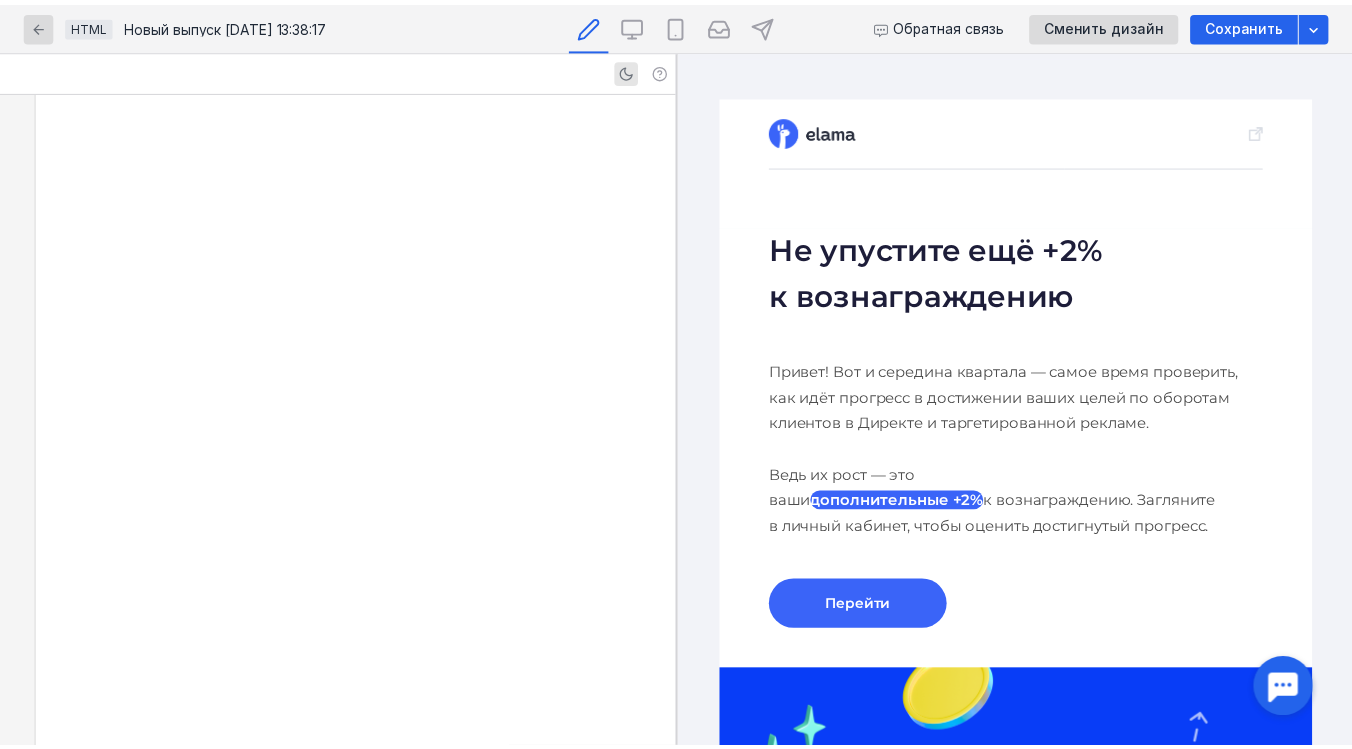 scroll, scrollTop: 16059, scrollLeft: 0, axis: vertical 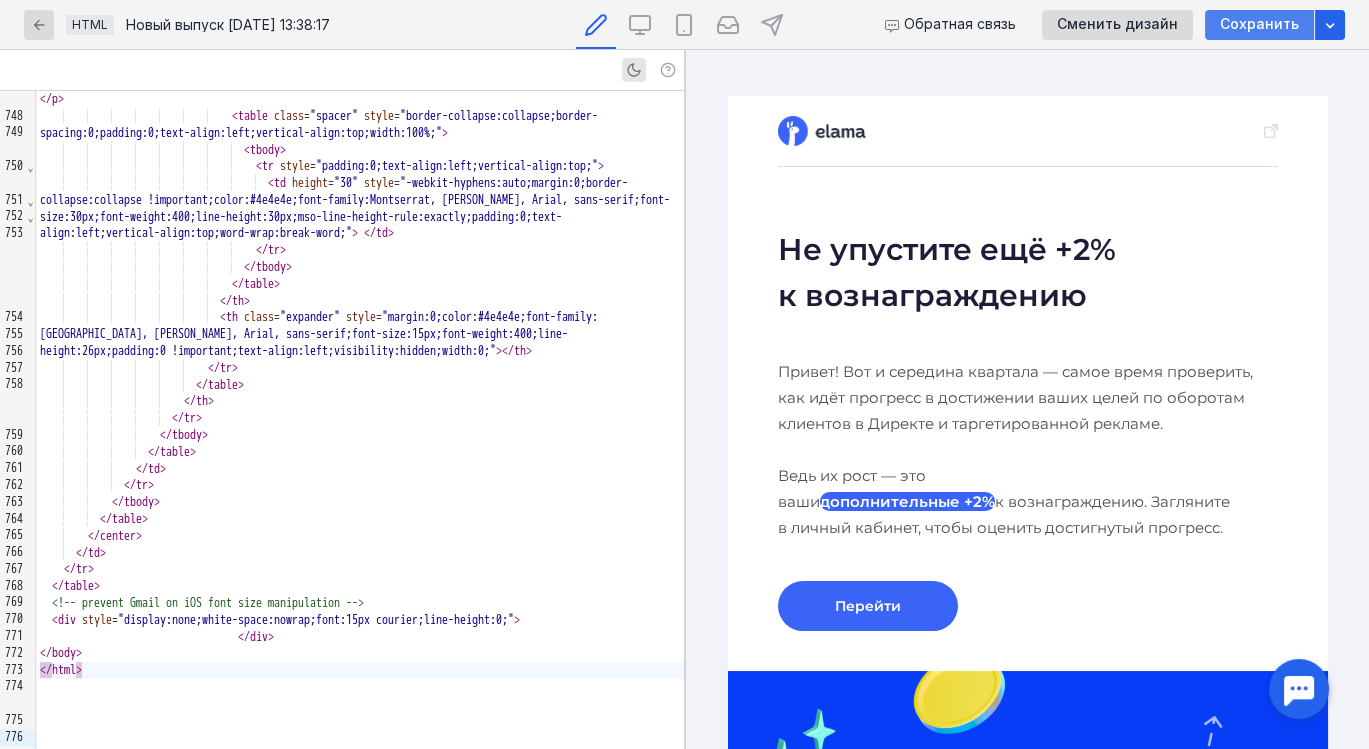 click on "Сохранить" at bounding box center [1259, 24] 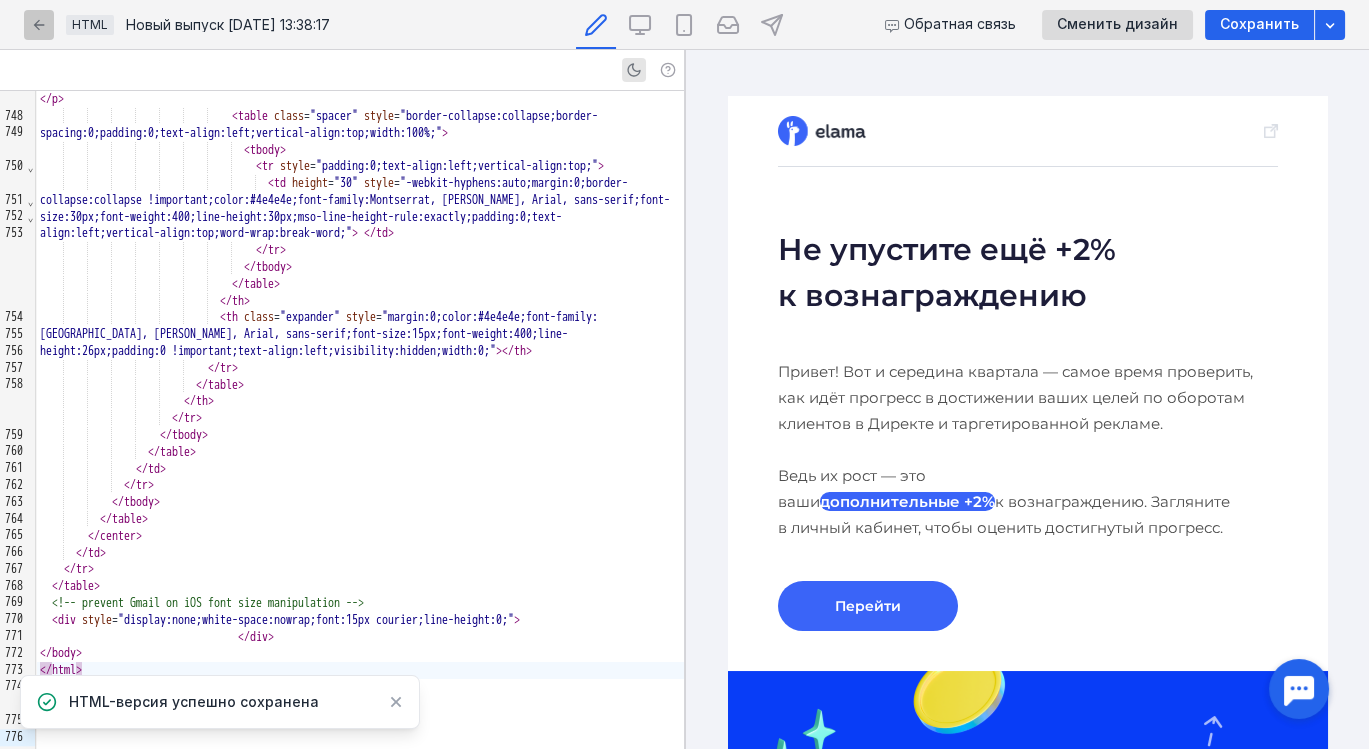 click 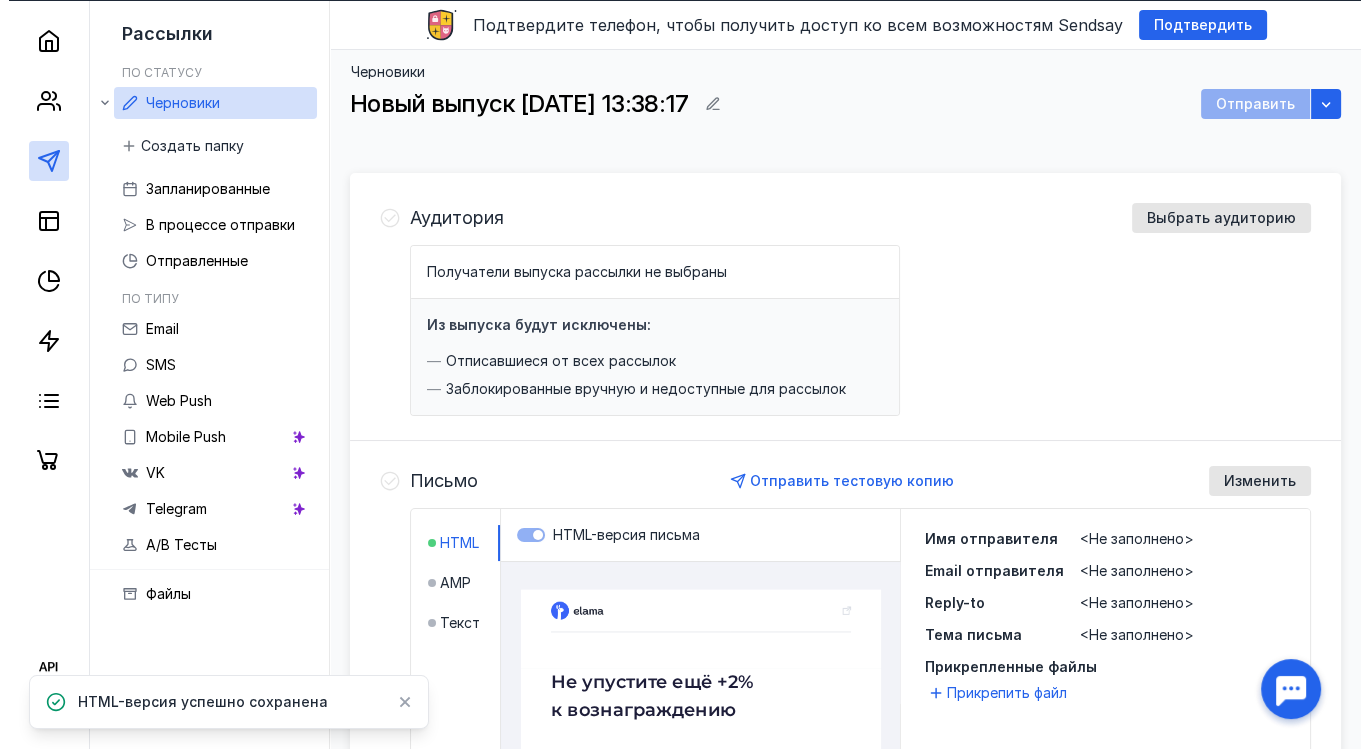 scroll, scrollTop: 0, scrollLeft: 0, axis: both 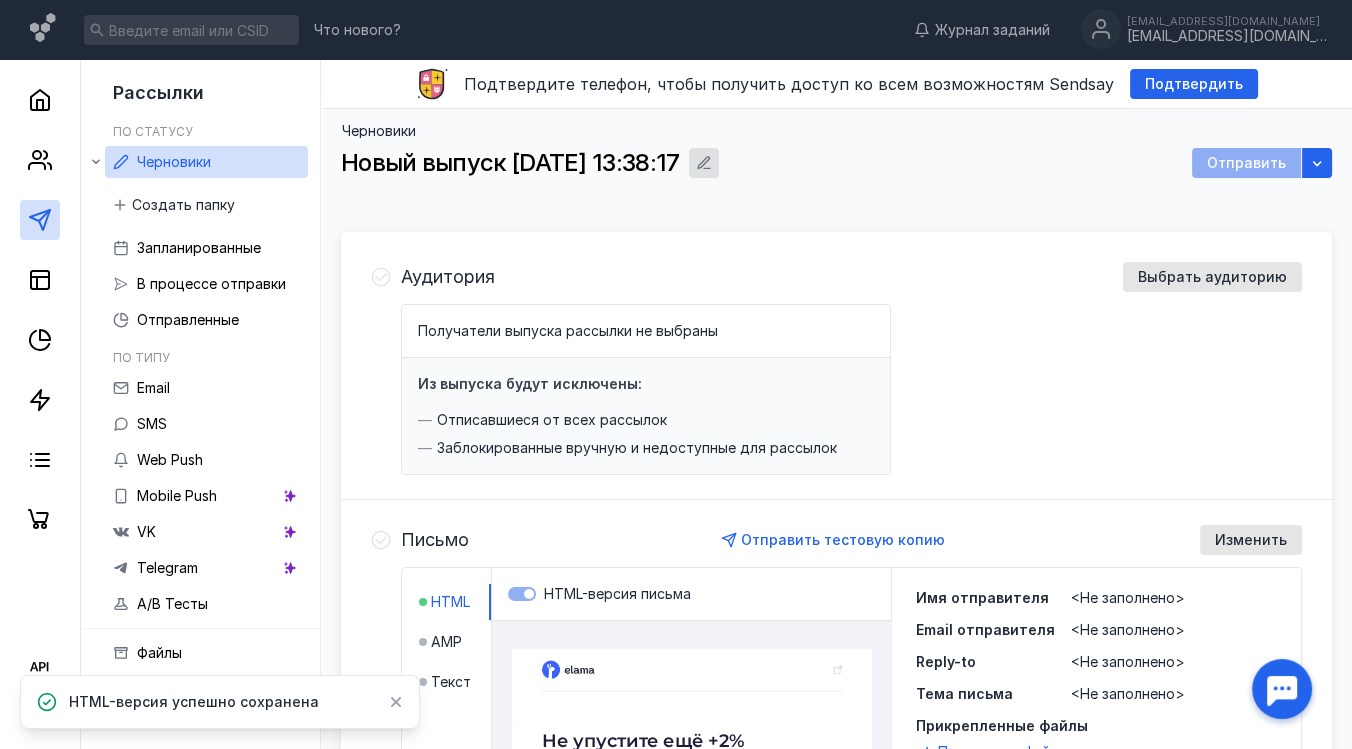 click at bounding box center [704, 163] 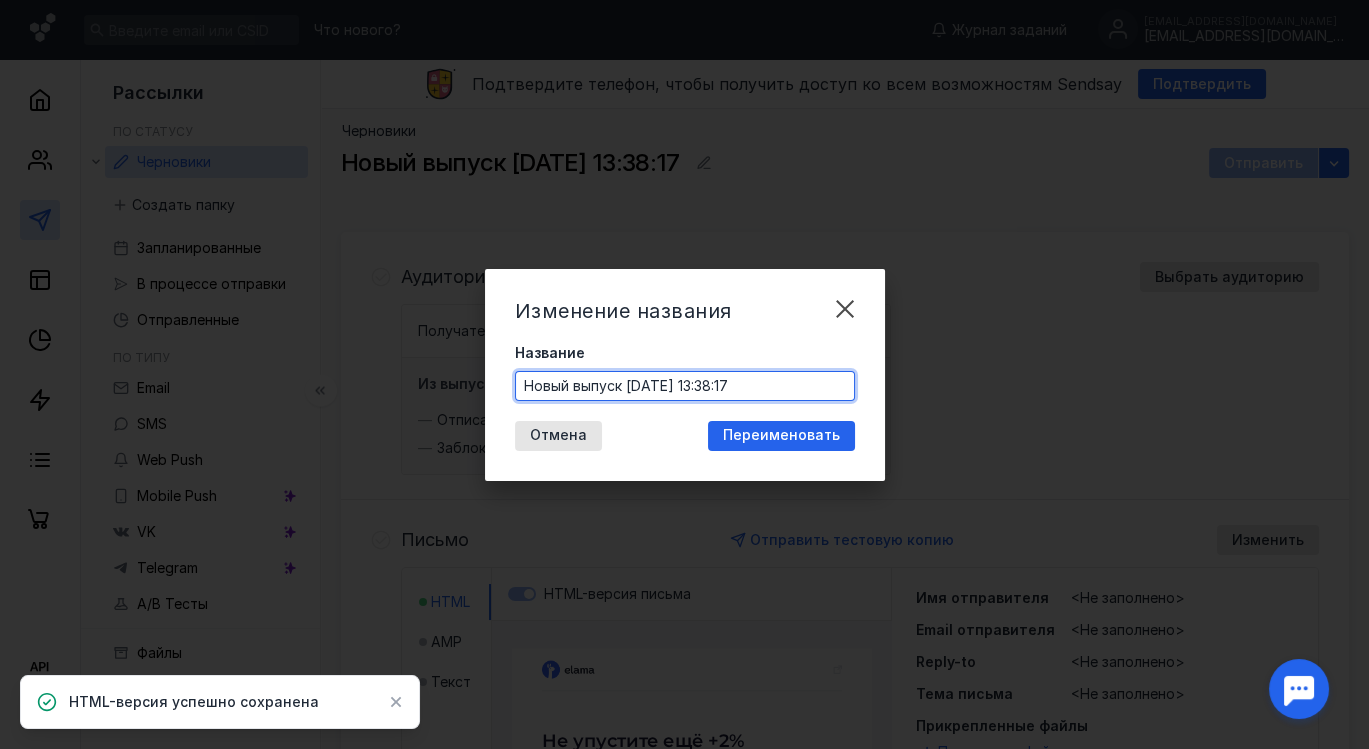 drag, startPoint x: 807, startPoint y: 386, endPoint x: 300, endPoint y: 445, distance: 510.4214 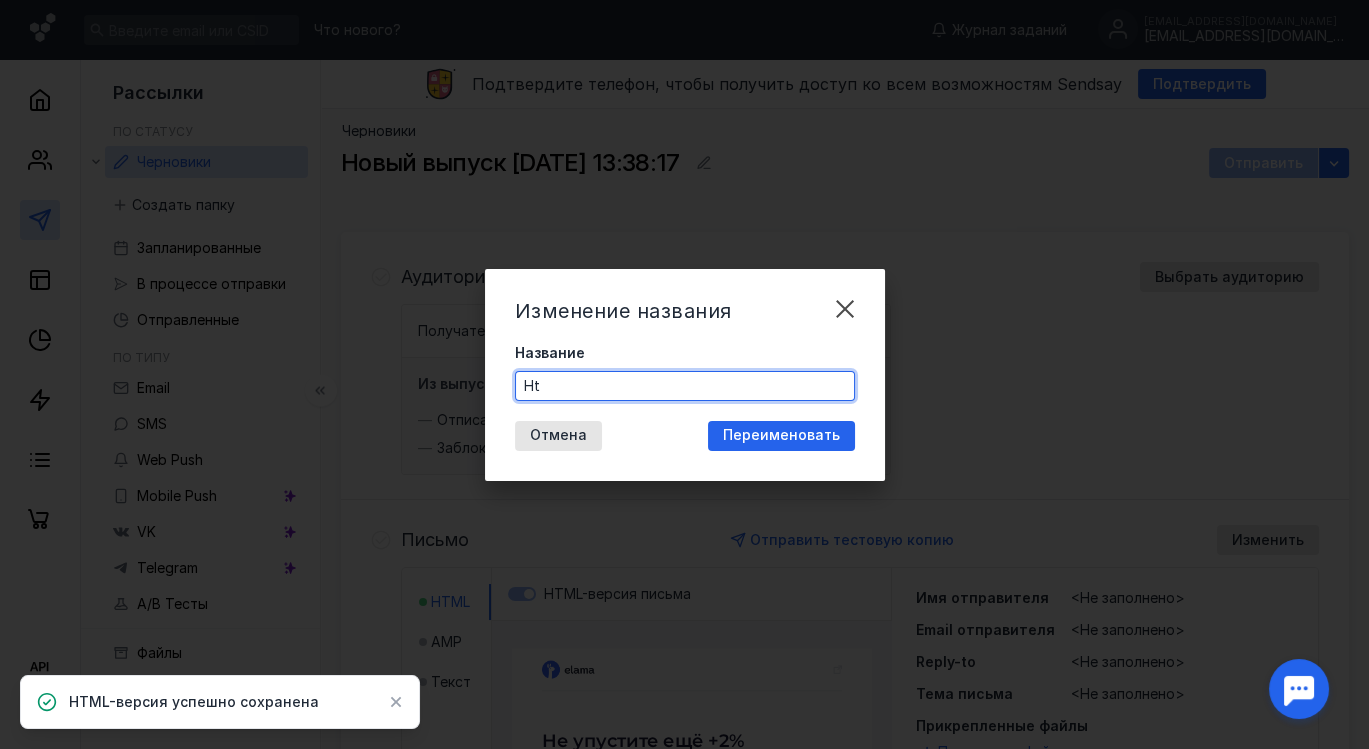 type on "H" 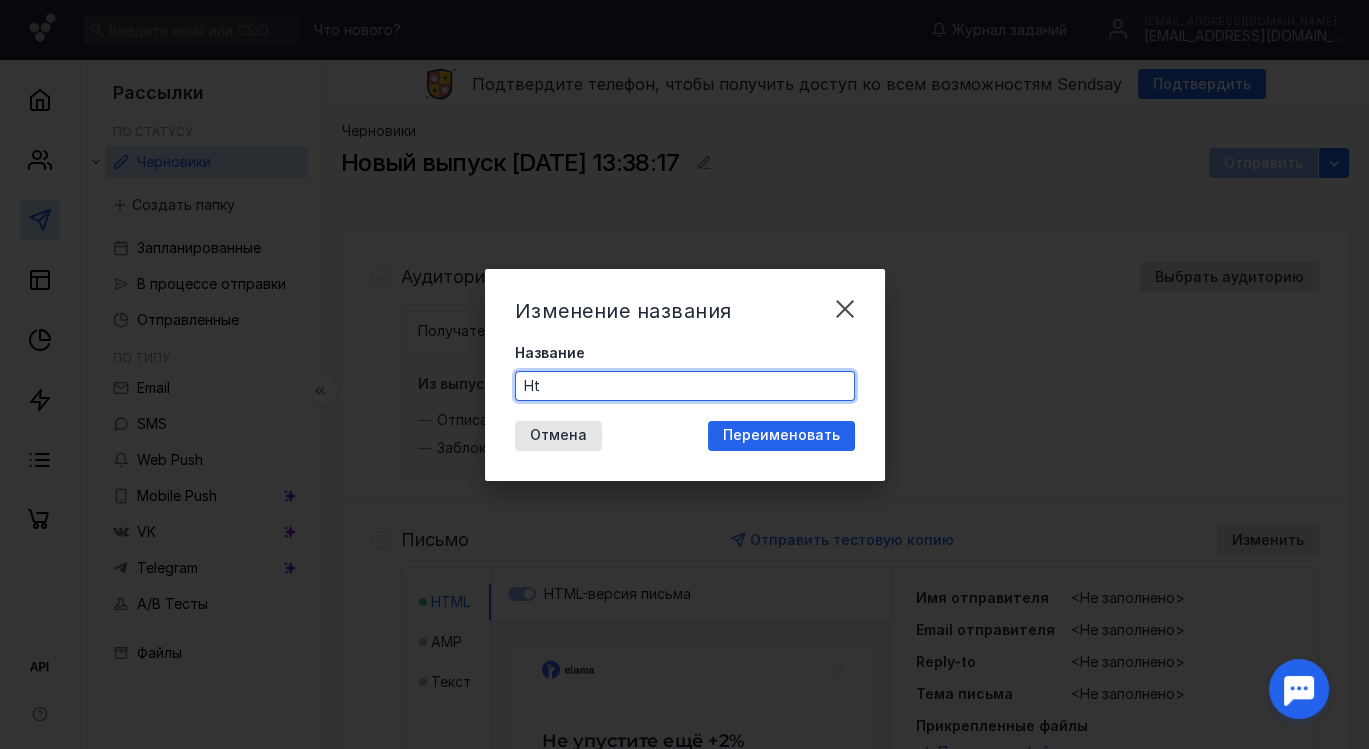 type on "H" 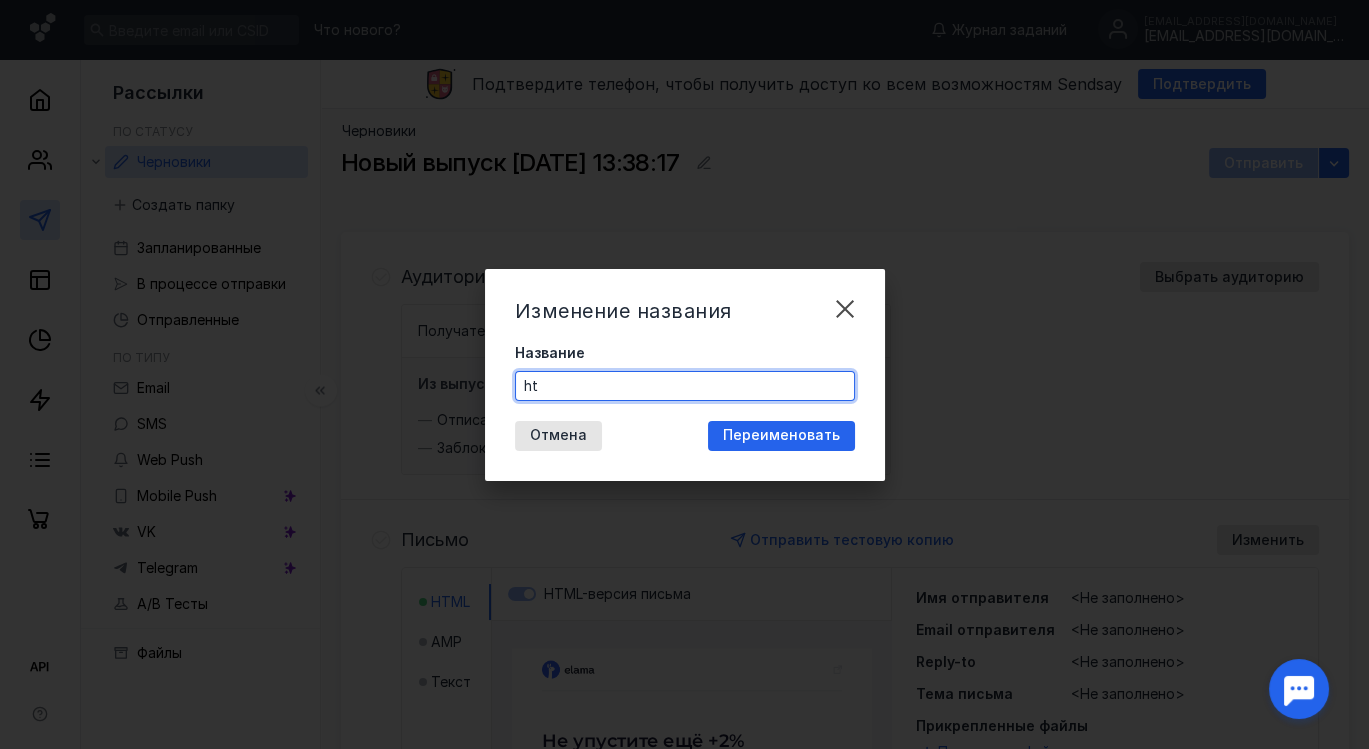 type on "h" 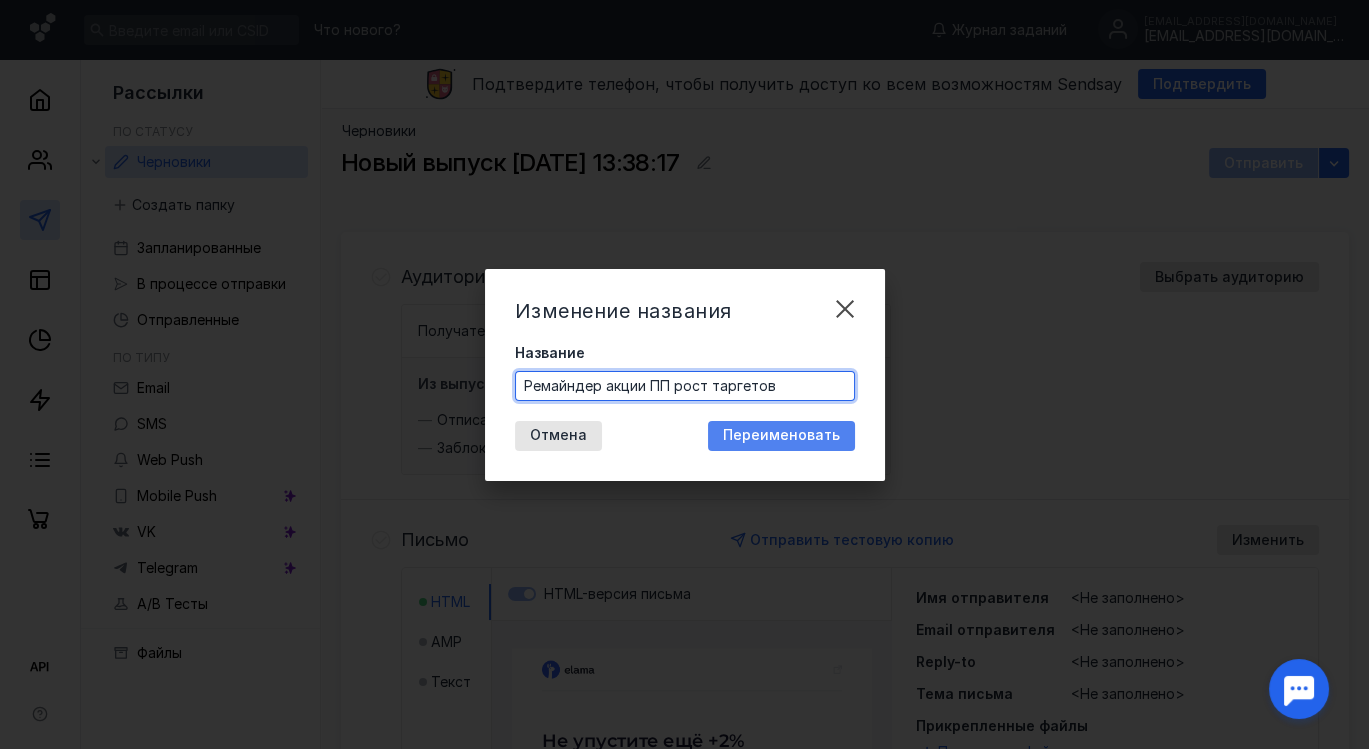 type on "Ремайндер акции ПП рост таргетов" 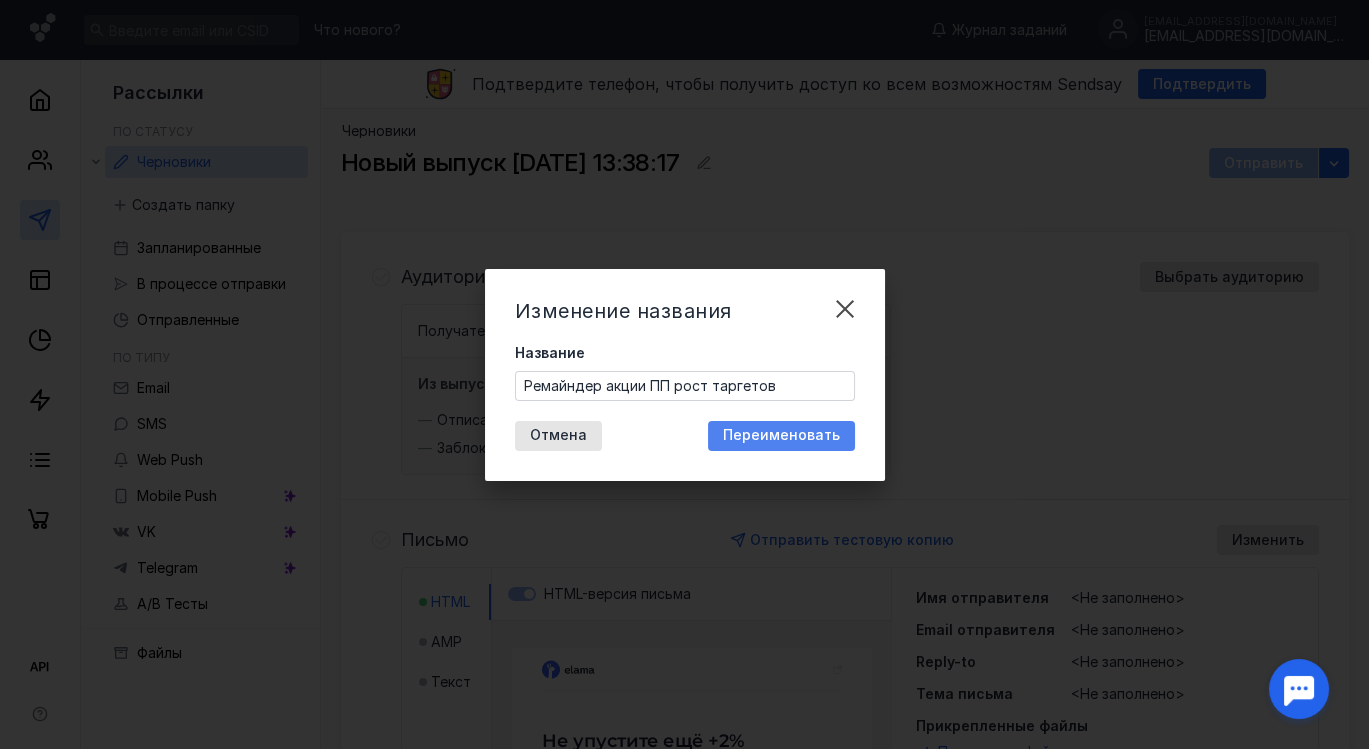 click on "Переименовать" at bounding box center (781, 435) 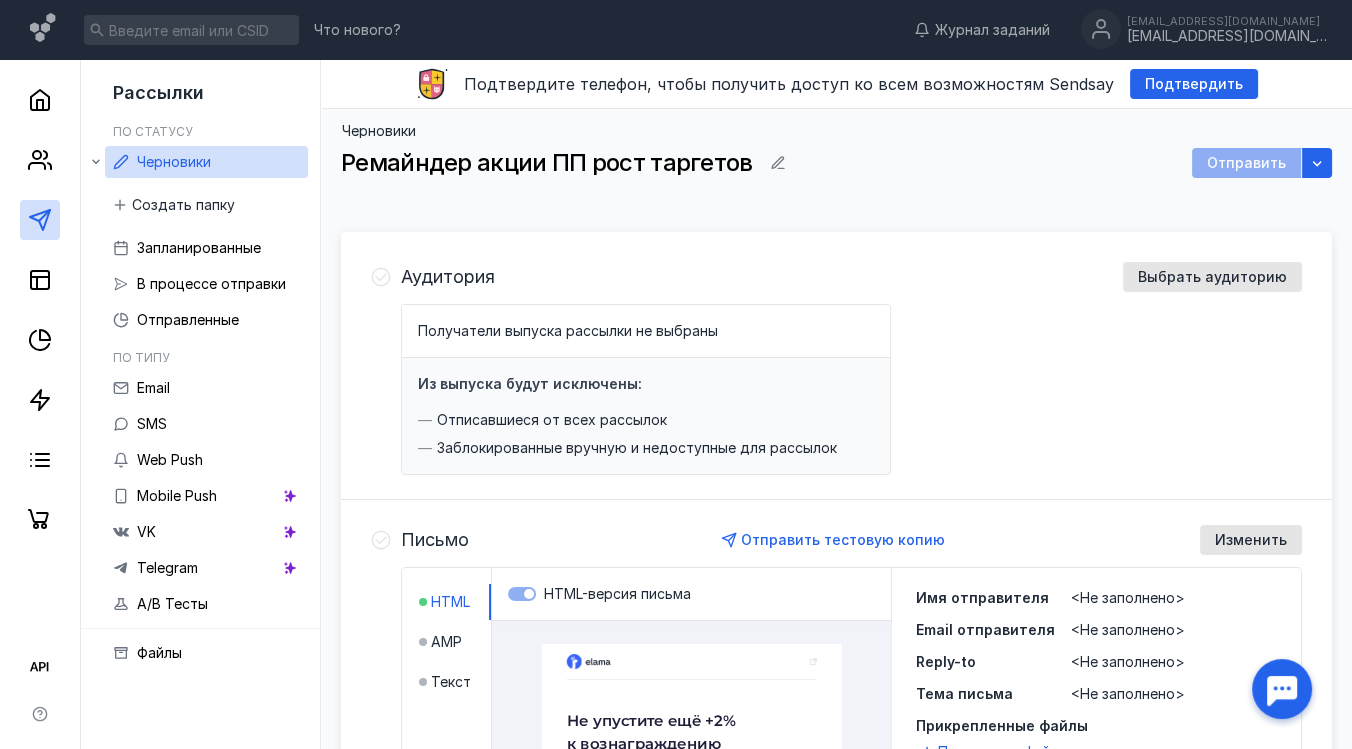 click on "‍ ‍ ‍ ‍ ‍ ‍ ‍ ‍ ‍ ‍ ‍ ‍ ‍ ‍ ‍ ‍ ‍ ‍ ‍ ‍ ‍ ‍ ‍ ‍ ‍ ‍ ‍ ‍ ‍ ‍ ‍ ‍ ‍ ‍ ‍ ‍ ‍ ‍ ‍ ‍ ‍ ‍ ‍ ‍ ‍ ‍ ‍ ‍ ‍ ‍ ‍ ‍ ‍ ‍ ‍ ‍ ‍ ‍ ‍ ‍ ‍ ‍ ‍ ‍ ‍ ‍ ‍ ‍ ‍ ‍ ‍ ‍ ‍ ‍ ‍ ‍ ‍ ‍ ‍ ‍ ‍ ‍ ‍ ‍ ‍ ‍ ‍ ‍ ‍ ‍ ‍ ‍ ‍ ‍ ‍ ‍ ‍ ‍ ‍ ‍ ‍ ‍ ‍ ‍ ‍ ‍ ‍ ‍ ‍ ‍ ‍ ‍ ‍ ‍ ‍ ‍ ‍ ‍ ‍ ‍ ‍ ‍ ‍ ‍ ‍ ‍‍ ⠀⠀⠀⠀⠀⠀⠀⠀⠀⠀⠀⠀⠀⠀⠀⠀⠀⠀⠀⠀⠀⠀⠀⠀⠀⠀⠀⠀⠀⠀⠀⠀⠀⠀⠀⠀⠀⠀⠀⠀⠀⠀⠀⠀⠀⠀⠀⠀⠀⠀⠀⠀⠀⠀⠀⠀⠀⠀⠀⠀⠀⠀⠀⠀⠀⠀⠀⠀⠀⠀⠀⠀⠀⠀⠀⠀⠀⠀⠀⠀⠀⠀⠀⠀⠀⠀⠀⠀⠀⠀⠀⠀⠀⠀⠀⠀⠀⠀⠀⠀⠀⠀⠀⠀⠀⠀⠀⠀⠀⠀⠀" at bounding box center [692, 691] 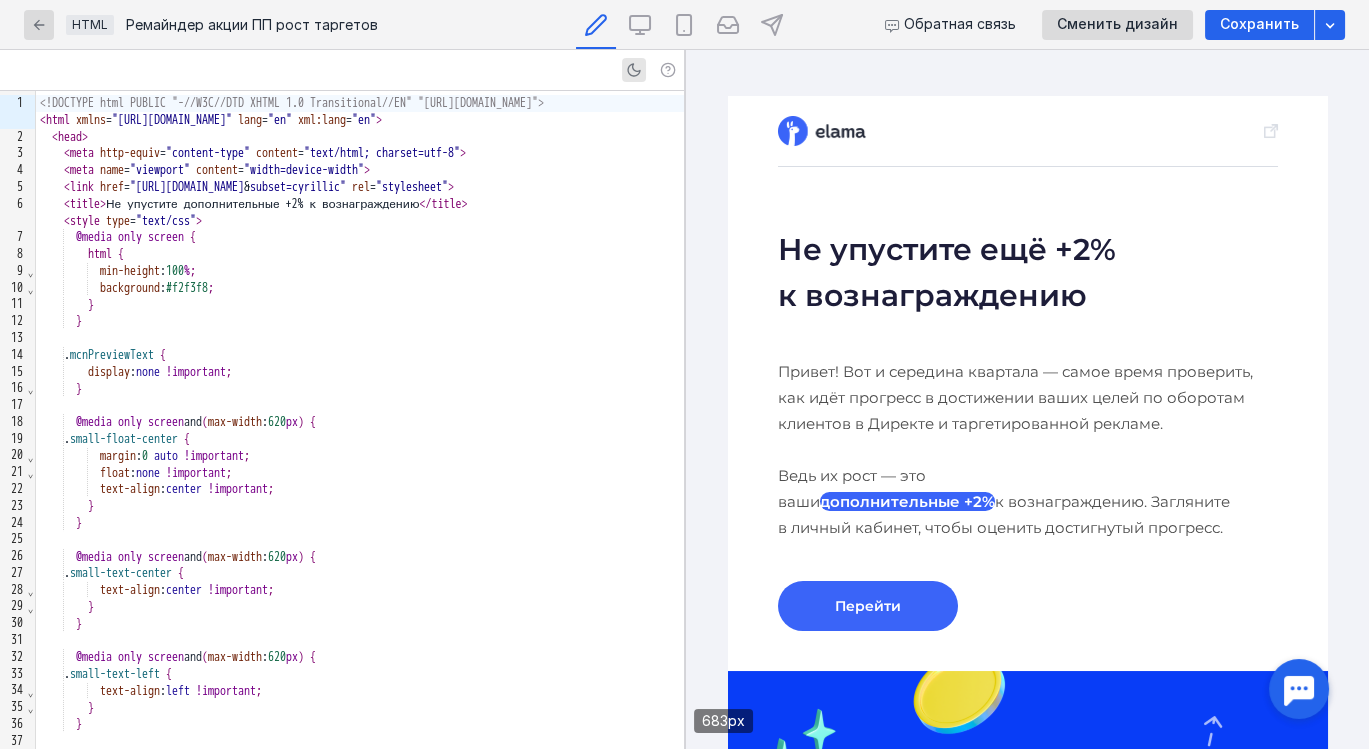scroll, scrollTop: 0, scrollLeft: 0, axis: both 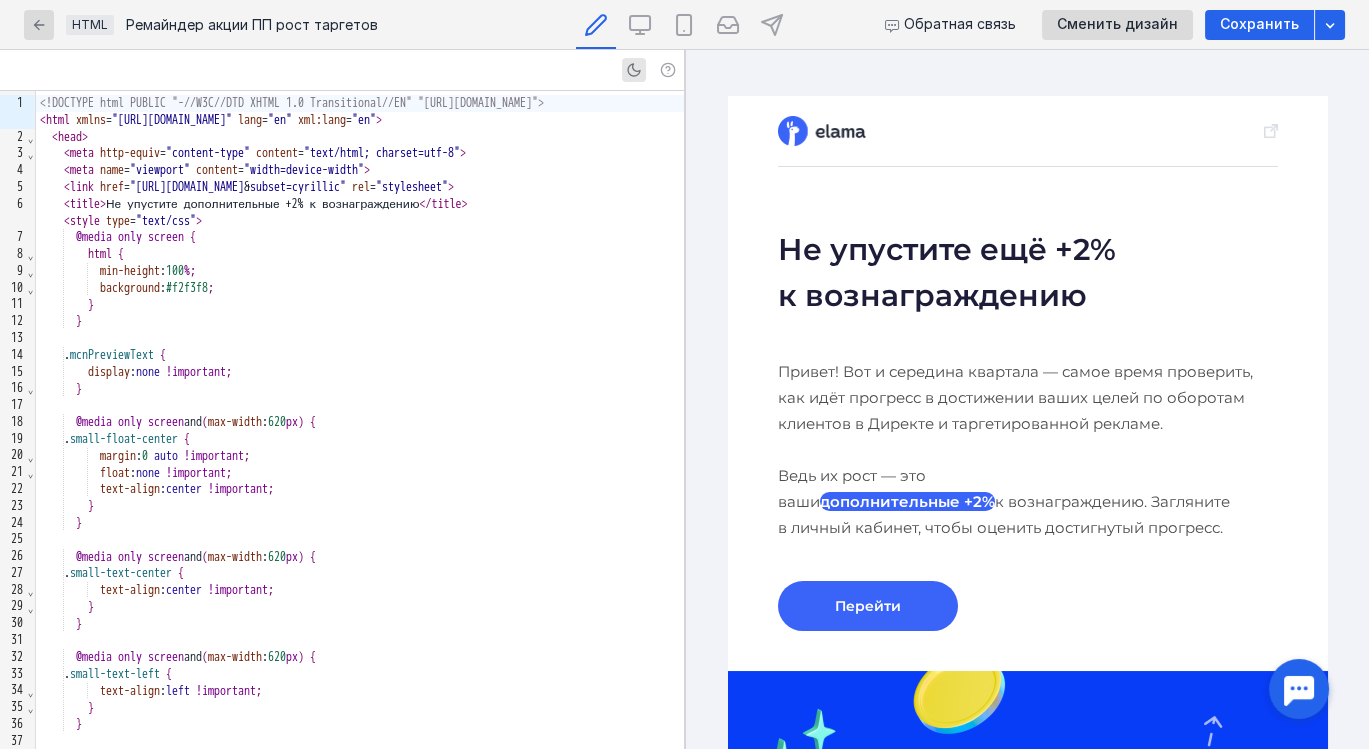 click on "Привет! Вот и середина квартала — самое время проверить, как идёт прогресс в достижении ваших целей по оборотам клиентов в Директе и таргетированной рекламе.   Ведь их рост — это ваши    дополнительные +2%     к вознаграждению. Загляните в личный кабинет, чтобы оценить достигнутый прогресс." at bounding box center (1027, 450) 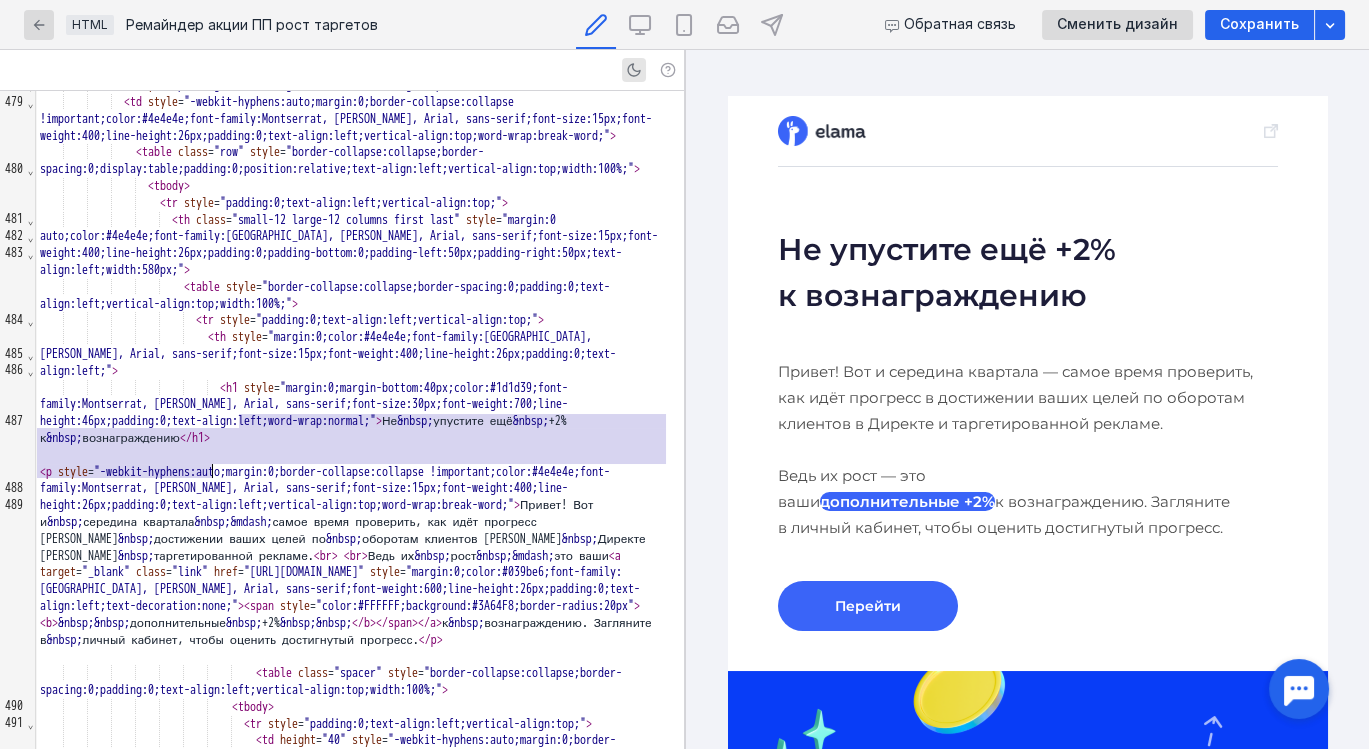 scroll, scrollTop: 8165, scrollLeft: 0, axis: vertical 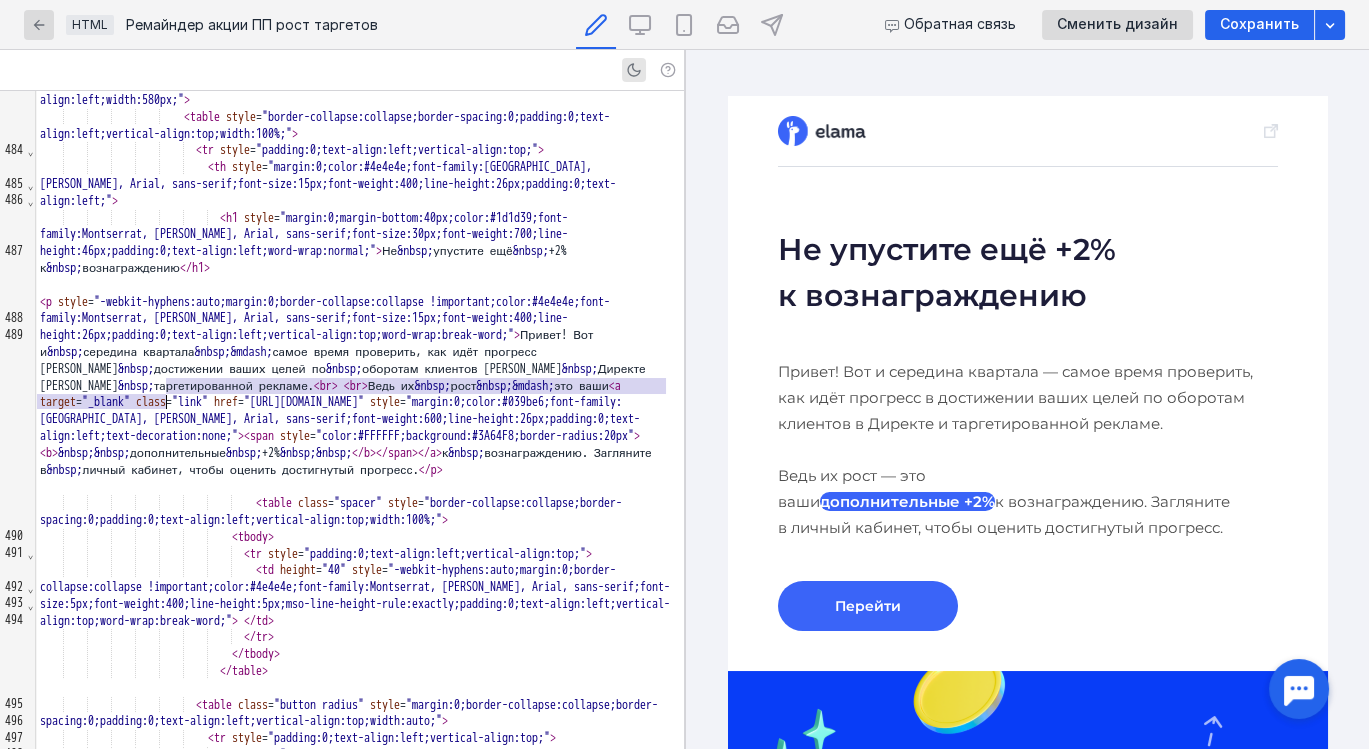 drag, startPoint x: 165, startPoint y: 388, endPoint x: 167, endPoint y: 409, distance: 21.095022 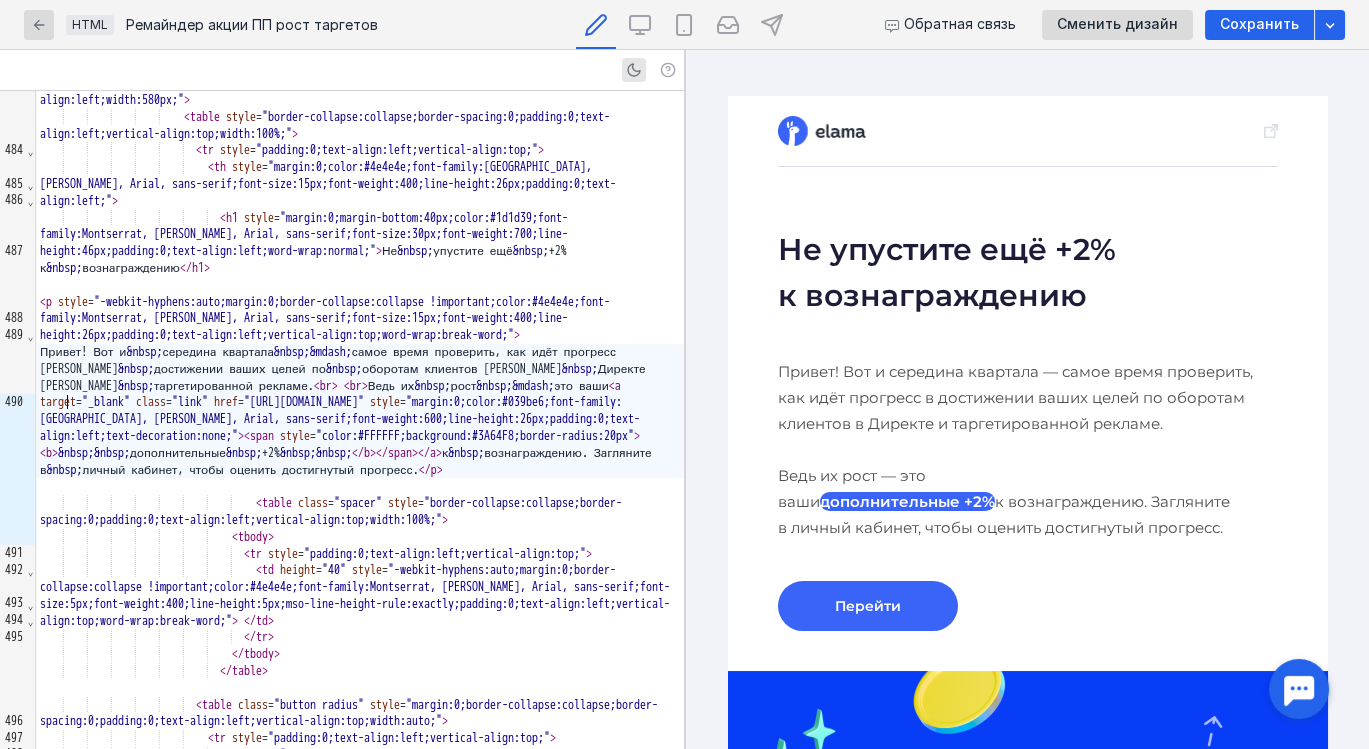 click on "< p   style = "-webkit-hyphens:auto;margin:0;border-collapse:collapse !important;color:#4e4e4e;font-family:Montserrat, [PERSON_NAME], Arial, sans-serif;font-size:15px;font-weight:400;line-height:26px;padding:0;text-align:left;vertical-align:top;word-wrap:break-word;" >" at bounding box center [360, 319] 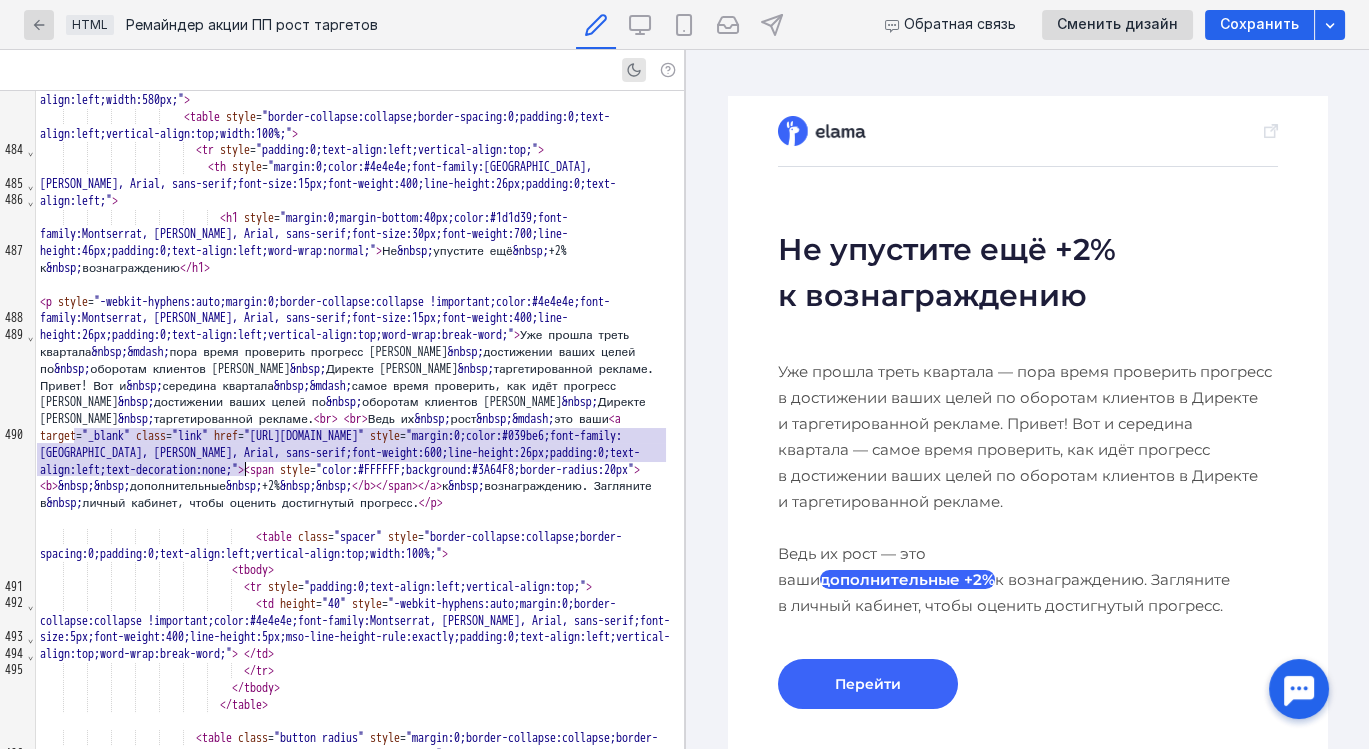 drag, startPoint x: 78, startPoint y: 428, endPoint x: 243, endPoint y: 465, distance: 169.09761 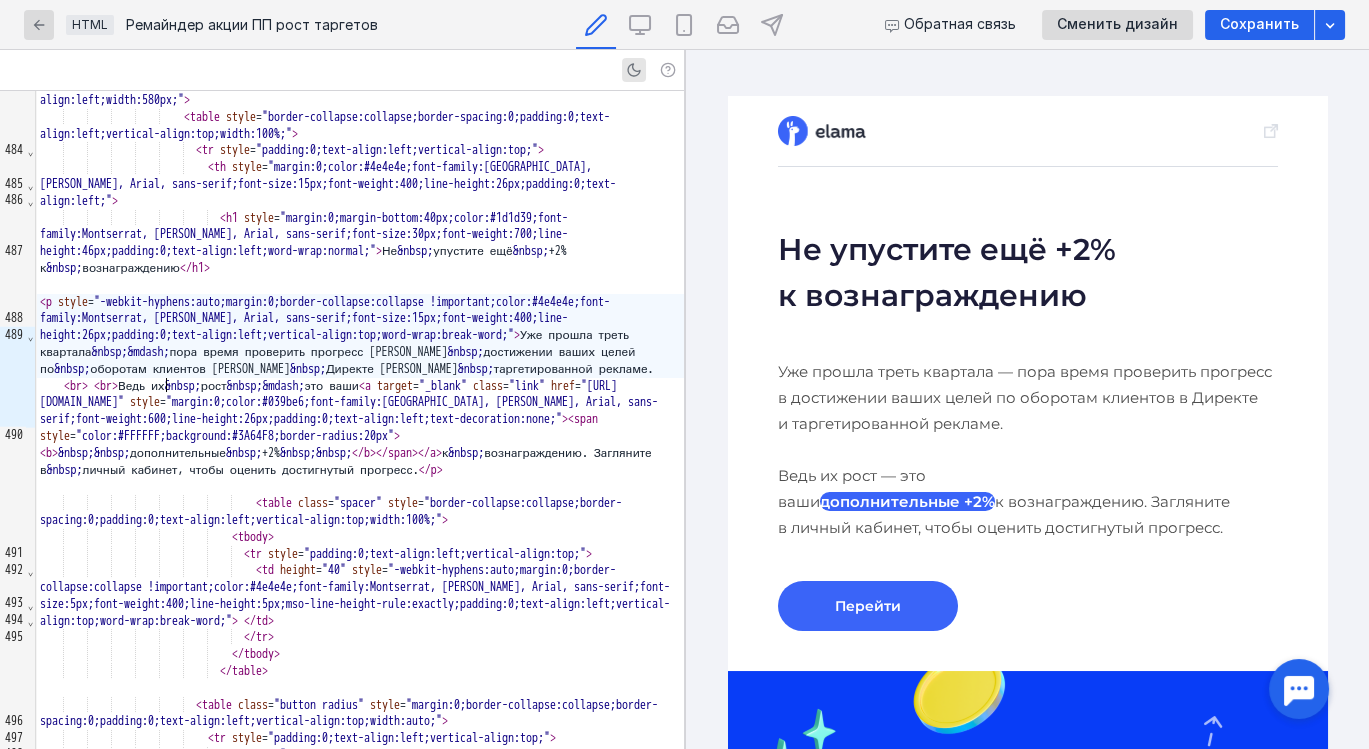 click on "< p   style = "-webkit-hyphens:auto;margin:0;border-collapse:collapse !important;color:#4e4e4e;font-family:Montserrat, [PERSON_NAME], Arial, sans-serif;font-size:15px;font-weight:400;line-height:26px;padding:0;text-align:left;vertical-align:top;word-wrap:break-word;" >  Уже прошла треть квартала &nbsp; &mdash;  пора время проверить прогресс в &nbsp; достижении ваших целей по &nbsp; оборотам клиентов в &nbsp; Директе и &nbsp; таргетированной рекламе." at bounding box center [360, 336] 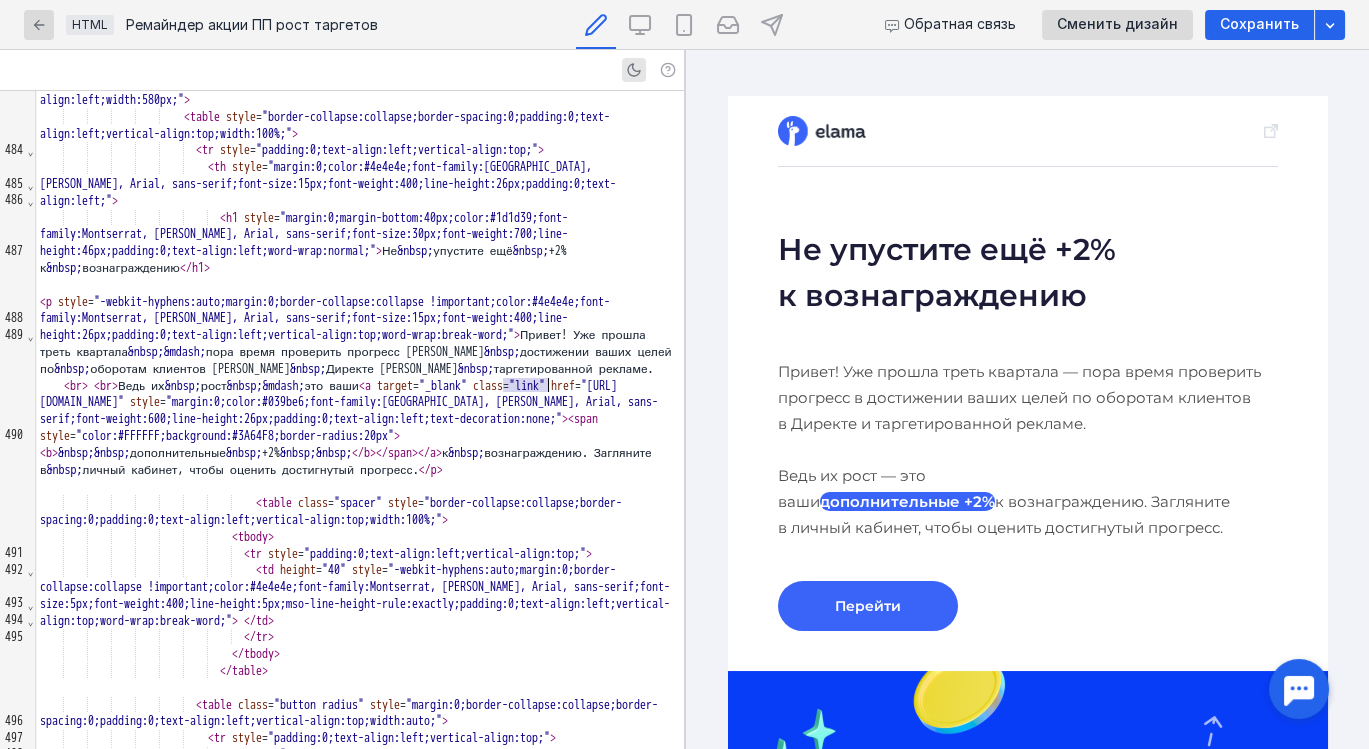 drag, startPoint x: 505, startPoint y: 389, endPoint x: 549, endPoint y: 385, distance: 44.181442 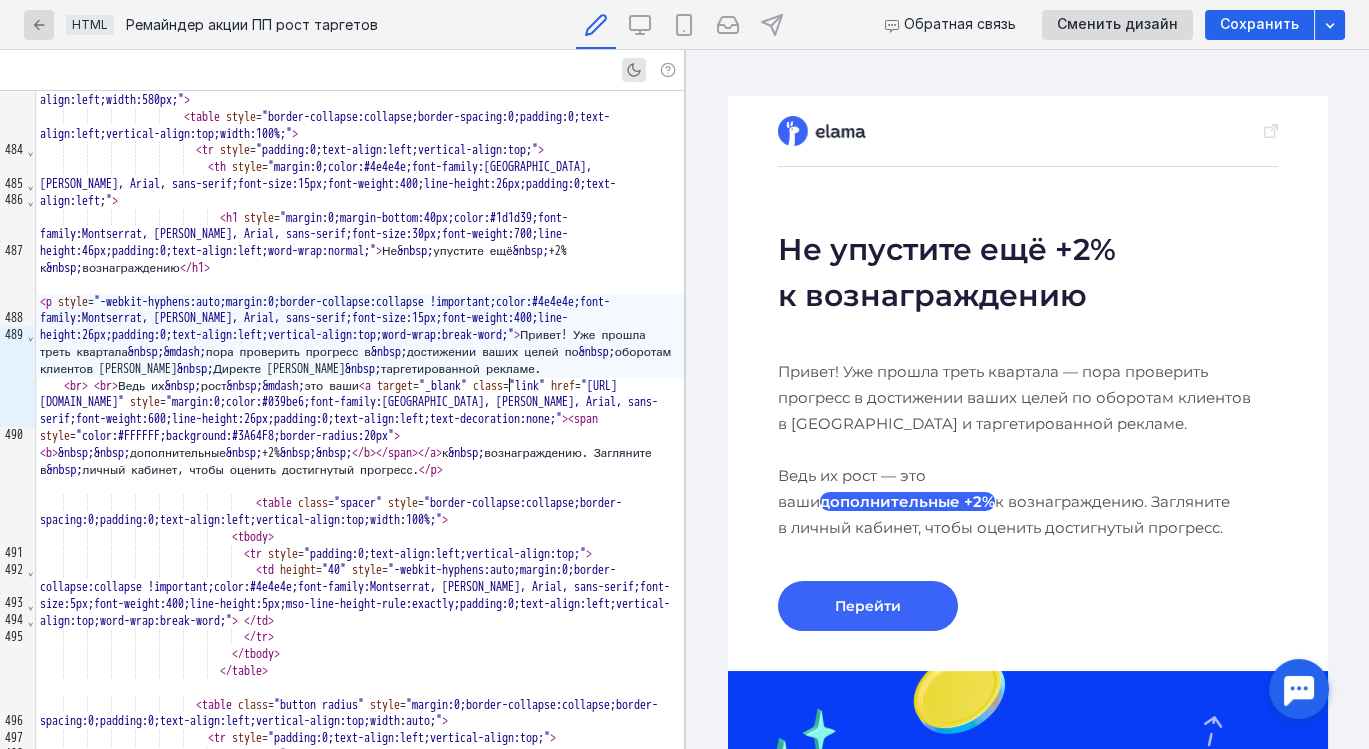 scroll, scrollTop: 23, scrollLeft: 0, axis: vertical 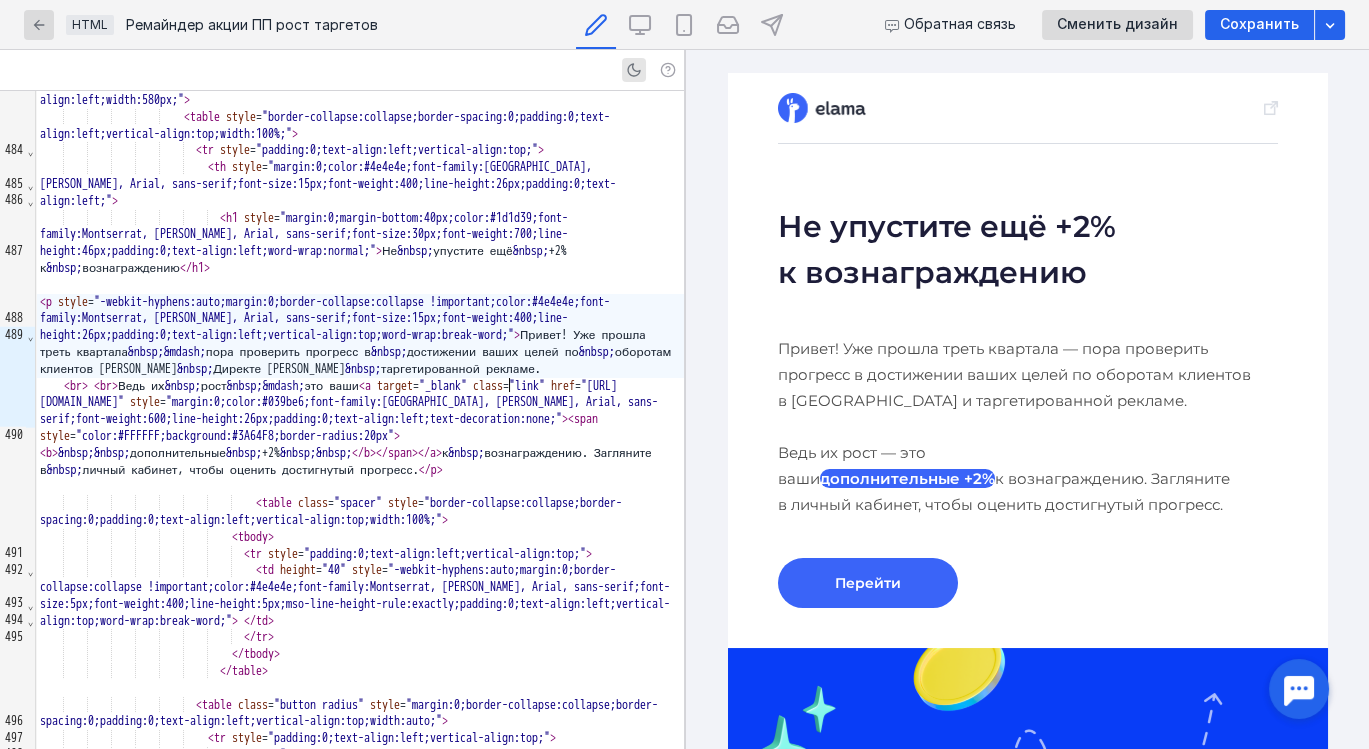 click at bounding box center (1027, 817) 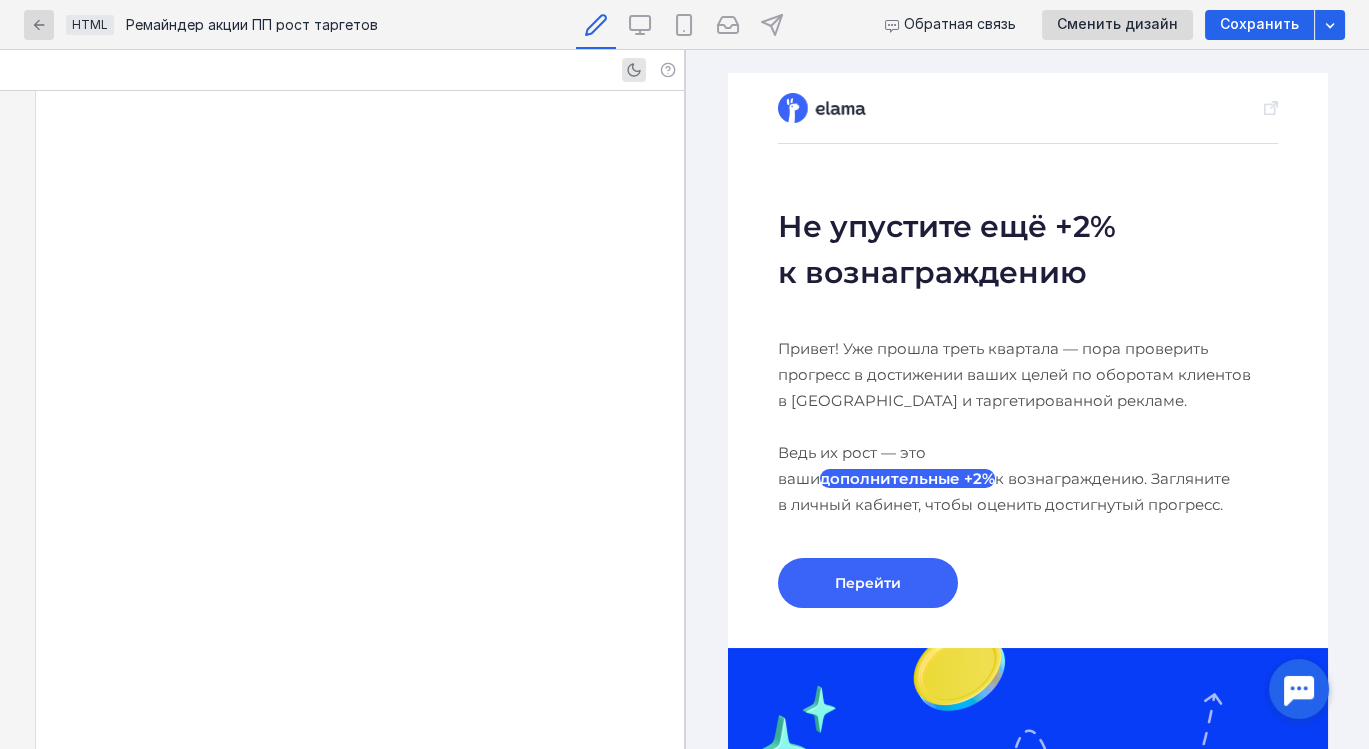 scroll, scrollTop: 9356, scrollLeft: 0, axis: vertical 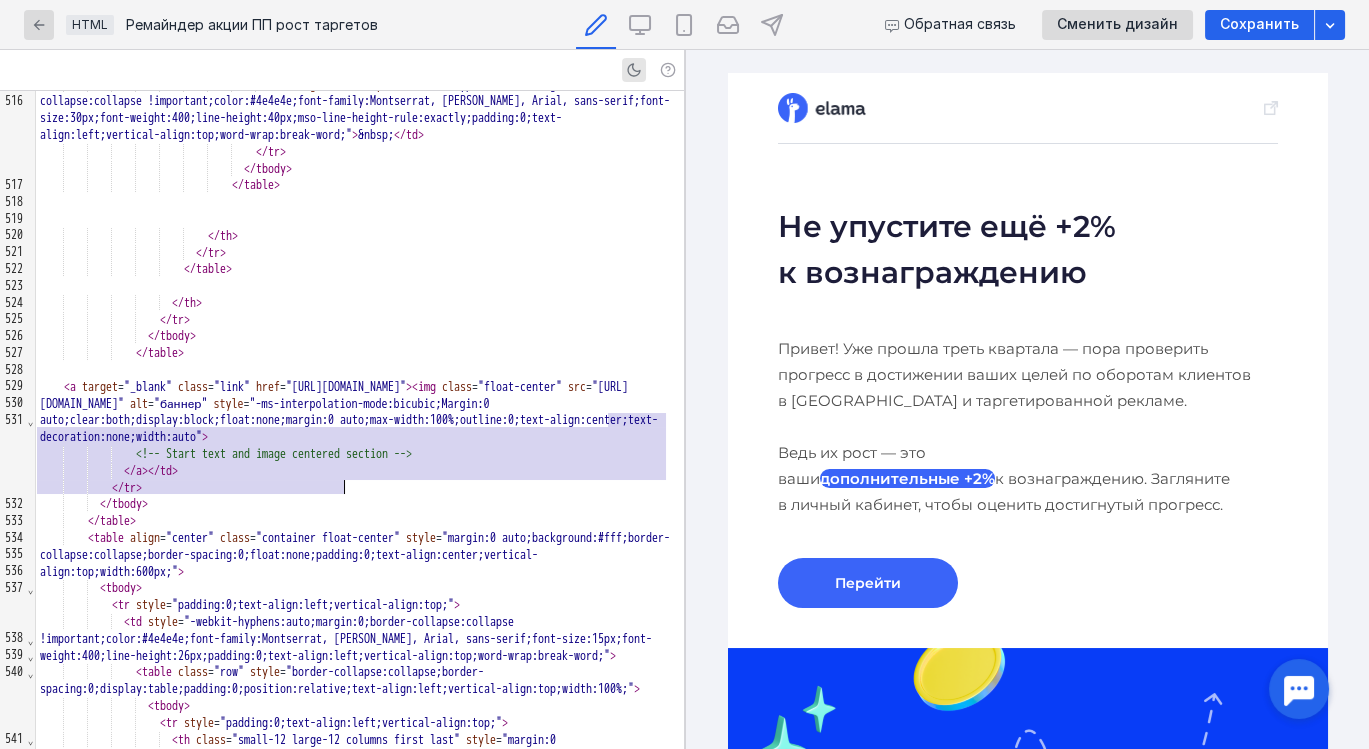 click on "<!-- Start text and image centered section -->" at bounding box center [274, 454] 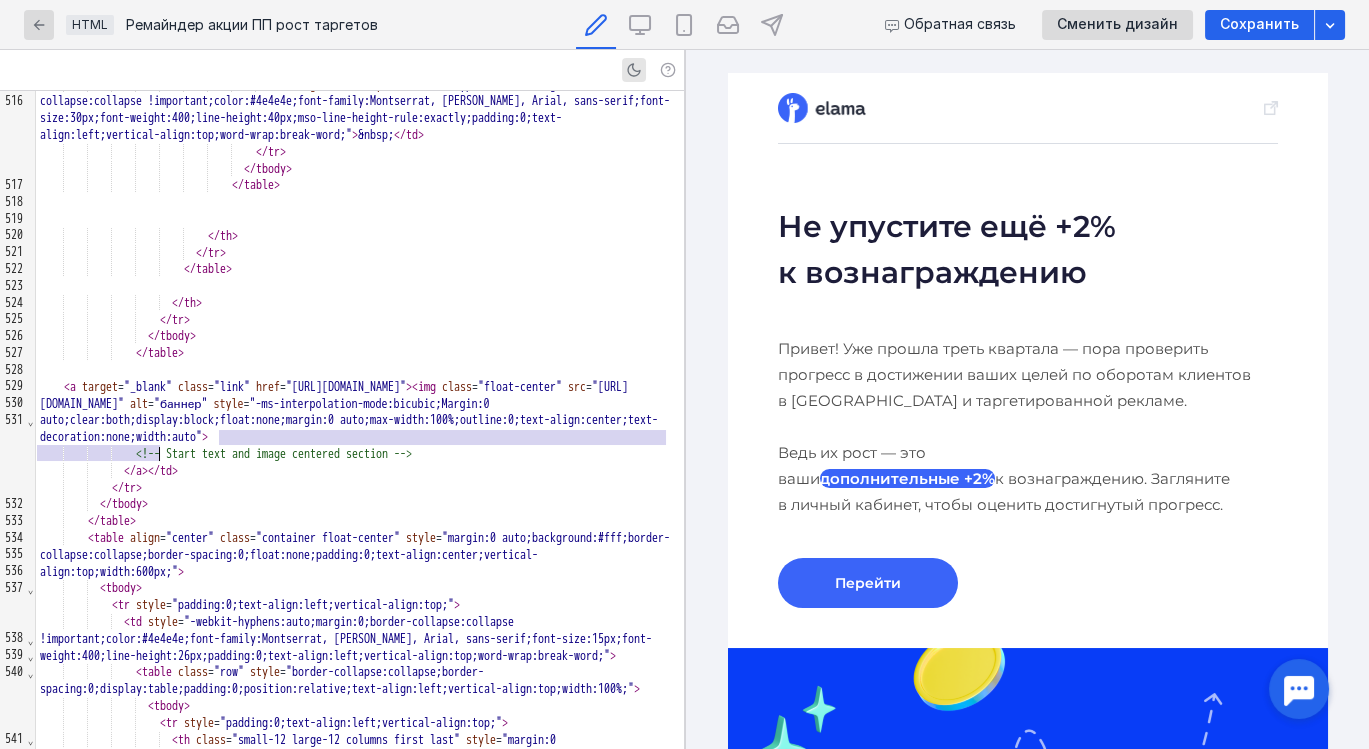 drag, startPoint x: 217, startPoint y: 442, endPoint x: 157, endPoint y: 457, distance: 61.846584 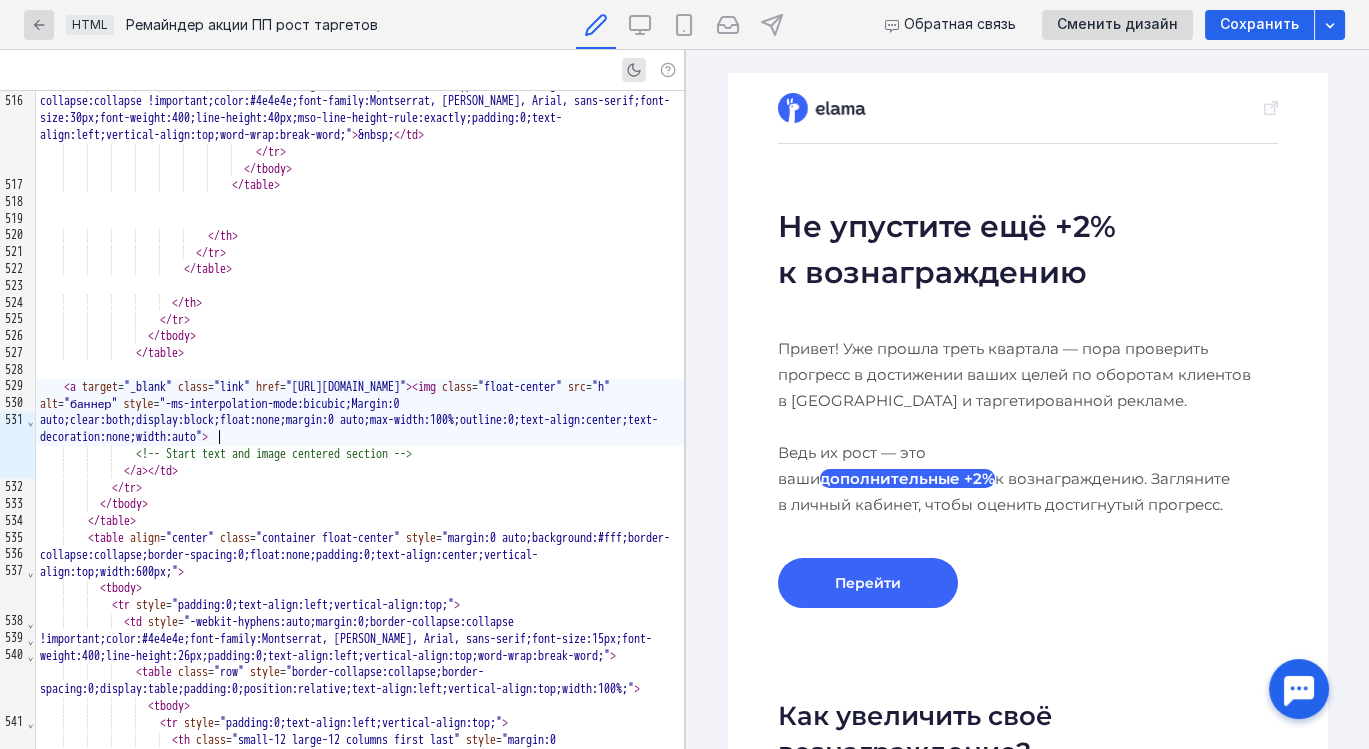 scroll, scrollTop: 23, scrollLeft: 0, axis: vertical 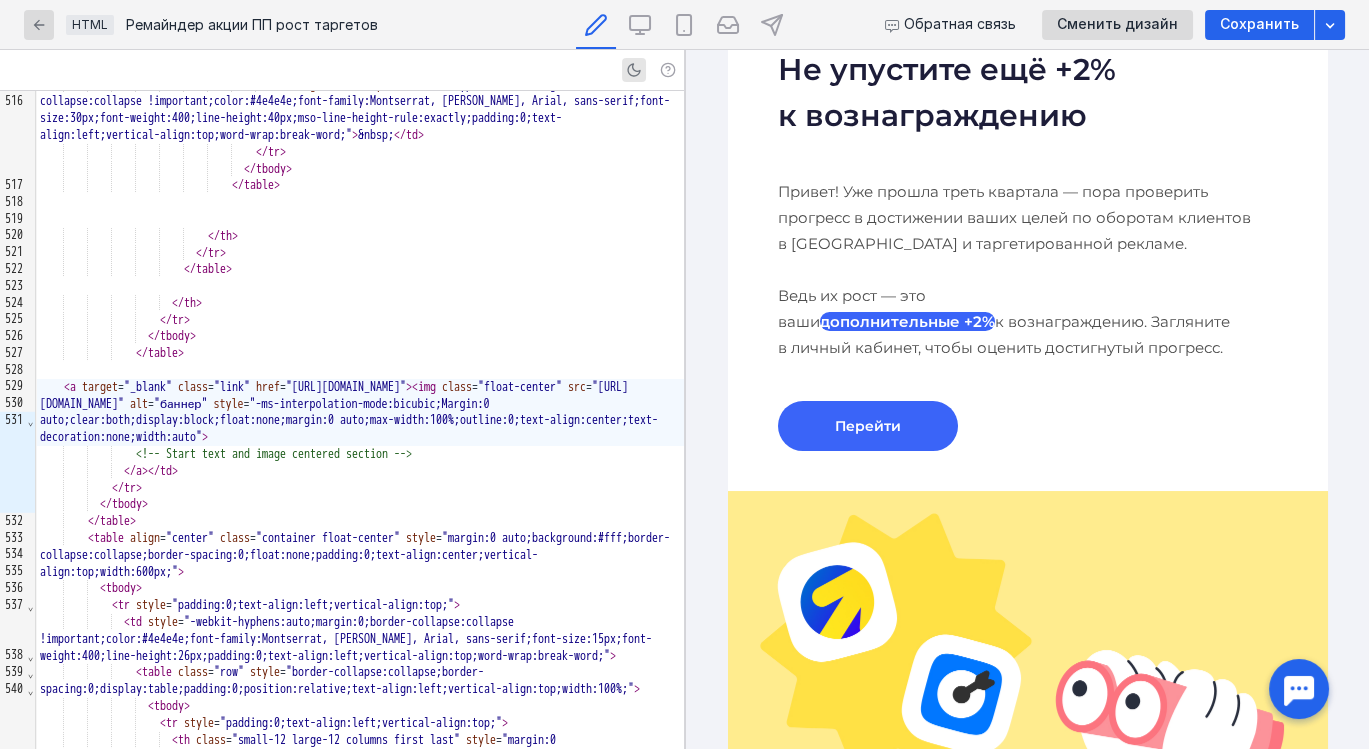 click on "дополнительные +2%" at bounding box center (906, 321) 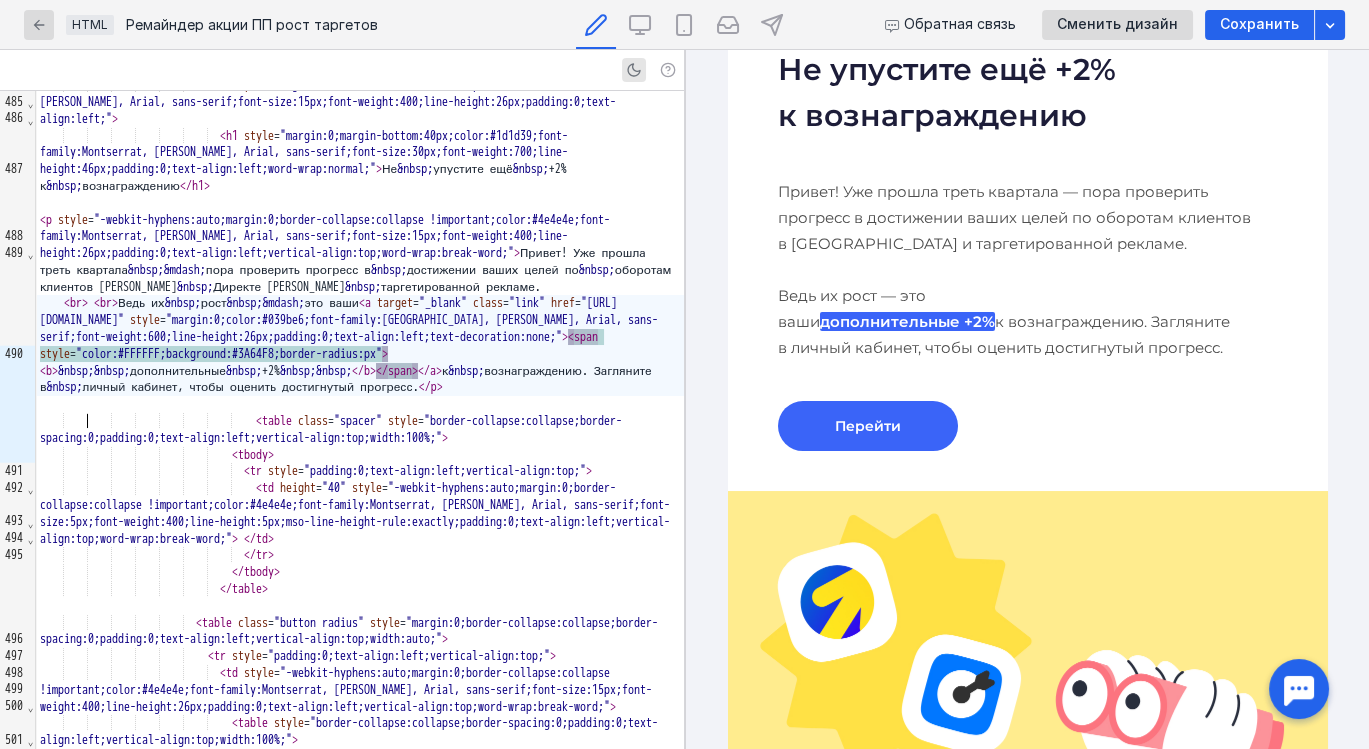 scroll, scrollTop: 0, scrollLeft: 0, axis: both 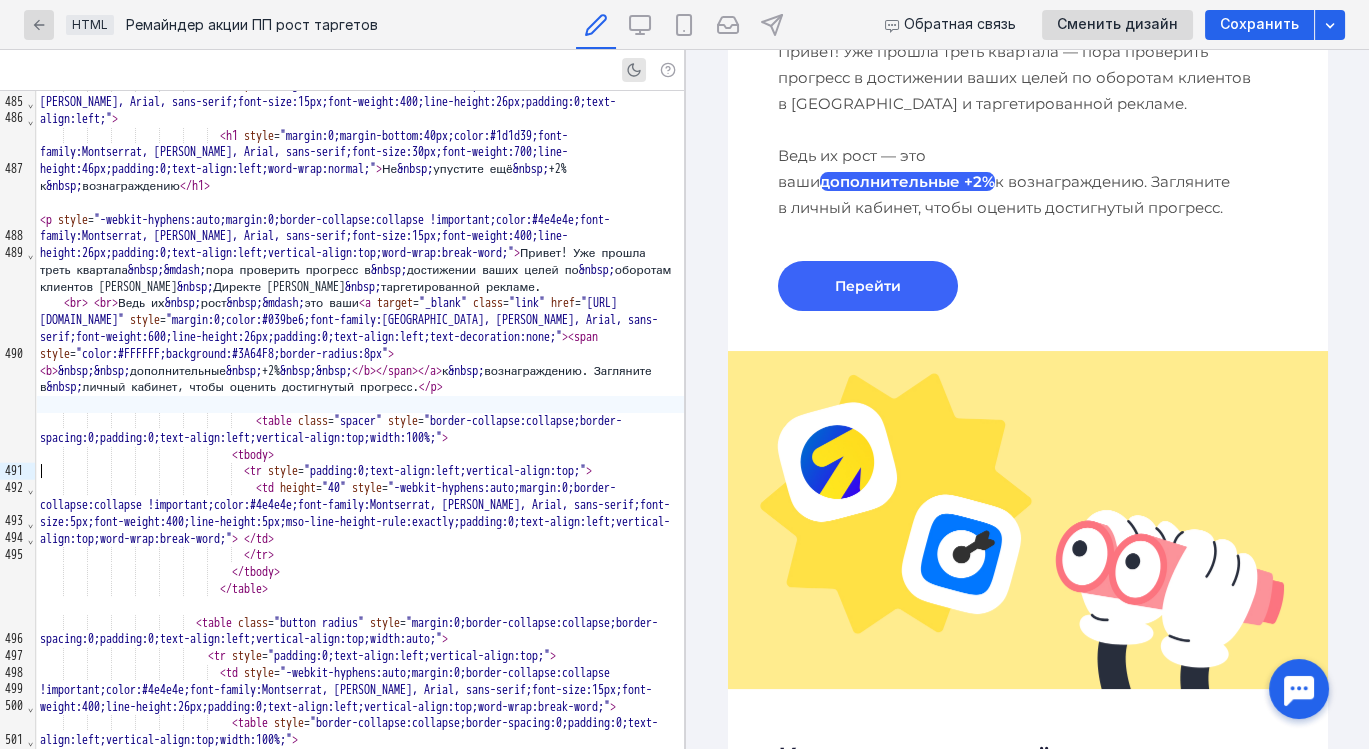 click at bounding box center [360, 404] 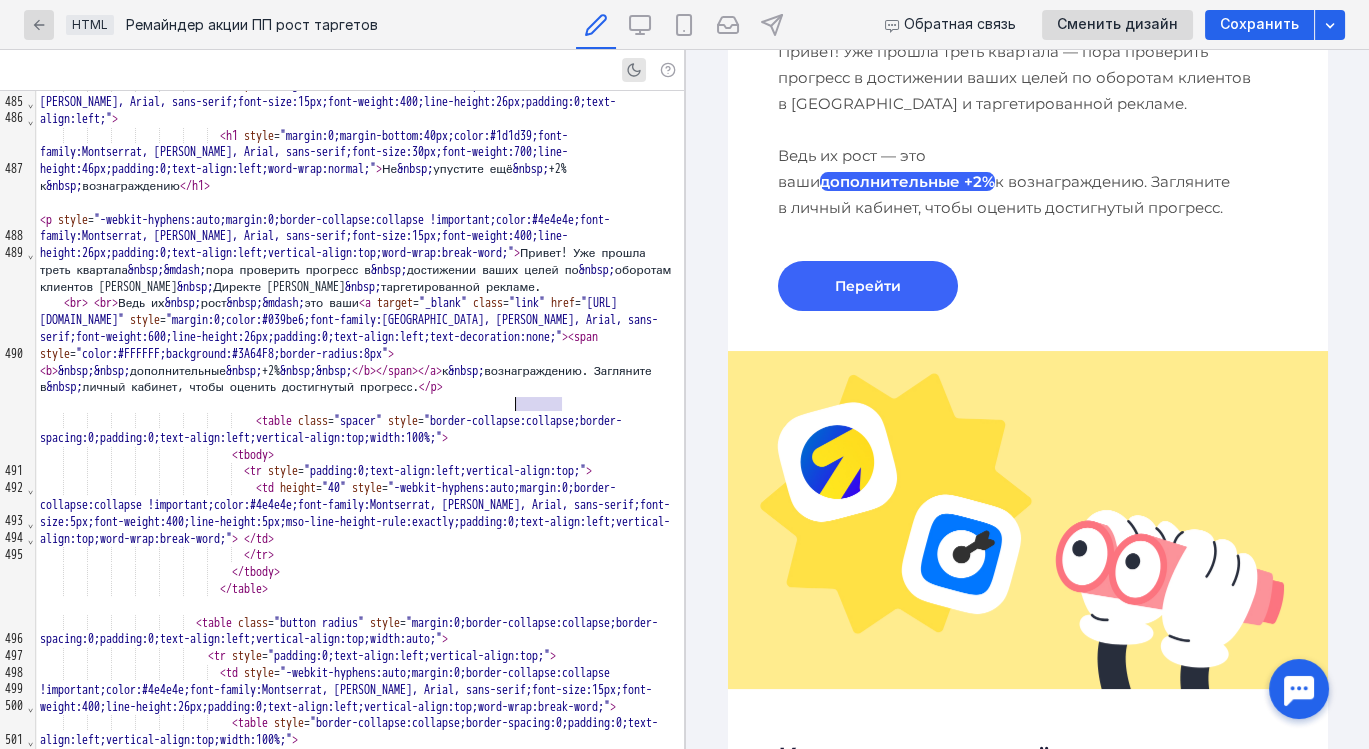 drag, startPoint x: 565, startPoint y: 400, endPoint x: 516, endPoint y: 405, distance: 49.25444 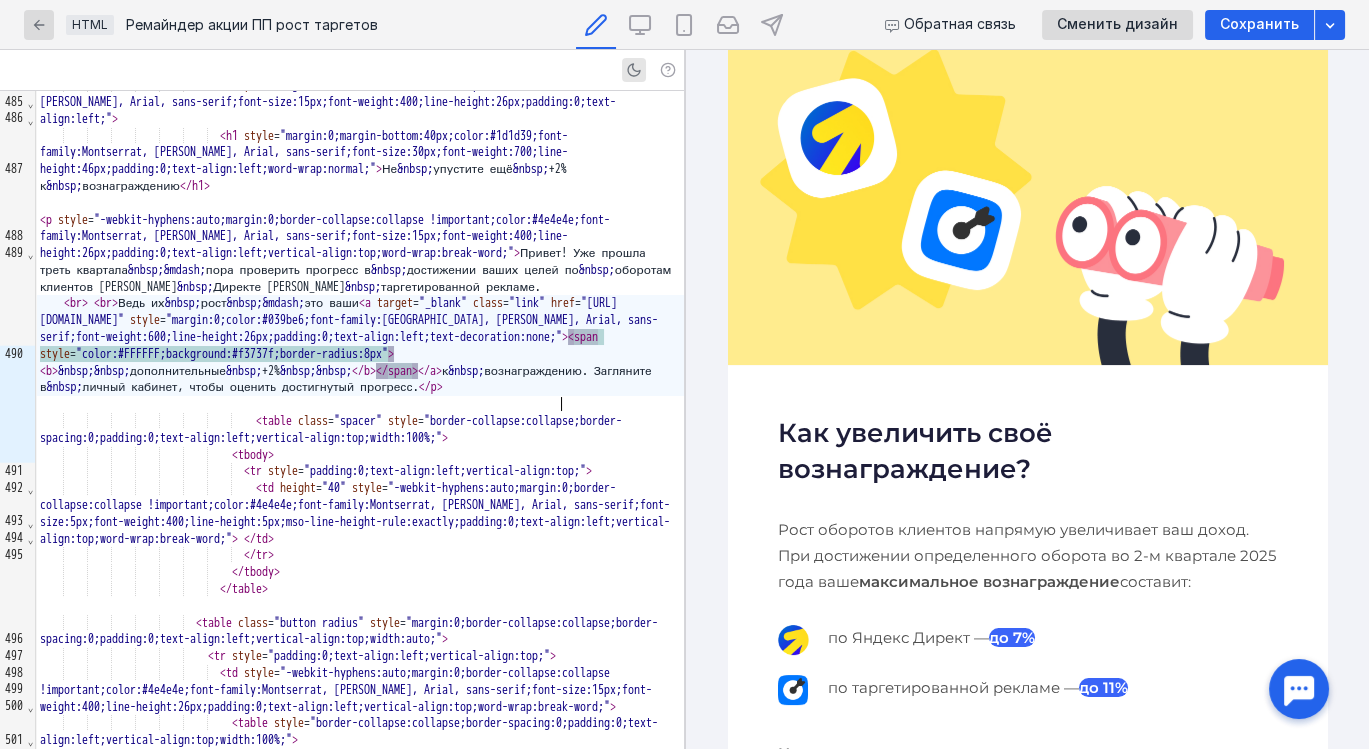scroll, scrollTop: 643, scrollLeft: 0, axis: vertical 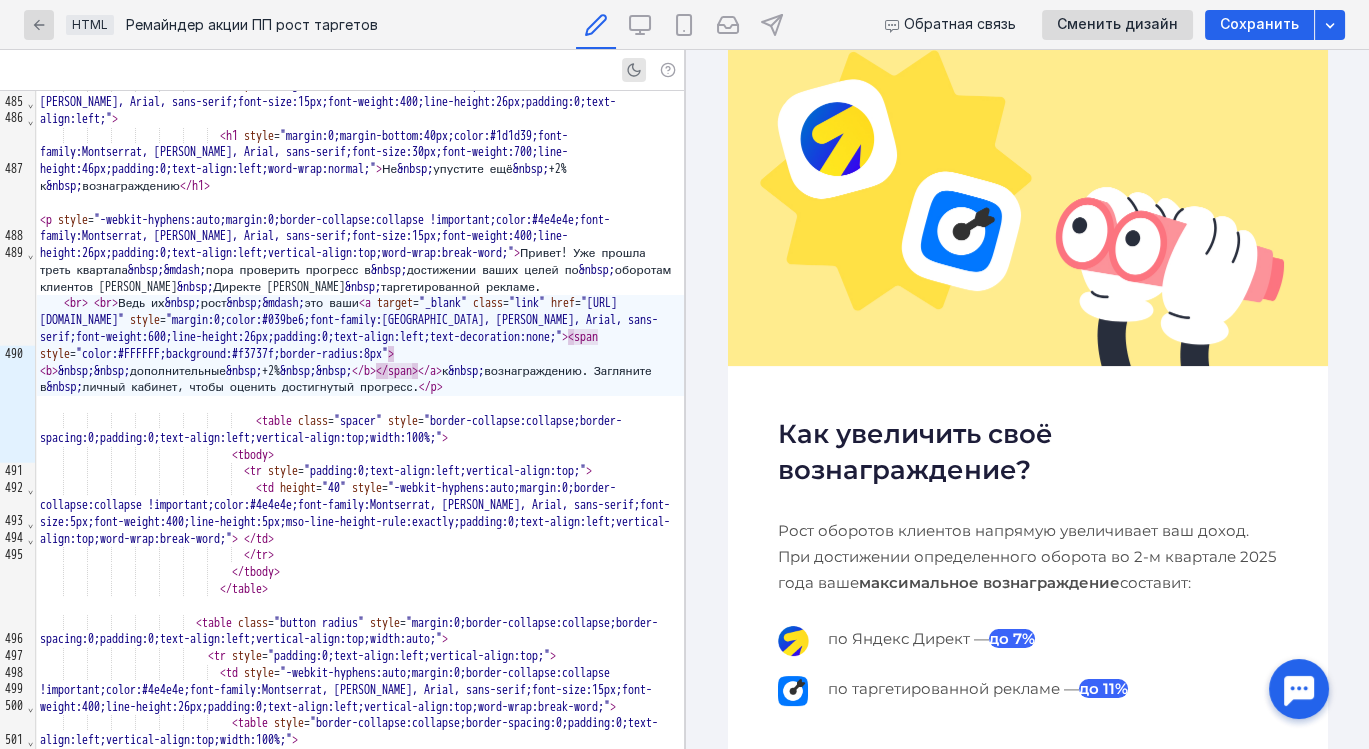 click on "Рост оборотов клиентов напрямую увеличивает ваш доход. При достижении определенного оборота во 2-м квартале 2025 года ваше  максимальное вознаграждение  составит:" at bounding box center (1027, 557) 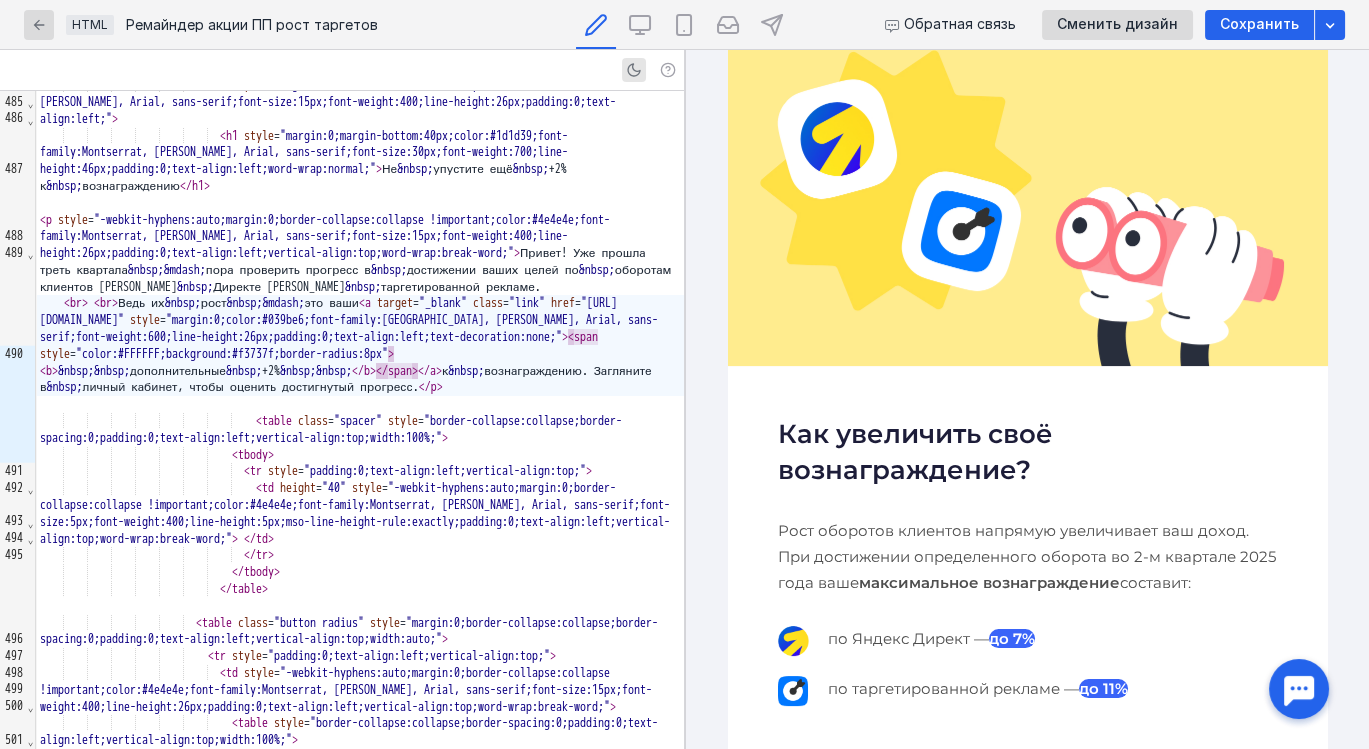 scroll, scrollTop: 10262, scrollLeft: 0, axis: vertical 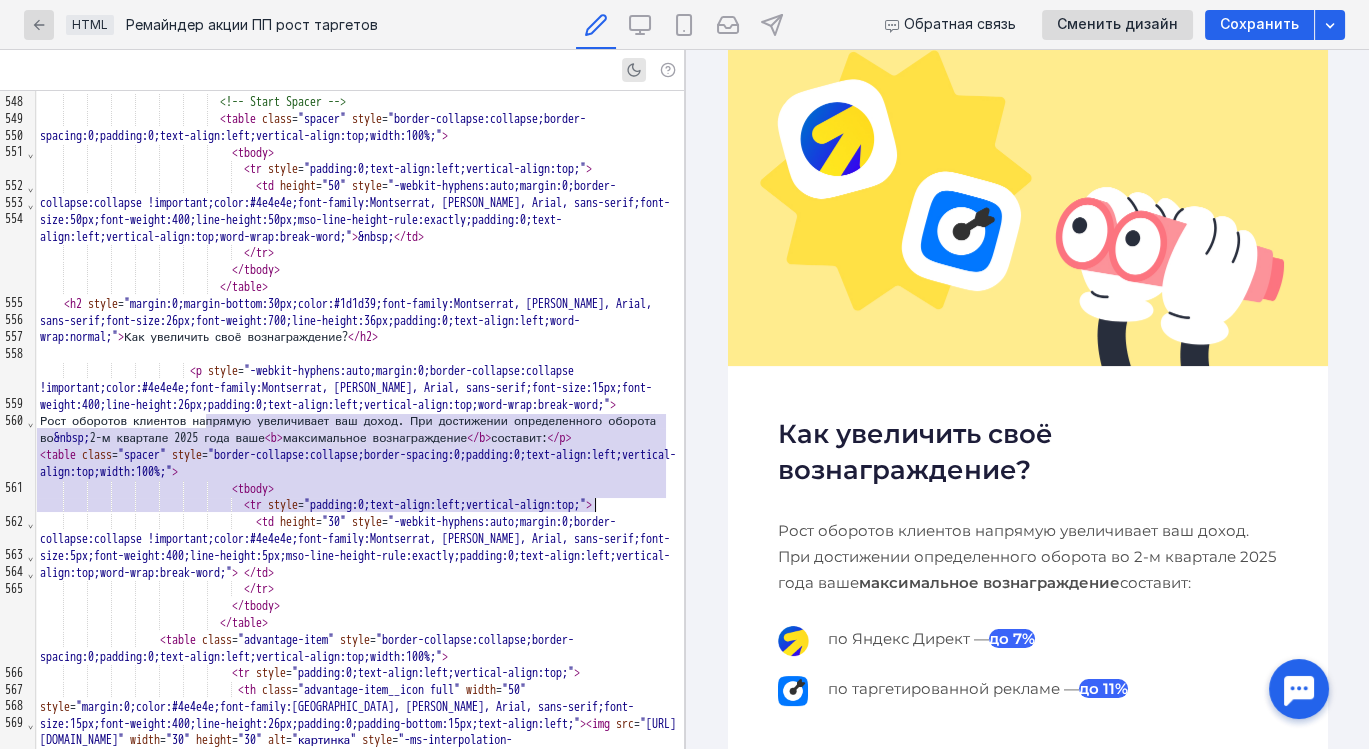 click on "Рост оборотов клиентов напрямую увеличивает ваш доход. При достижении определенного оборота во 2-м квартале 2025 года ваше  максимальное вознаграждение  составит:" at bounding box center [1027, 557] 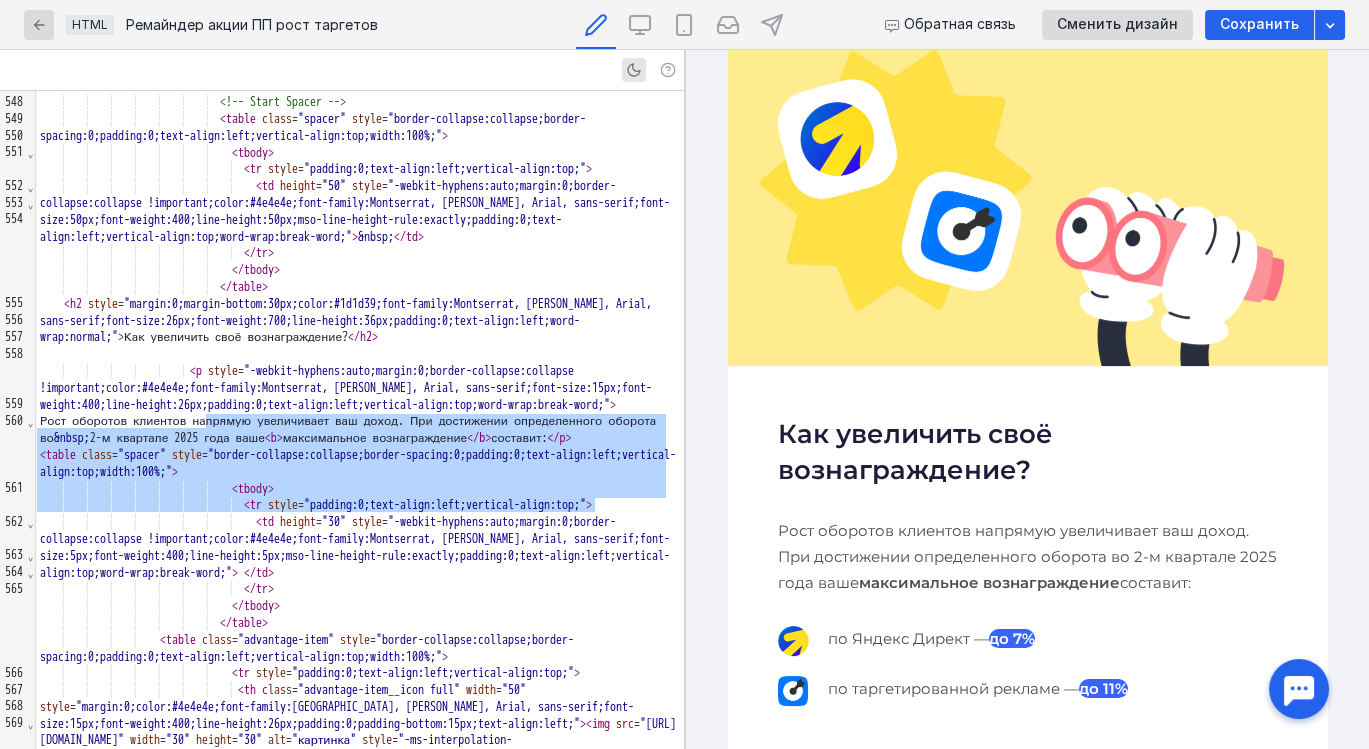 click on "Как увеличить своё вознаграждение?" at bounding box center (1027, 452) 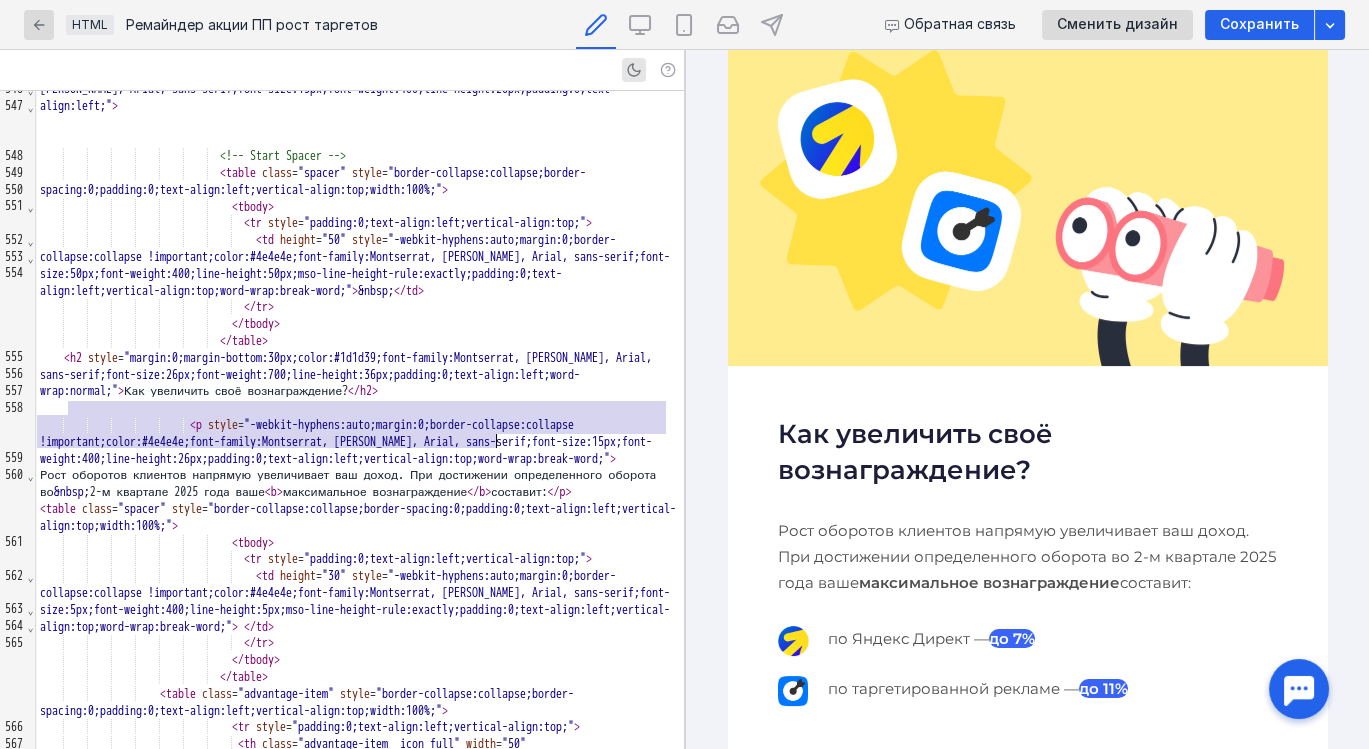 scroll, scrollTop: 10211, scrollLeft: 0, axis: vertical 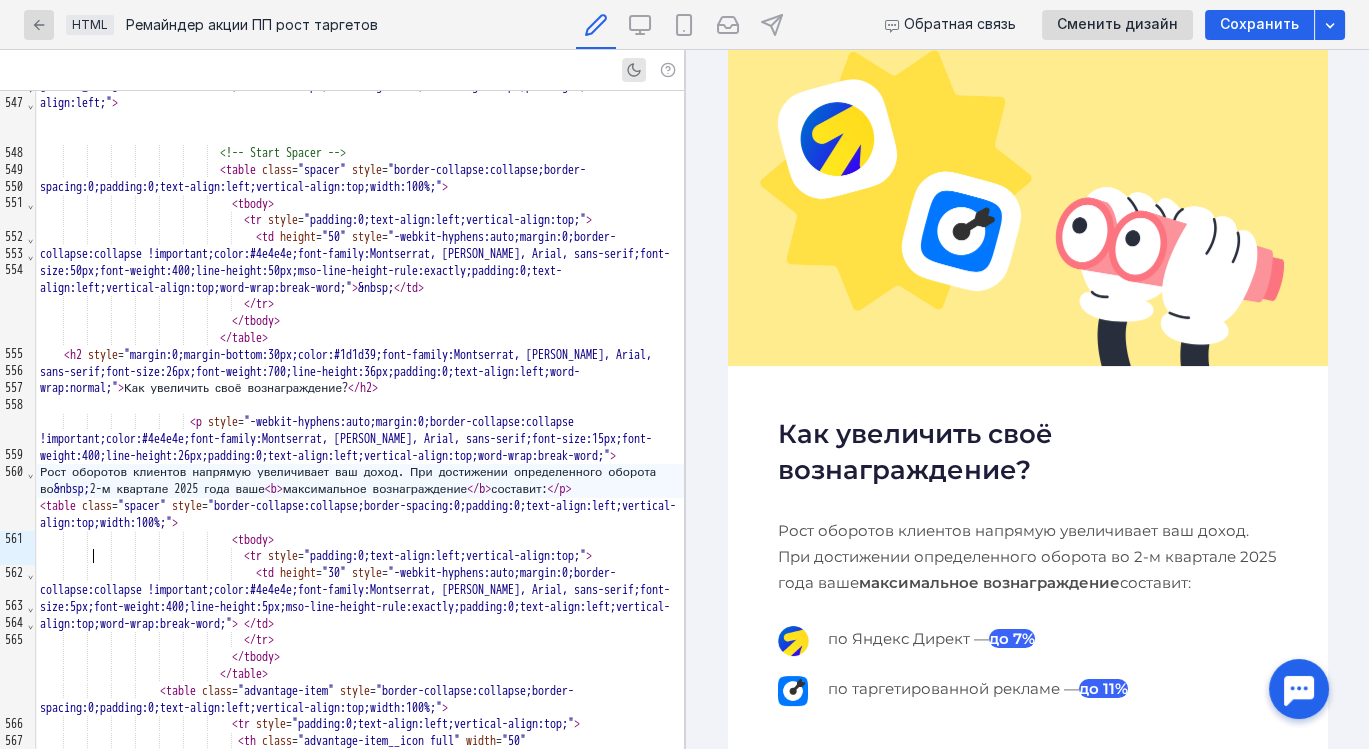 click on "Рост оборотов клиентов напрямую увеличивает ваш доход. При достижении определенного оборота во &nbsp; 2-м квартале 2025 года ваше  < b > максимальное вознаграждение </ b >  составит: </ p >" at bounding box center [360, 481] 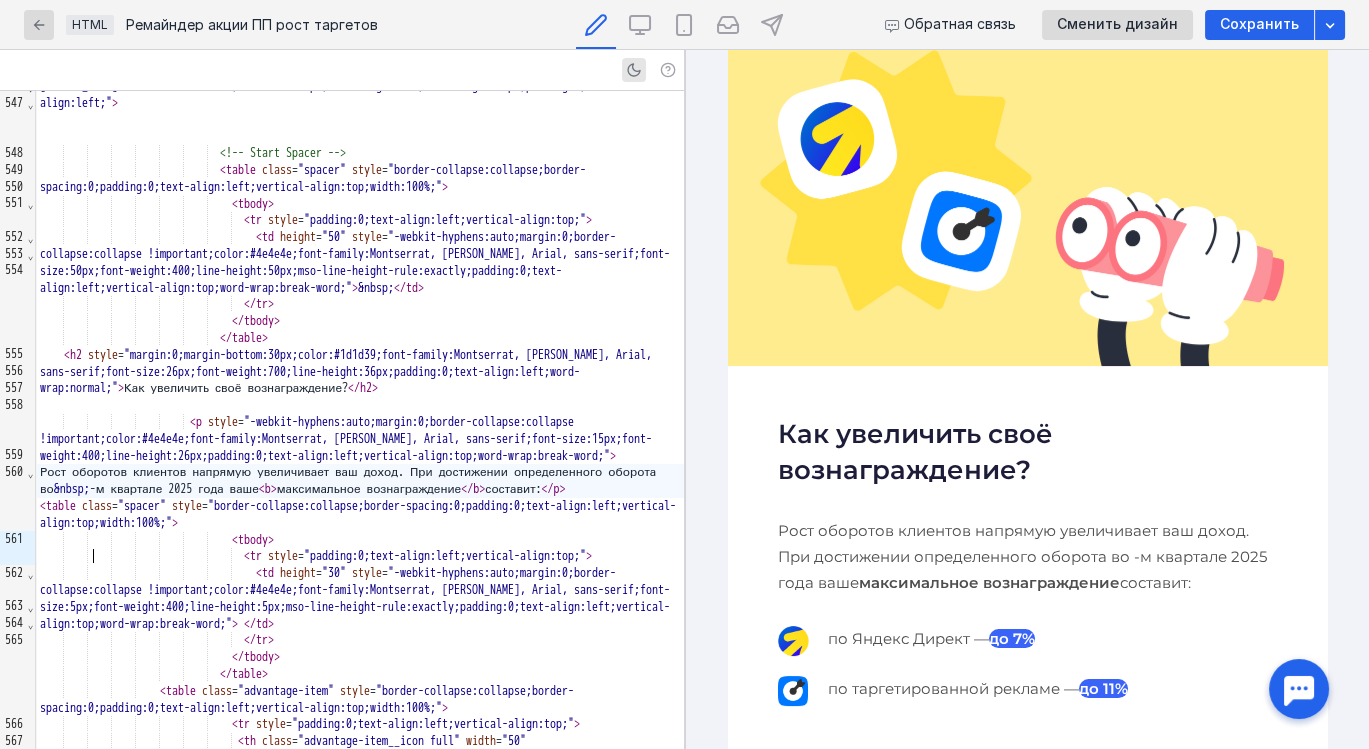 scroll, scrollTop: 643, scrollLeft: 0, axis: vertical 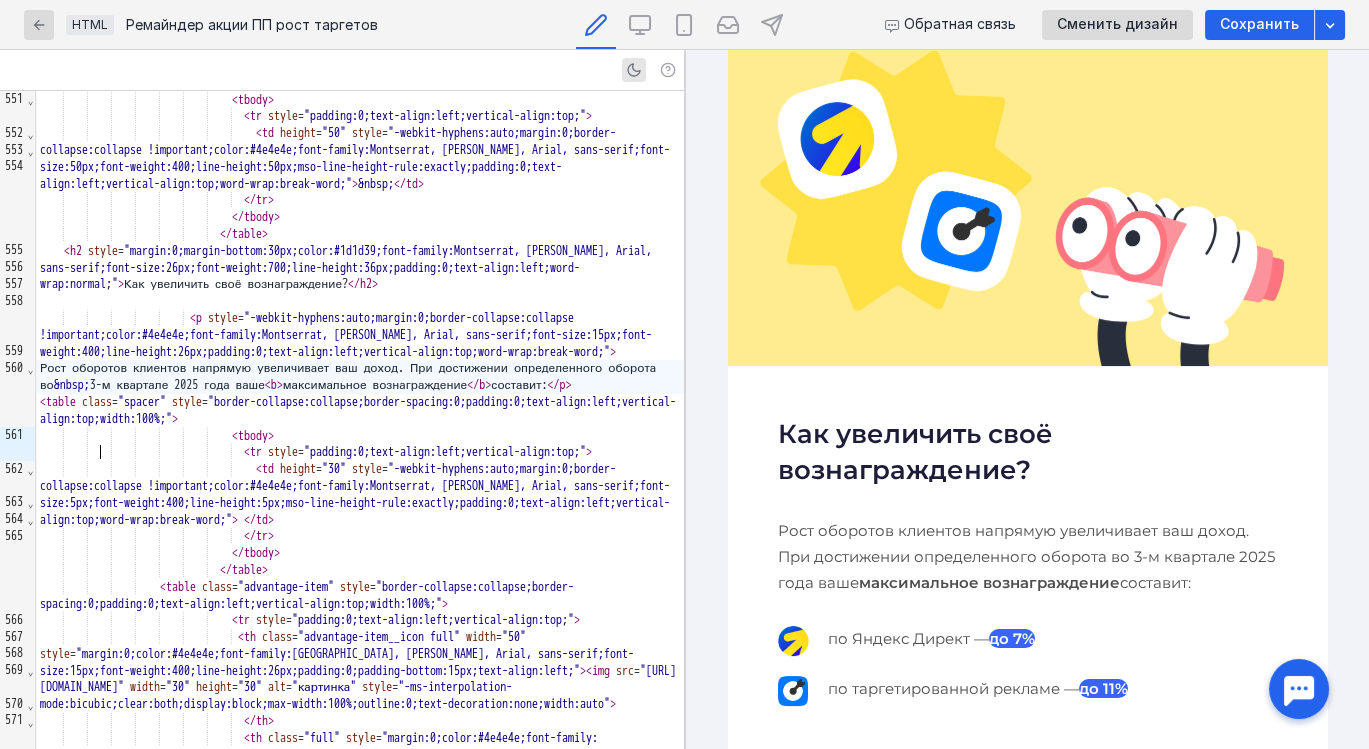 click on "до 7%" at bounding box center [1011, 638] 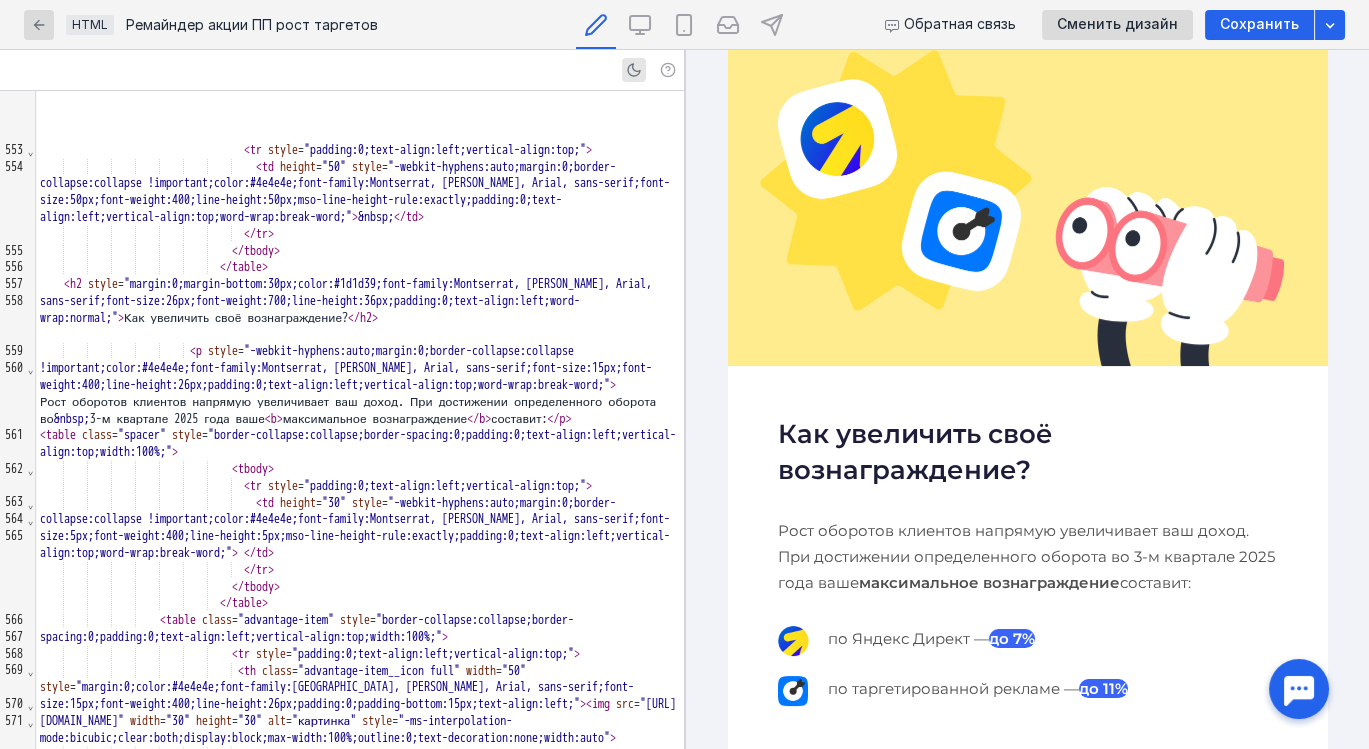 scroll, scrollTop: 10867, scrollLeft: 0, axis: vertical 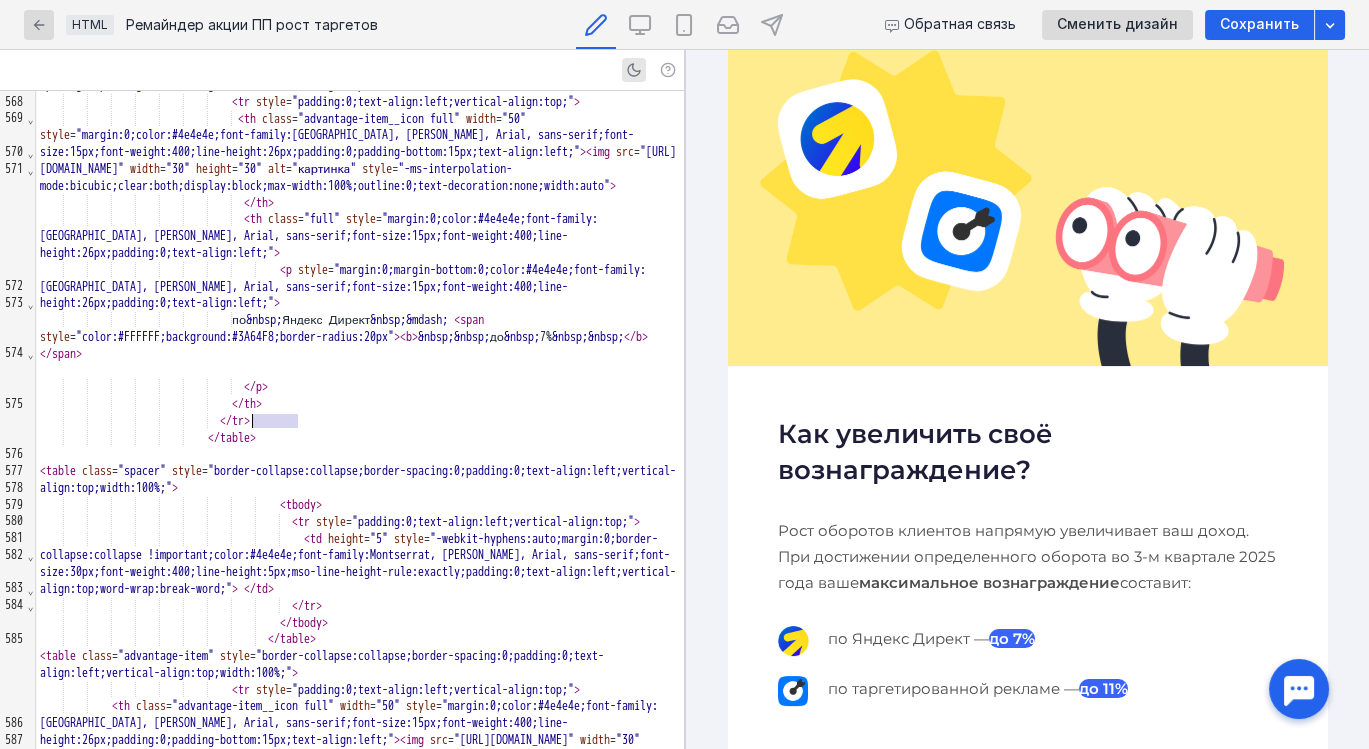 drag, startPoint x: 299, startPoint y: 417, endPoint x: 253, endPoint y: 417, distance: 46 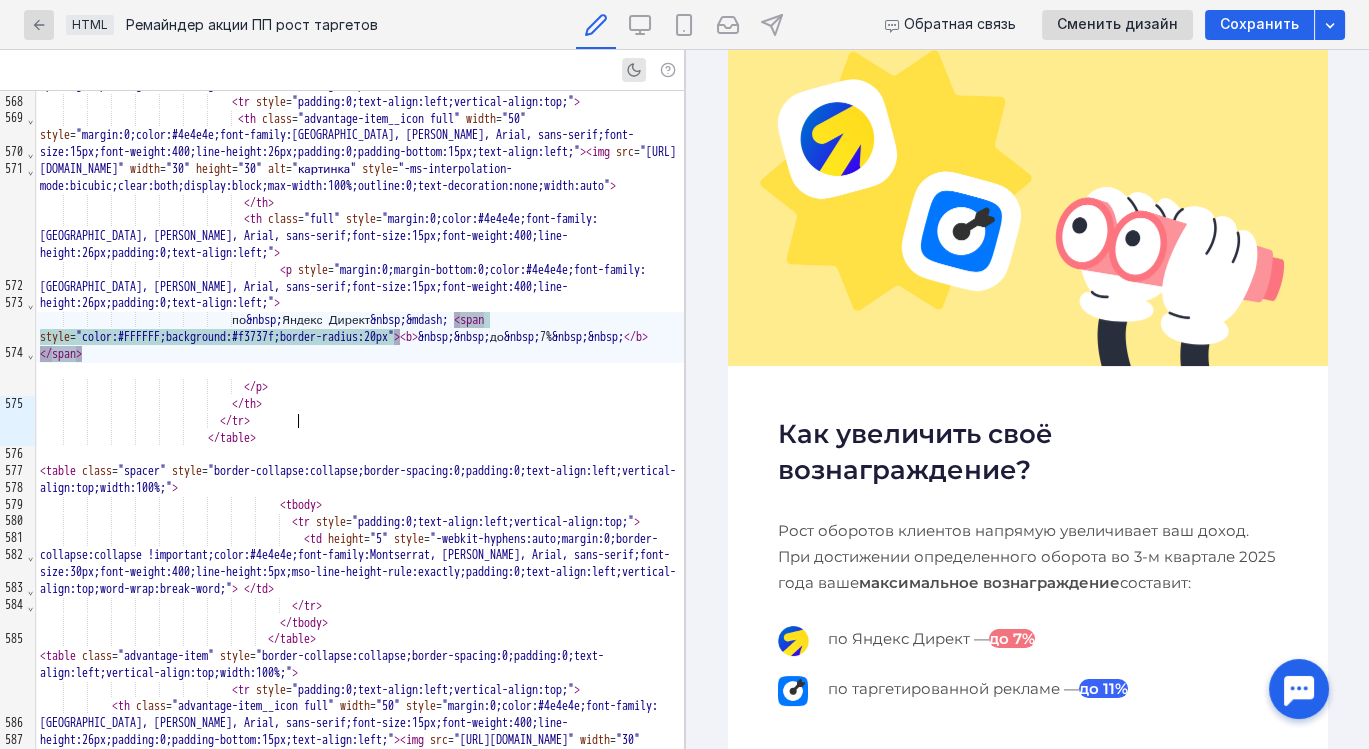 scroll, scrollTop: 643, scrollLeft: 0, axis: vertical 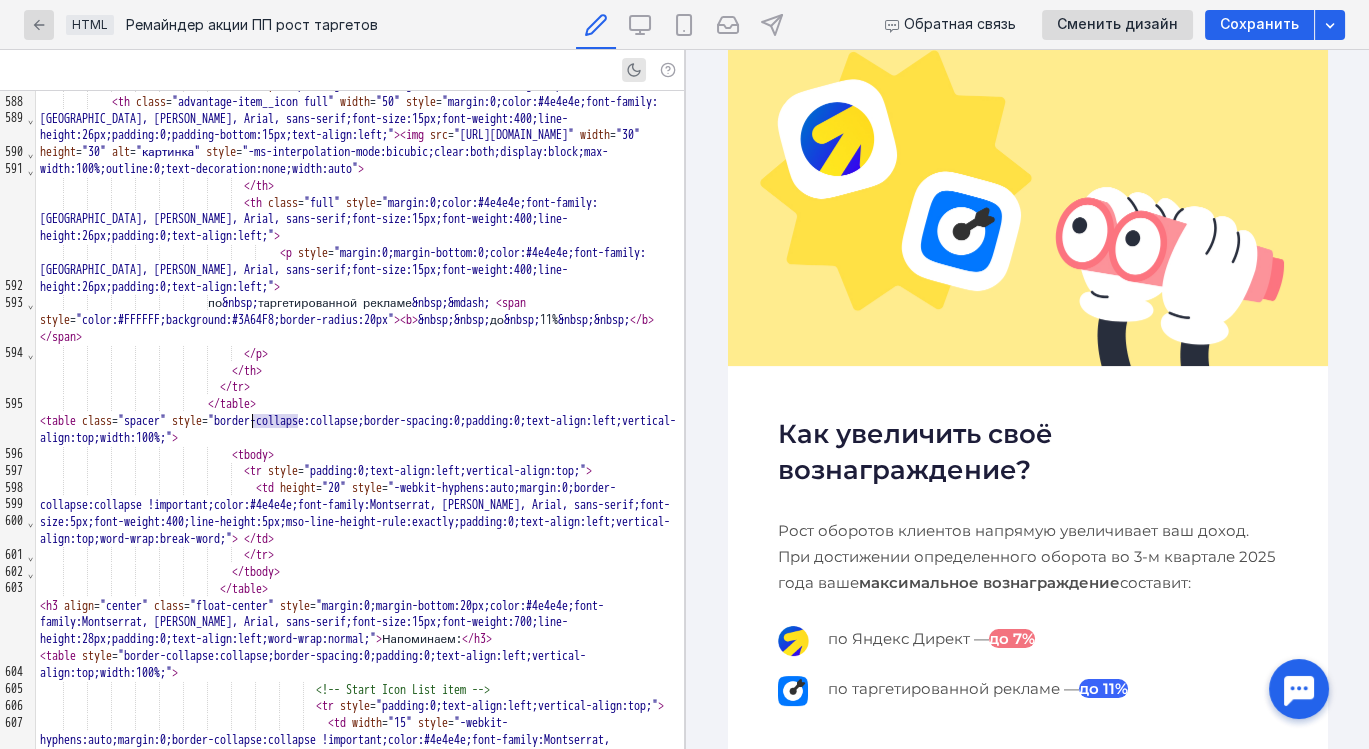 drag, startPoint x: 296, startPoint y: 421, endPoint x: 252, endPoint y: 421, distance: 44 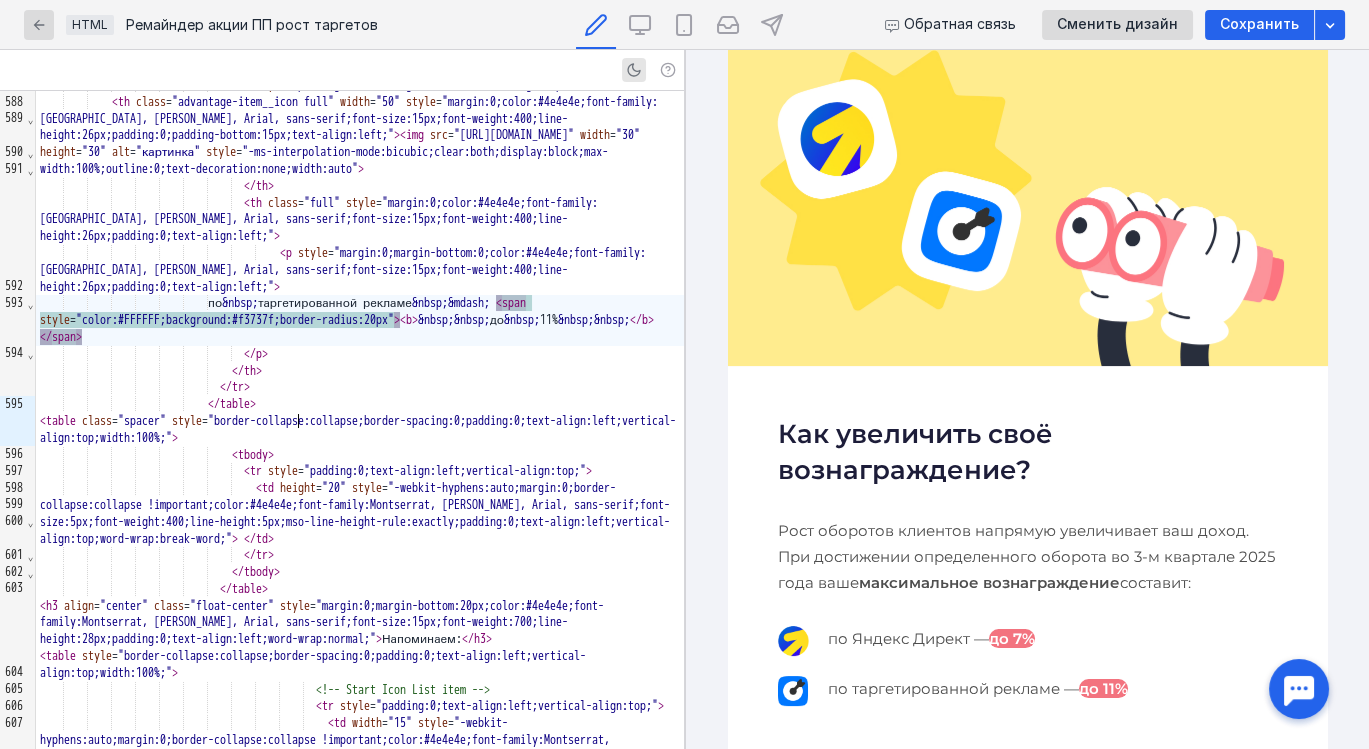 scroll, scrollTop: 643, scrollLeft: 0, axis: vertical 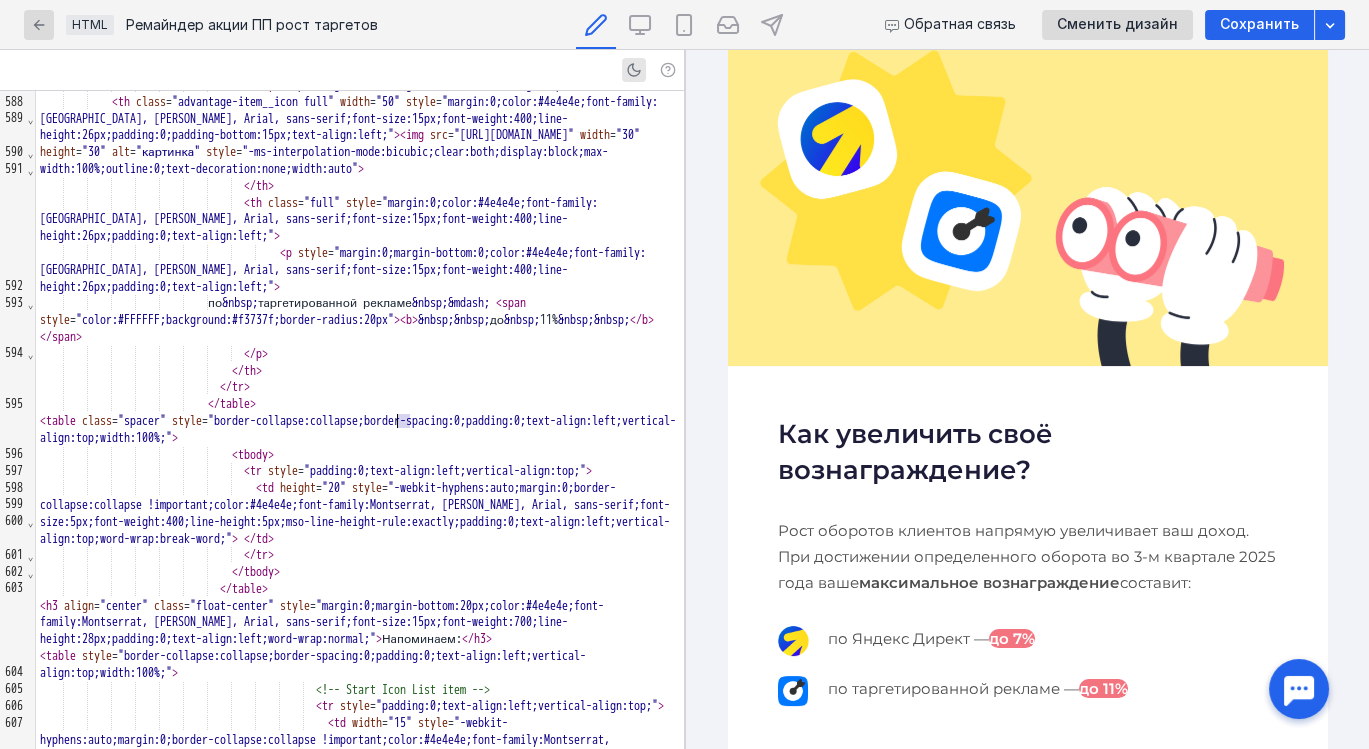 drag, startPoint x: 413, startPoint y: 417, endPoint x: 397, endPoint y: 420, distance: 16.27882 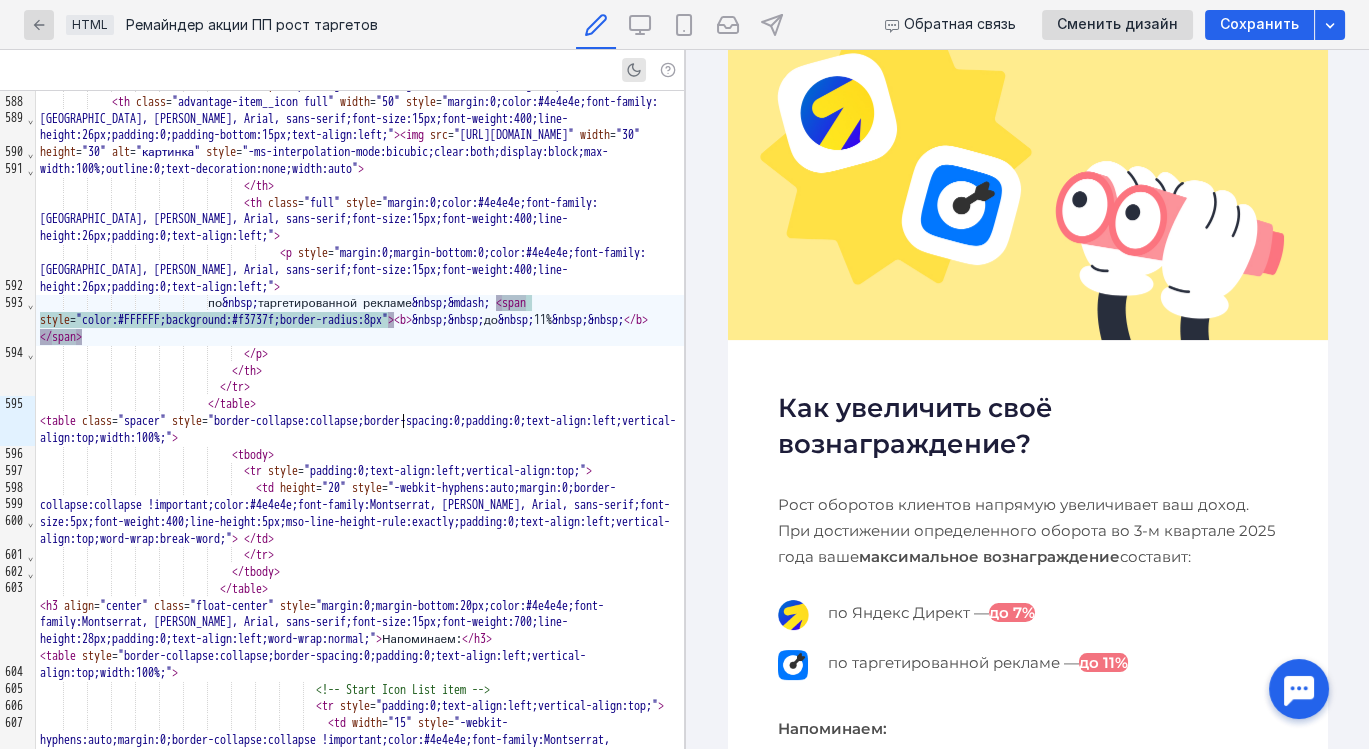scroll, scrollTop: 643, scrollLeft: 0, axis: vertical 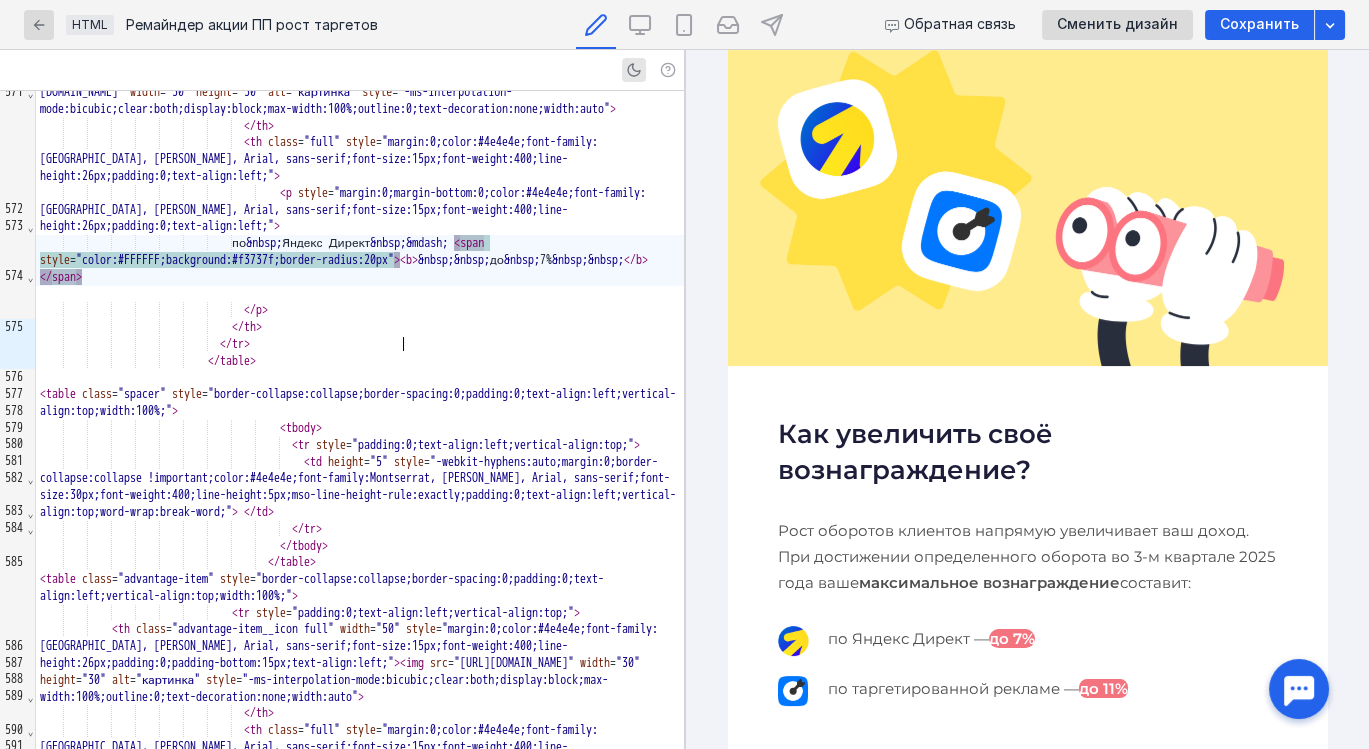 click on ""color:#FFFFFF;background:#f3737f;border-radius:20px"" at bounding box center (235, 260) 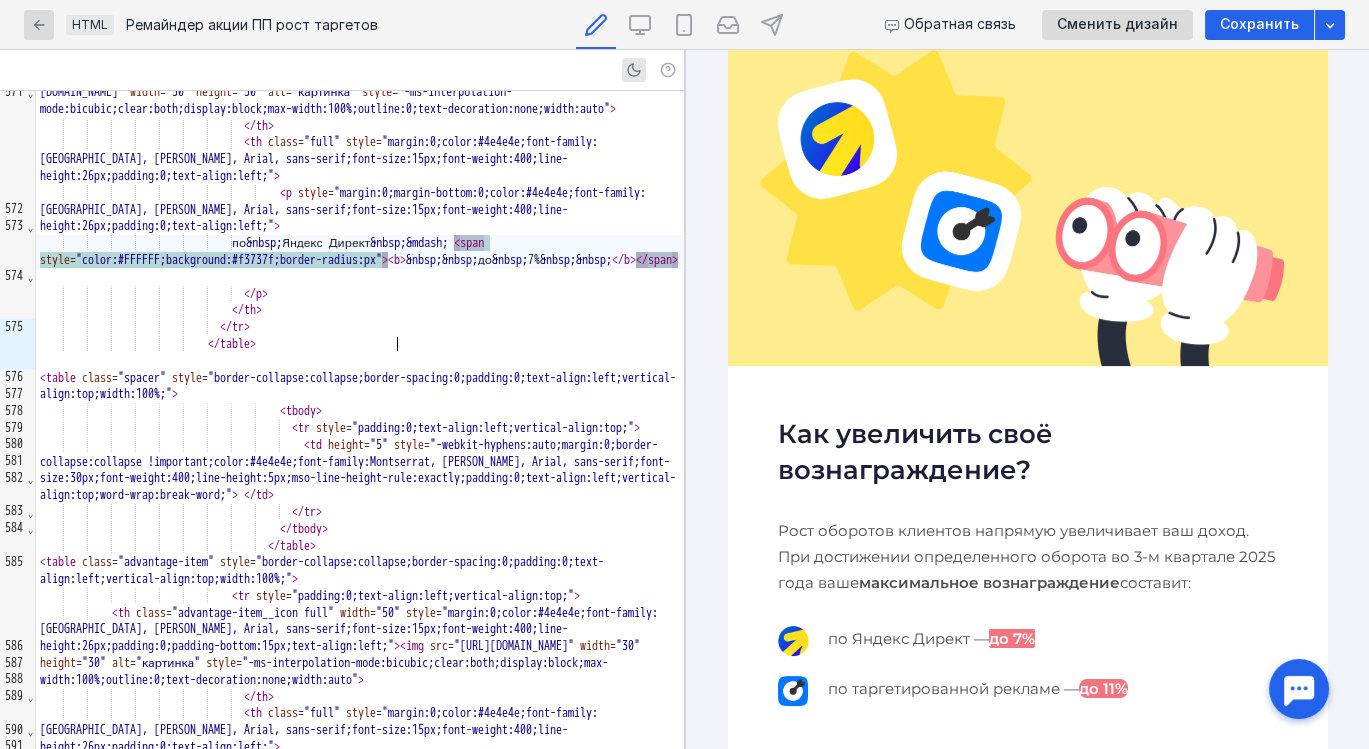 scroll, scrollTop: 0, scrollLeft: 0, axis: both 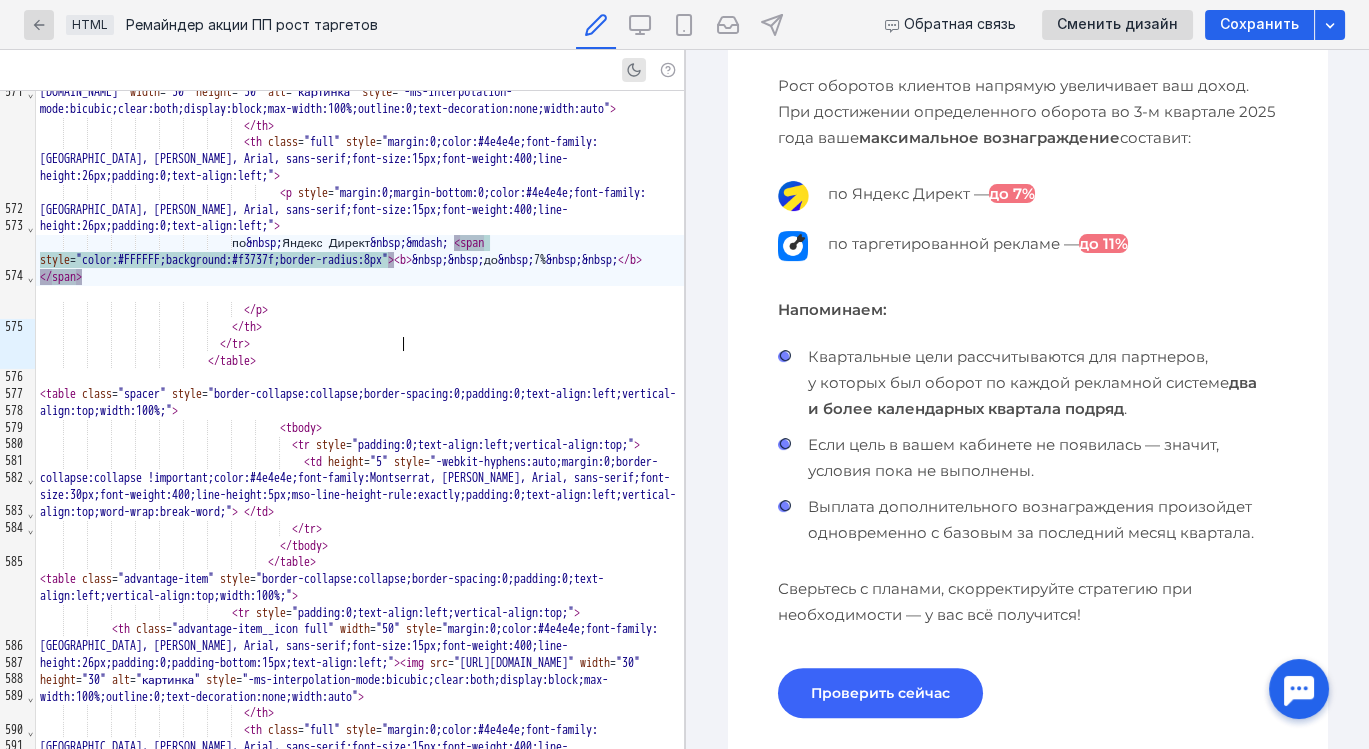click on "два и более календарных квартала подряд" at bounding box center [1031, 395] 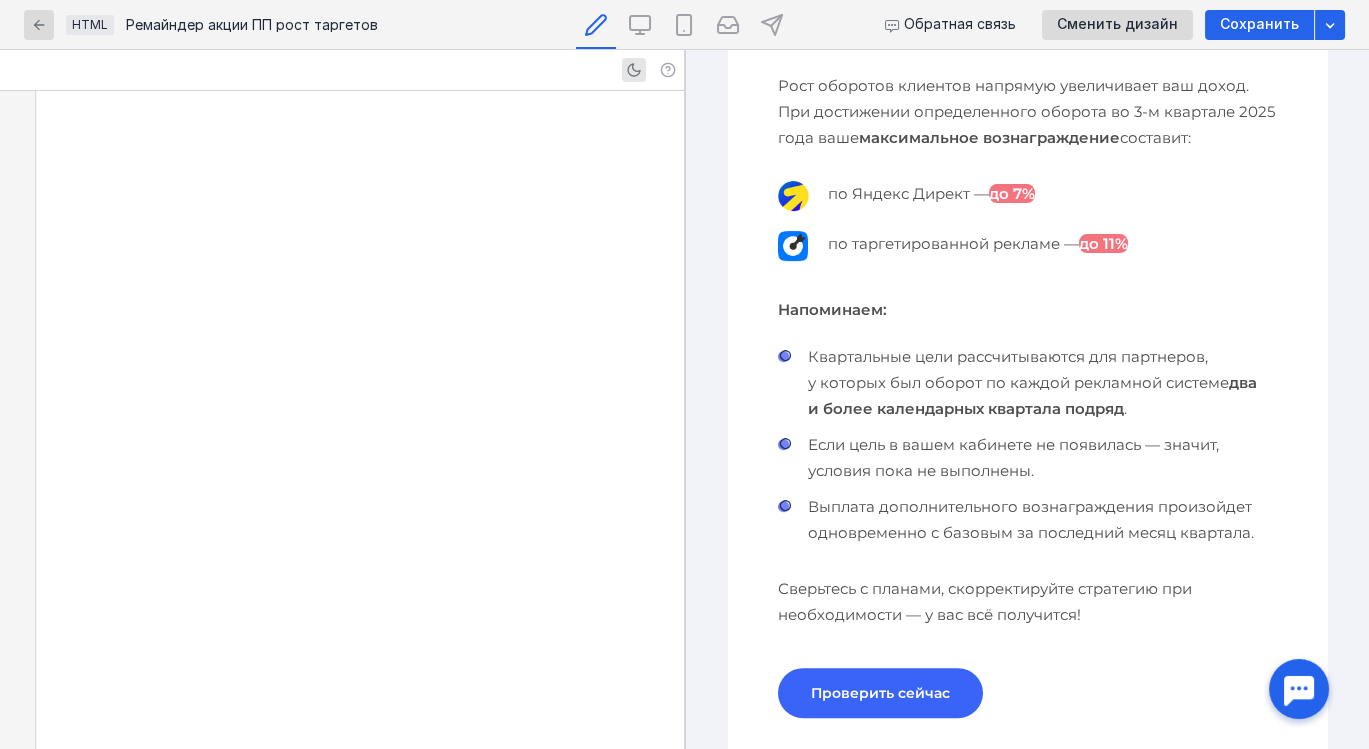 scroll, scrollTop: 12278, scrollLeft: 0, axis: vertical 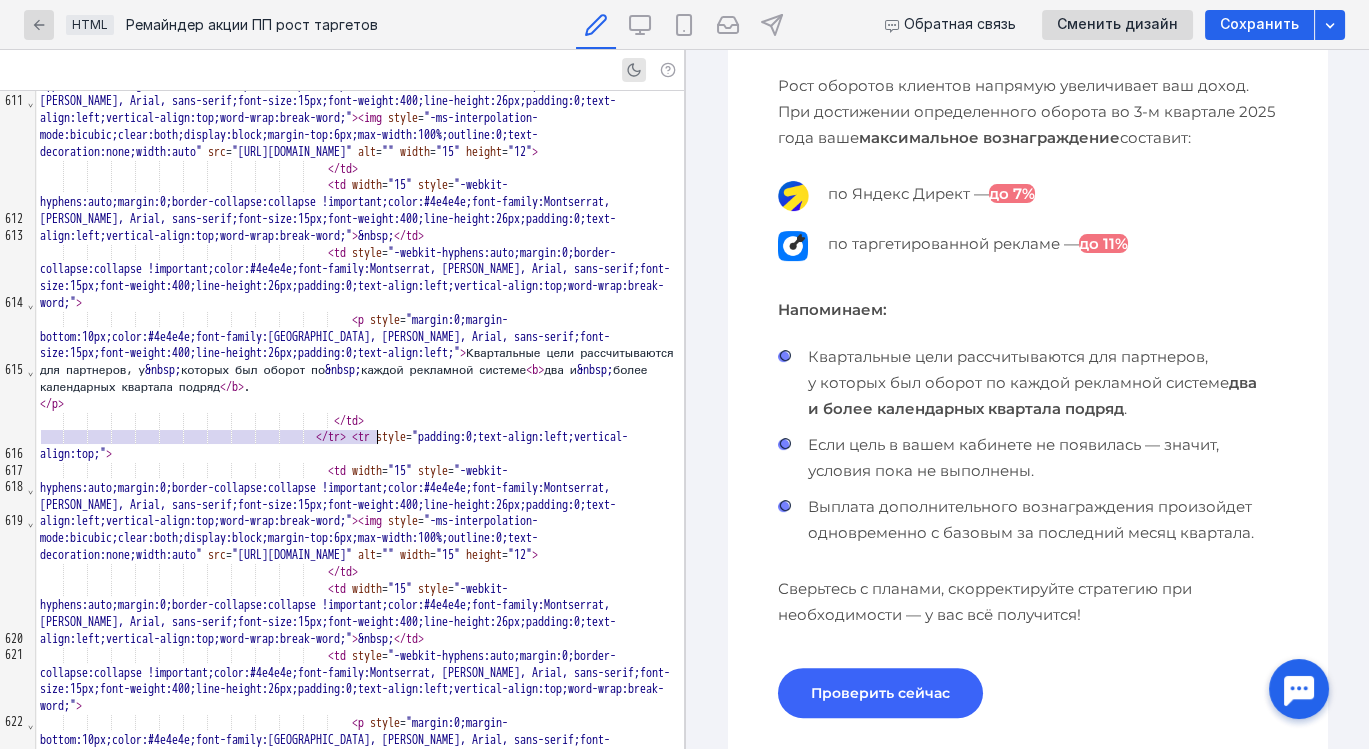 click on "< p   style = "margin:0;margin-bottom:10px;color:#4e4e4e;font-family:Montserrat, Verdana, Arial, sans-serif;font-size:15px;font-weight:400;line-height:26px;padding:0;text-align:left;" >  Квартальные цели рассчитываются для партнеров, у &nbsp; которых был оборот по &nbsp; каждой рекламной системе  < b > два и &nbsp; более календарных квартала подряд </ b > ." at bounding box center (360, 354) 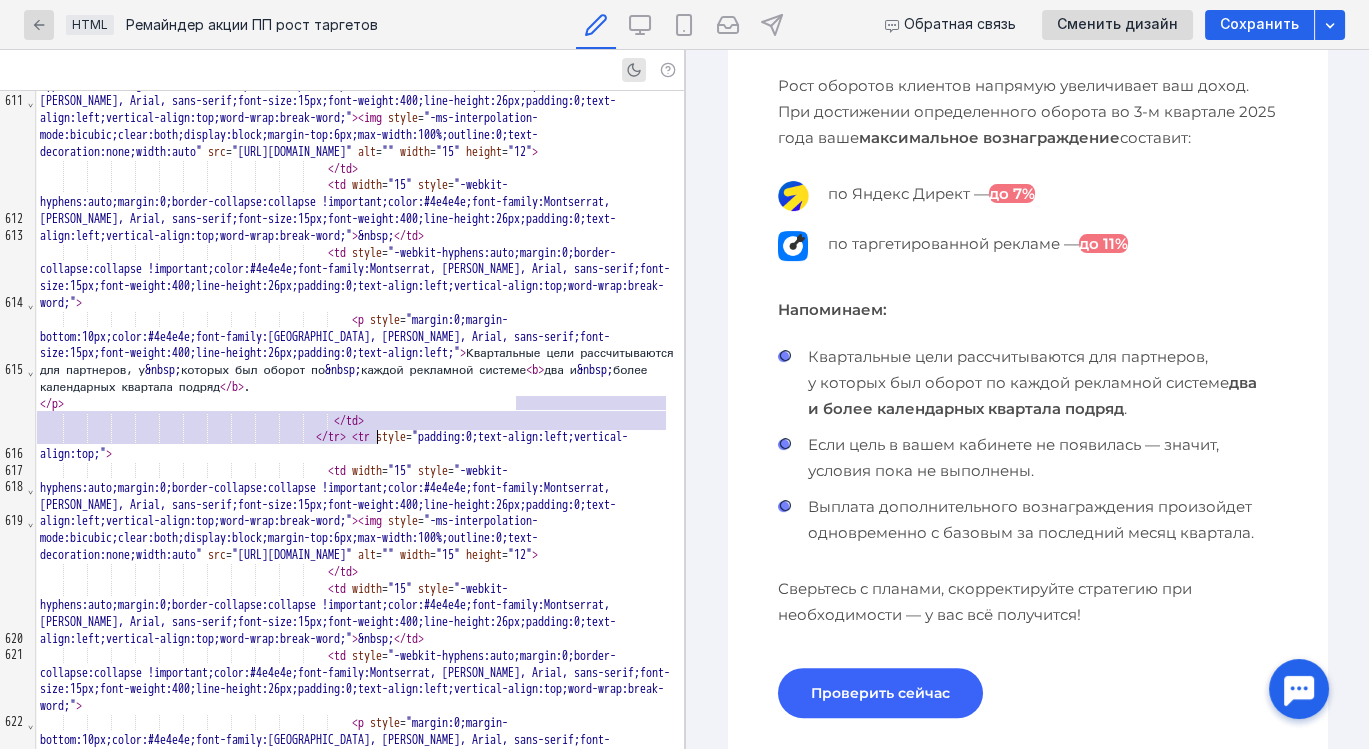 drag, startPoint x: 516, startPoint y: 405, endPoint x: 376, endPoint y: 437, distance: 143.61058 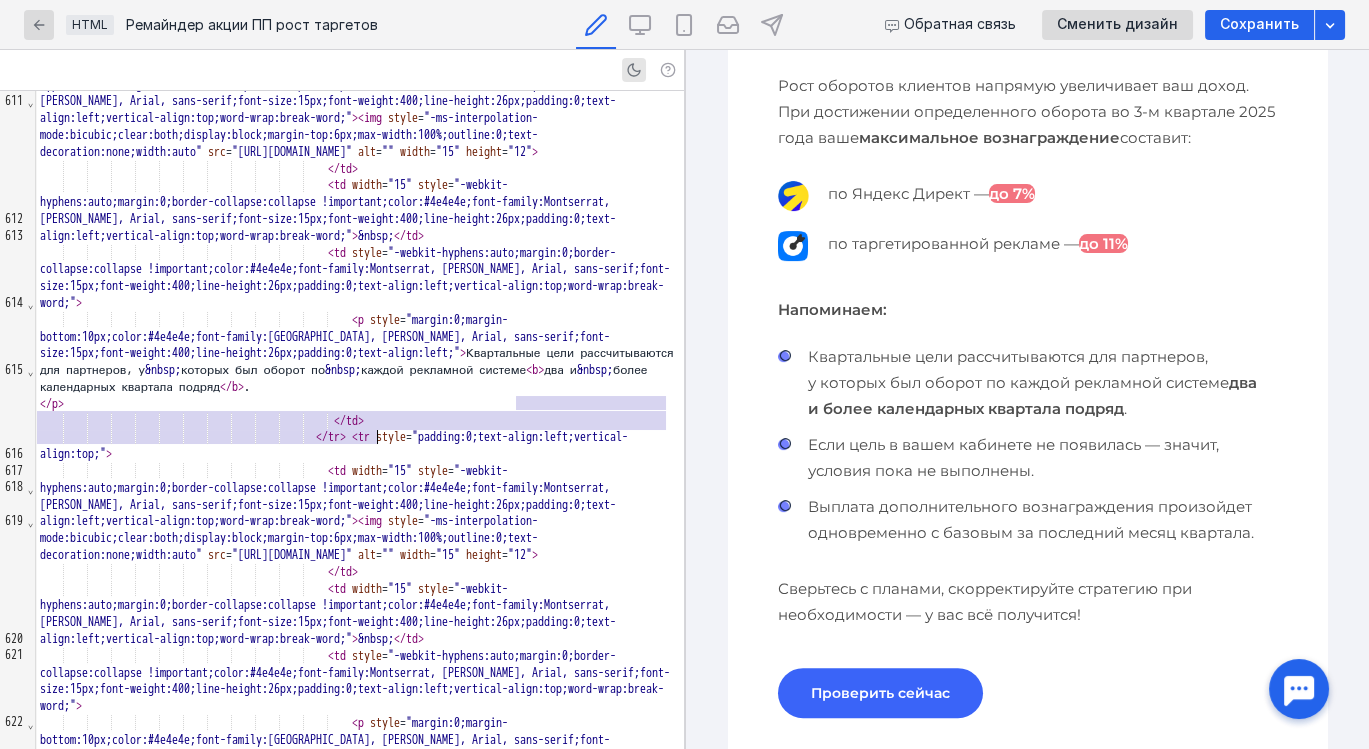 click on "< p   style = "margin:0;margin-bottom:10px;color:#4e4e4e;font-family:Montserrat, Verdana, Arial, sans-serif;font-size:15px;font-weight:400;line-height:26px;padding:0;text-align:left;" >  Квартальные цели рассчитываются для партнеров, у &nbsp; которых был оборот по &nbsp; каждой рекламной системе  < b > два и &nbsp; более календарных квартала подряд </ b > ." at bounding box center [360, 354] 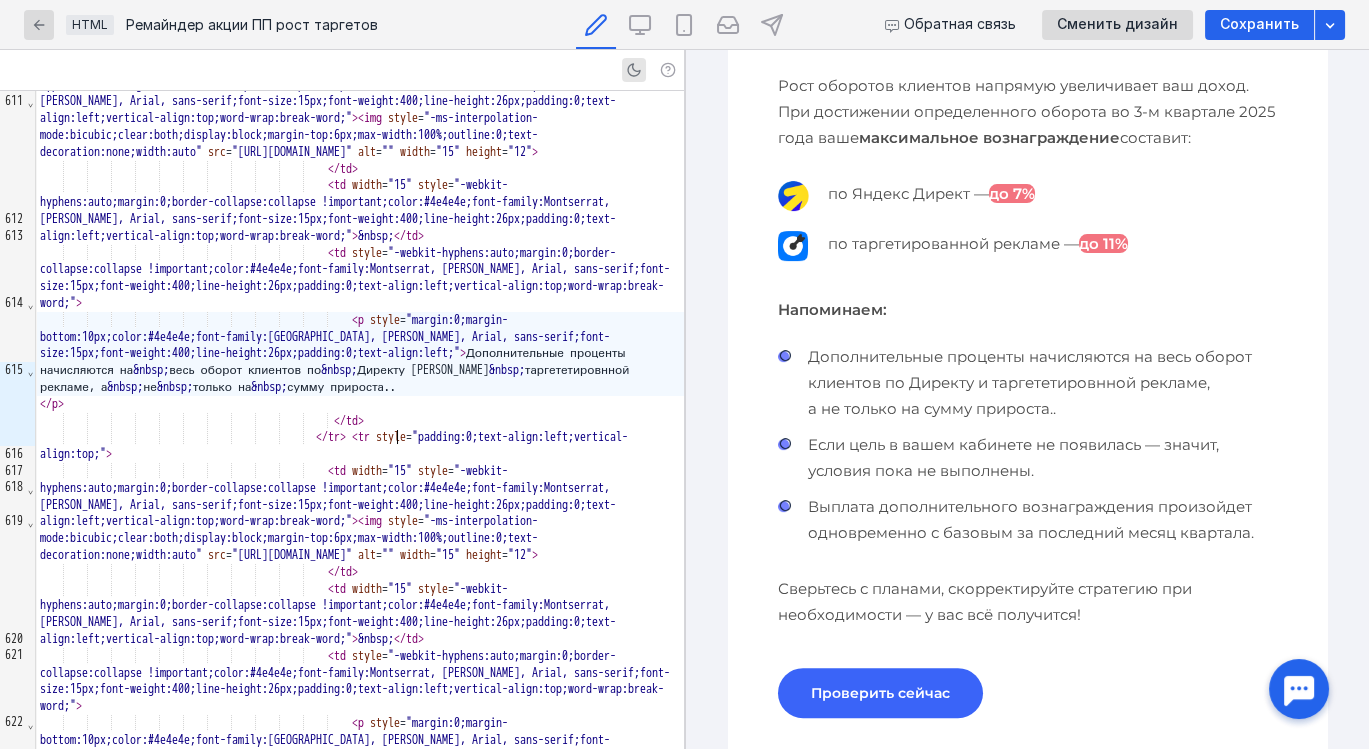 scroll, scrollTop: 1088, scrollLeft: 0, axis: vertical 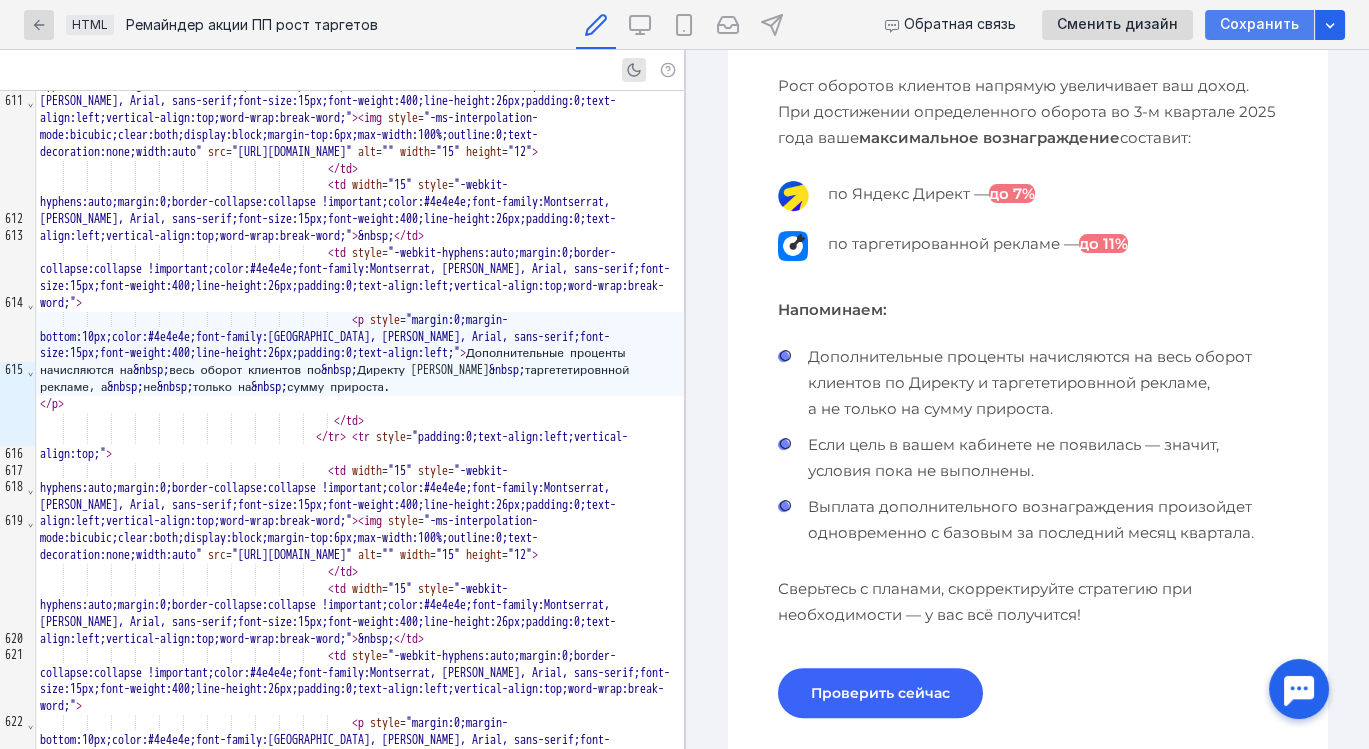 click on "Сохранить" at bounding box center (1259, 24) 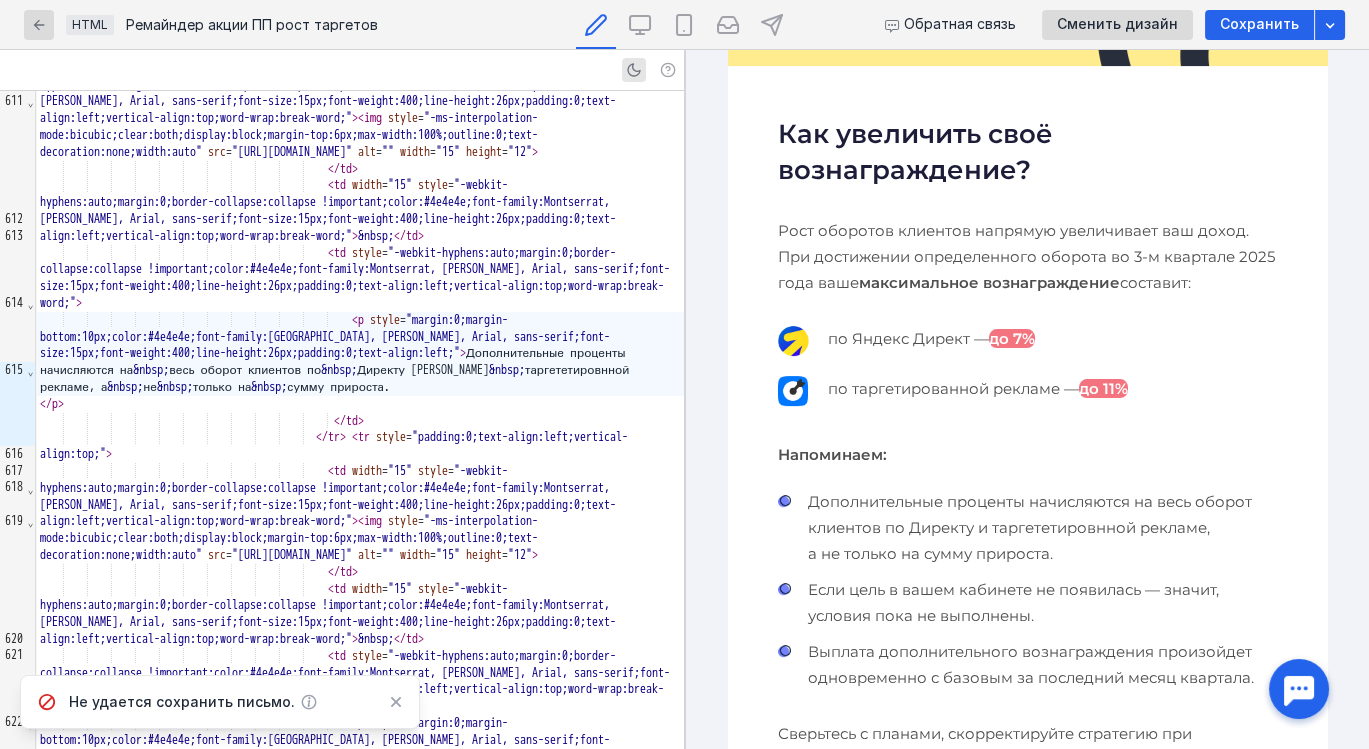 scroll, scrollTop: 942, scrollLeft: 0, axis: vertical 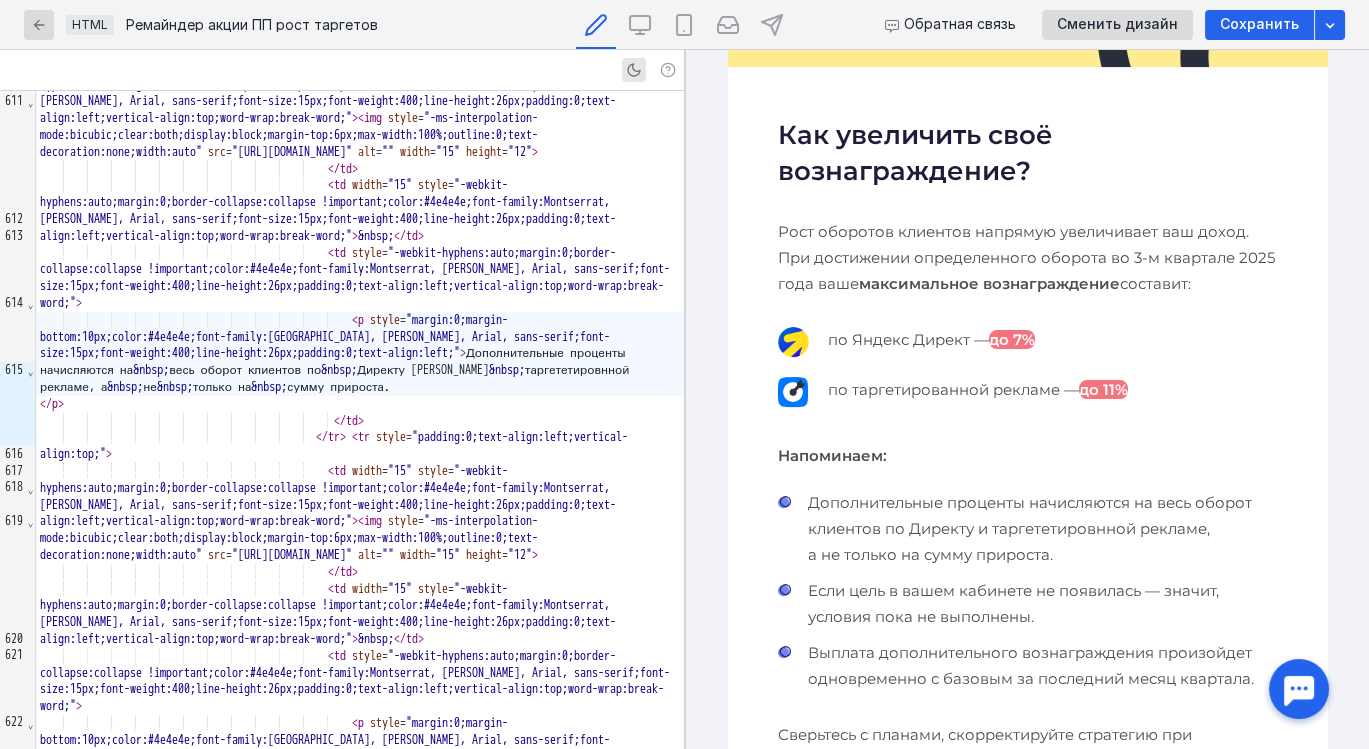 click on "Если цель в вашем кабинете не появилась — значит, условия пока не выполнены." at bounding box center [1042, 604] 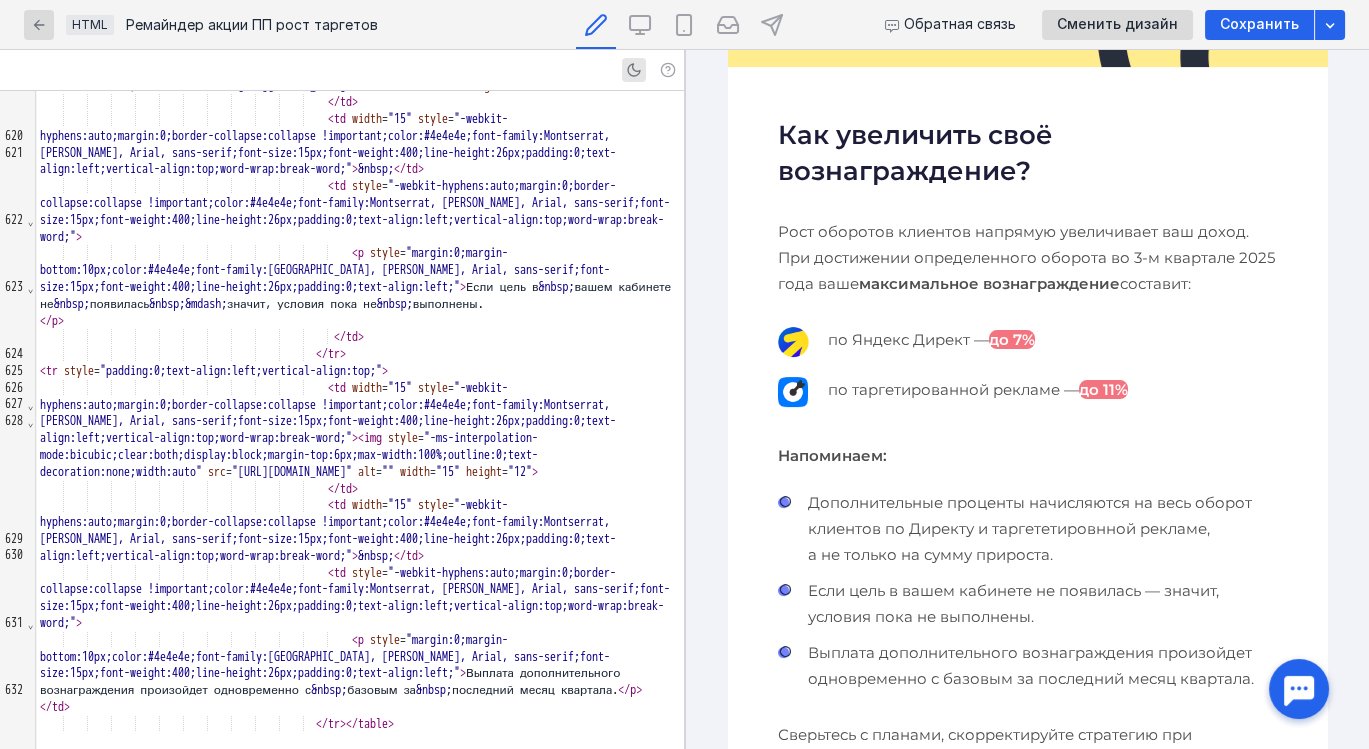 scroll, scrollTop: 12782, scrollLeft: 0, axis: vertical 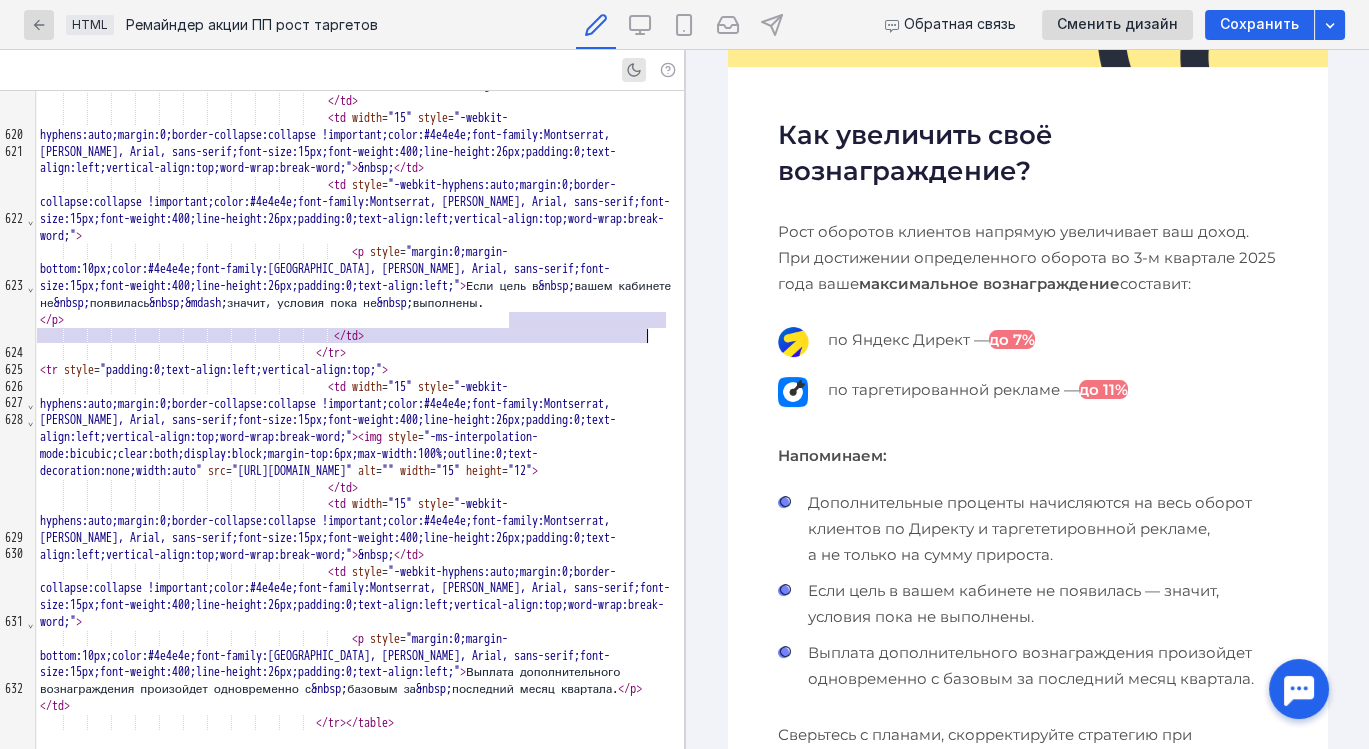 drag, startPoint x: 511, startPoint y: 321, endPoint x: 662, endPoint y: 334, distance: 151.55856 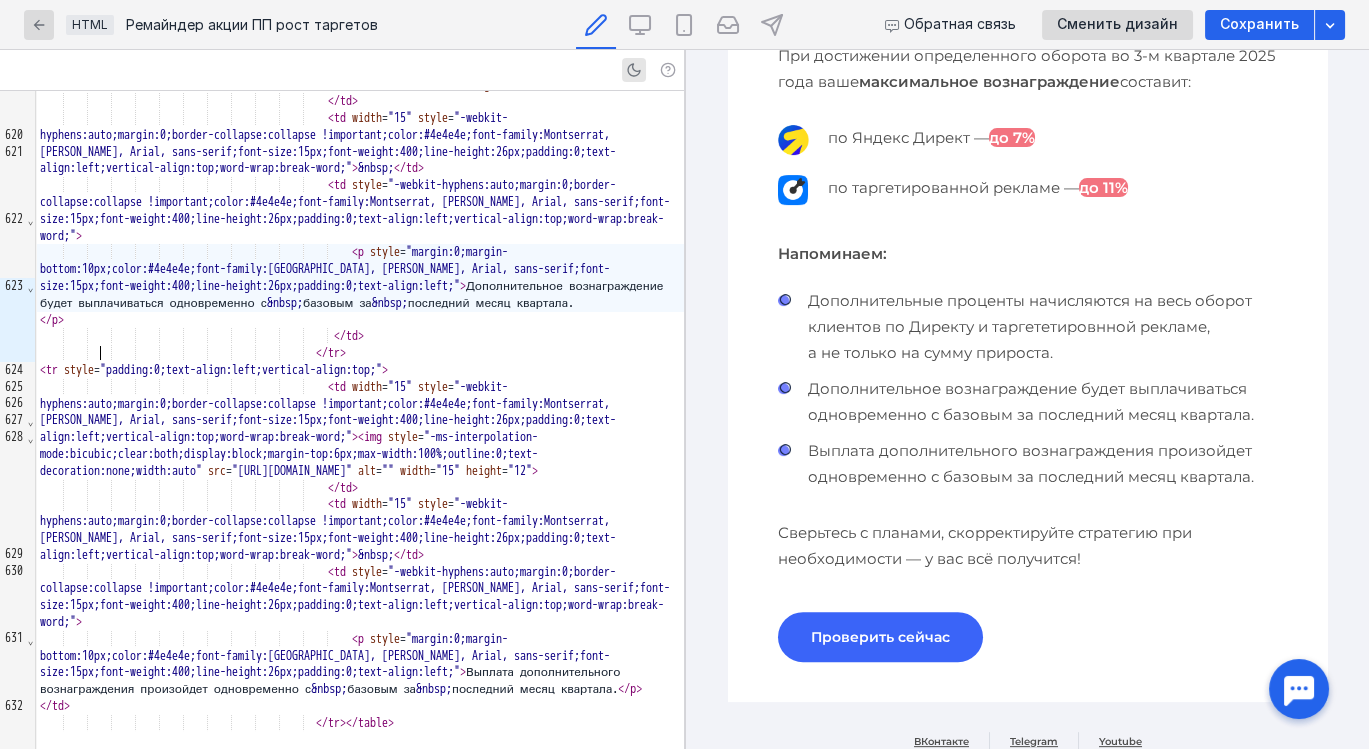 scroll, scrollTop: 1143, scrollLeft: 0, axis: vertical 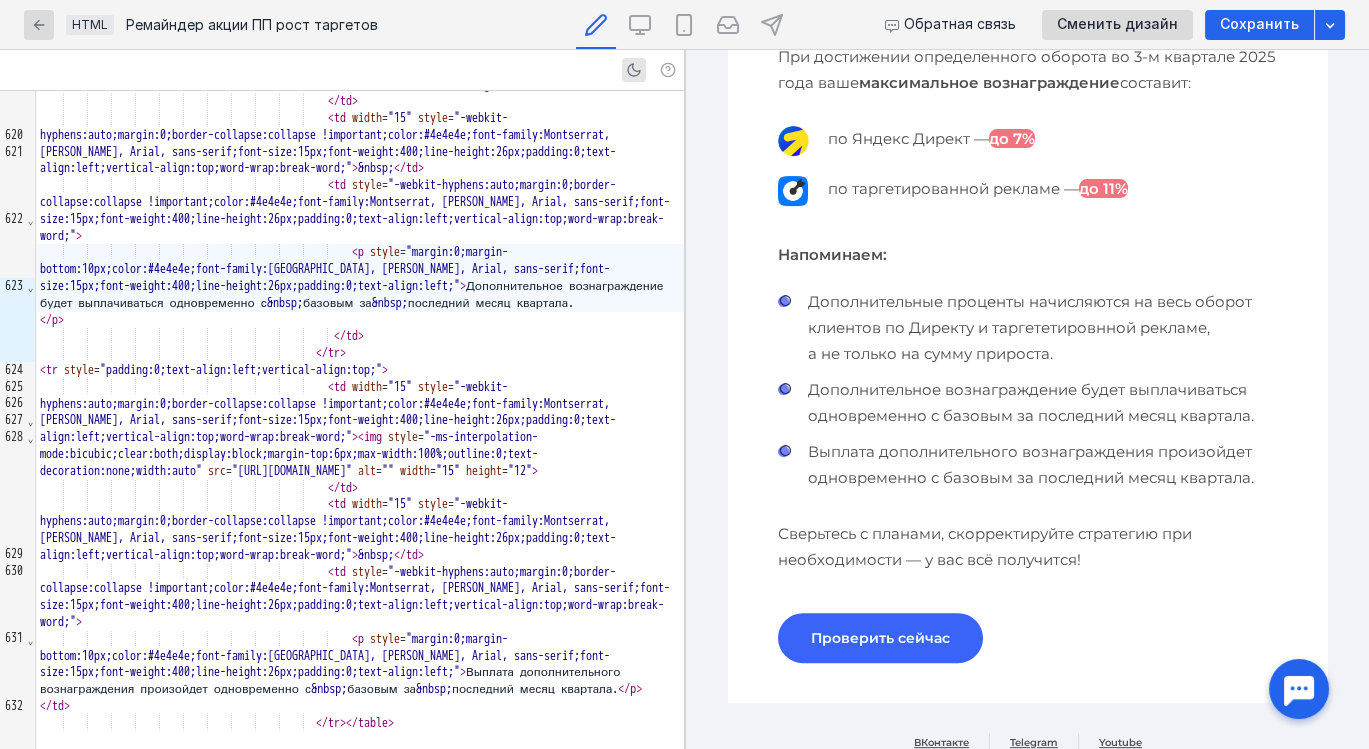 click on "Выплата дополнительного вознаграждения произойдет одновременно с базовым за последний месяц квартала." at bounding box center [1042, 465] 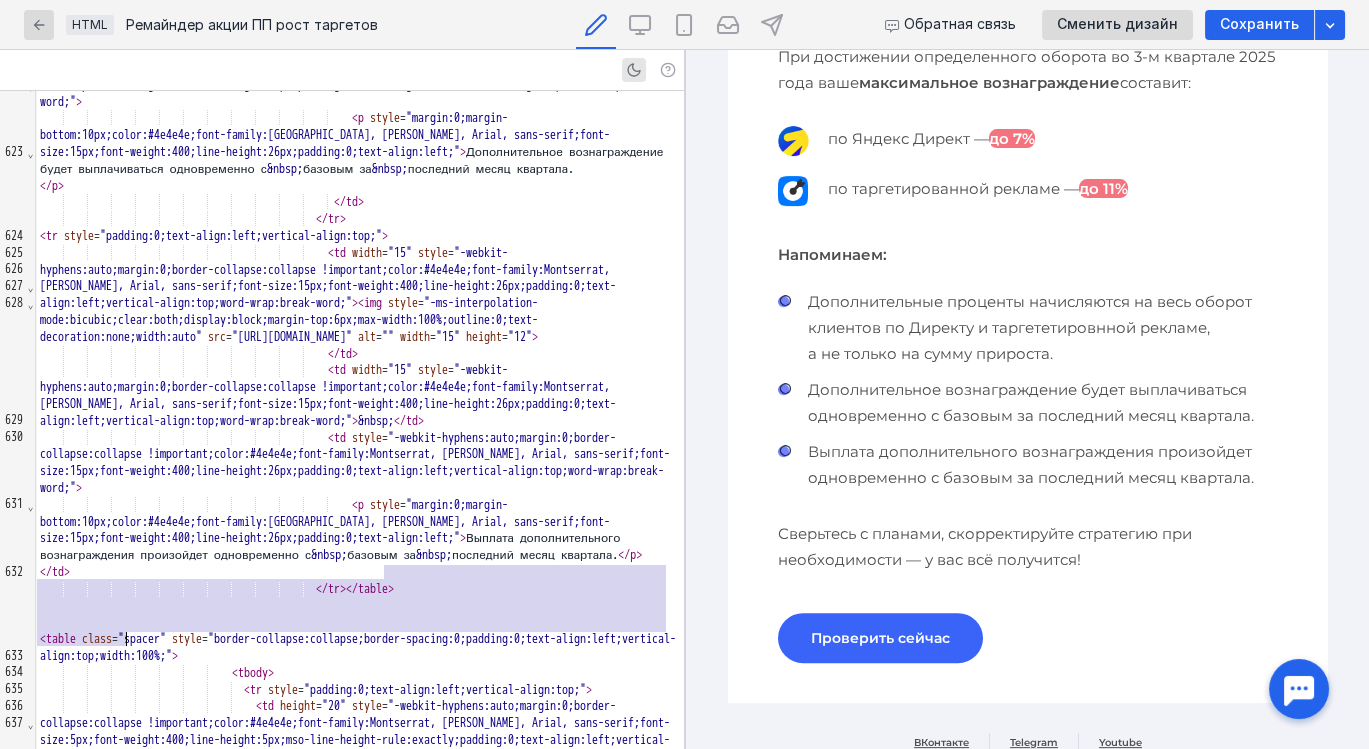 scroll, scrollTop: 12914, scrollLeft: 0, axis: vertical 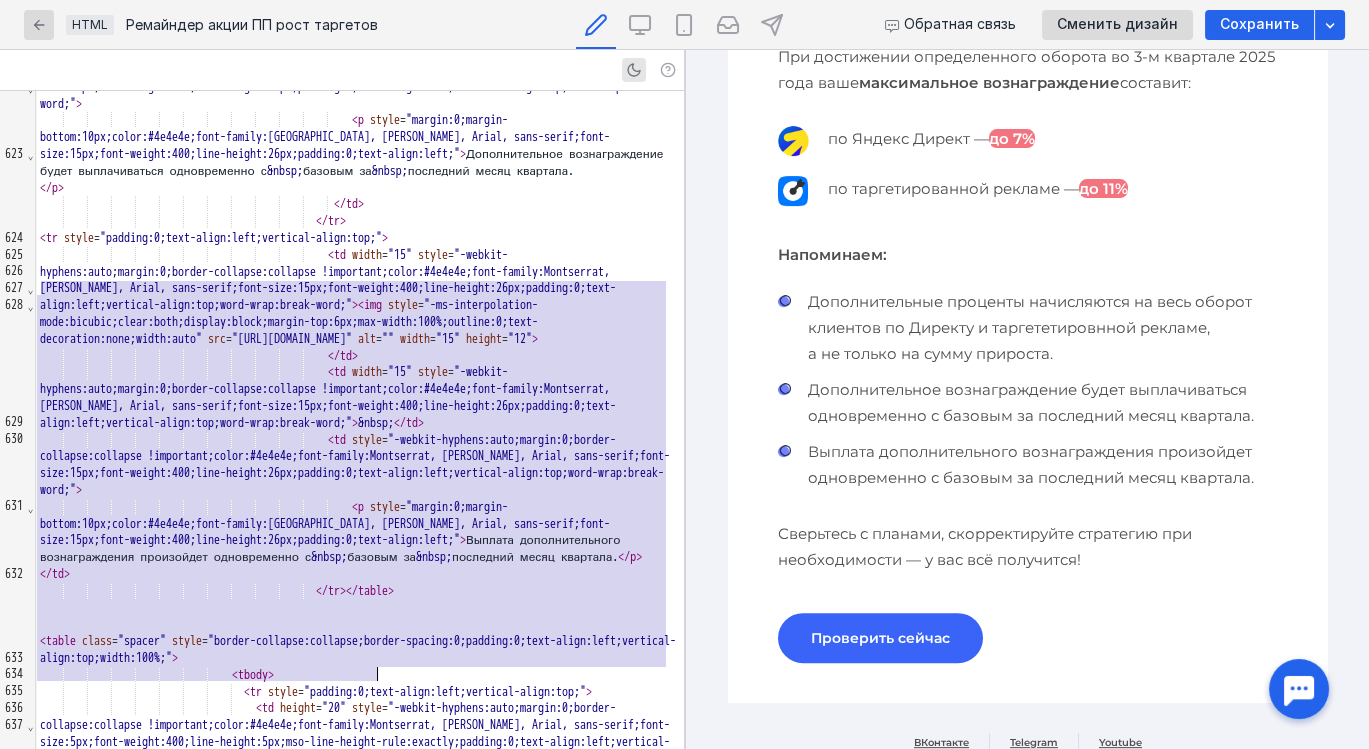 drag, startPoint x: 43, startPoint y: 286, endPoint x: 377, endPoint y: 668, distance: 507.42487 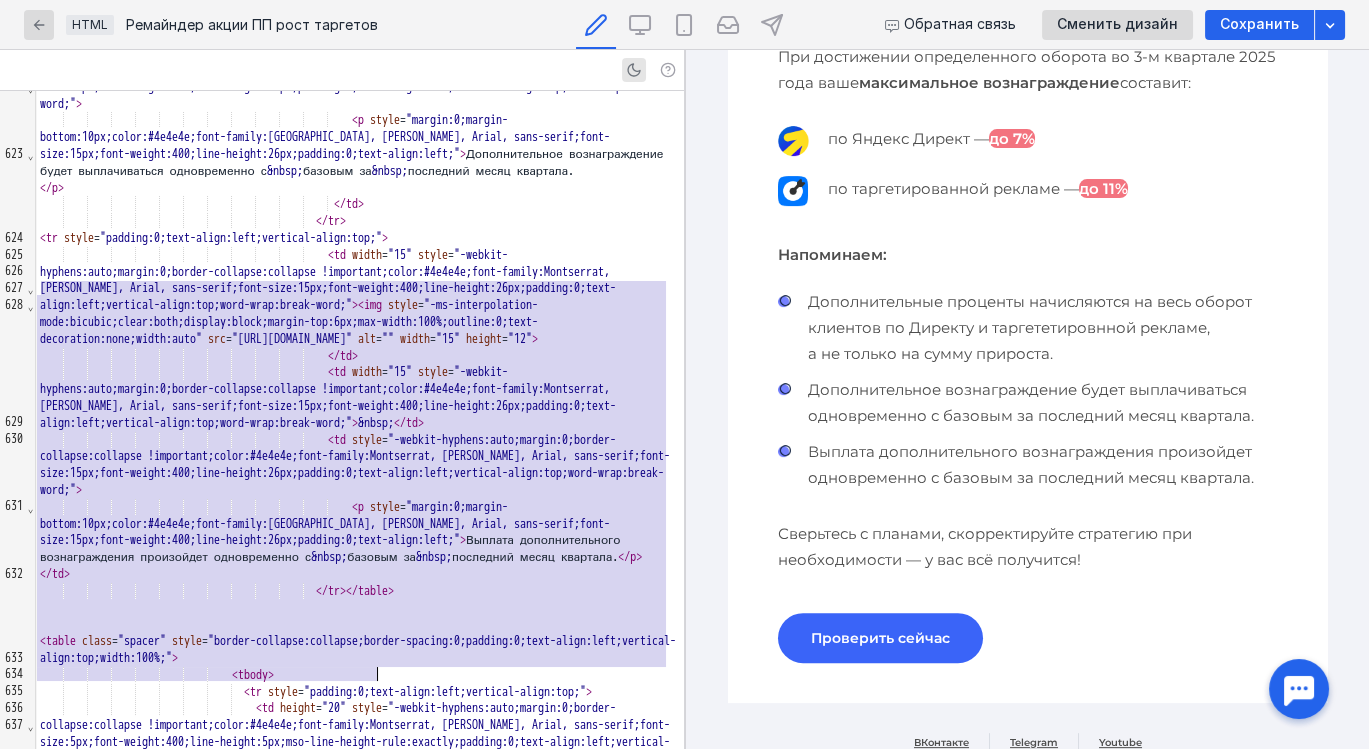 click on "< td   width = "15"   style = "-webkit-hyphens:auto;margin:0;border-collapse:collapse !important;color:#4e4e4e;font-family:Montserrat, Verdana, Arial, sans-serif;font-size:15px;font-weight:400;line-height:26px;padding:0;text-align:left;vertical-align:top;word-wrap:break-word;" > < img   style = "-ms-interpolation-mode:bicubic;clear:both;display:block;margin-top:6px;max-width:100%;outline:0;text-decoration:none;width:auto"   src = "[URL][DOMAIN_NAME]"   alt = ""   width = "15"   height = "12" >                                                                       </ td >                                                                       < td   width = "15"   style = > &nbsp; </ td >                                                                       < td   style = >                                                                             < p   style = > &nbsp; &nbsp; Директу и &nbsp; &nbsp;" at bounding box center [360, -4137] 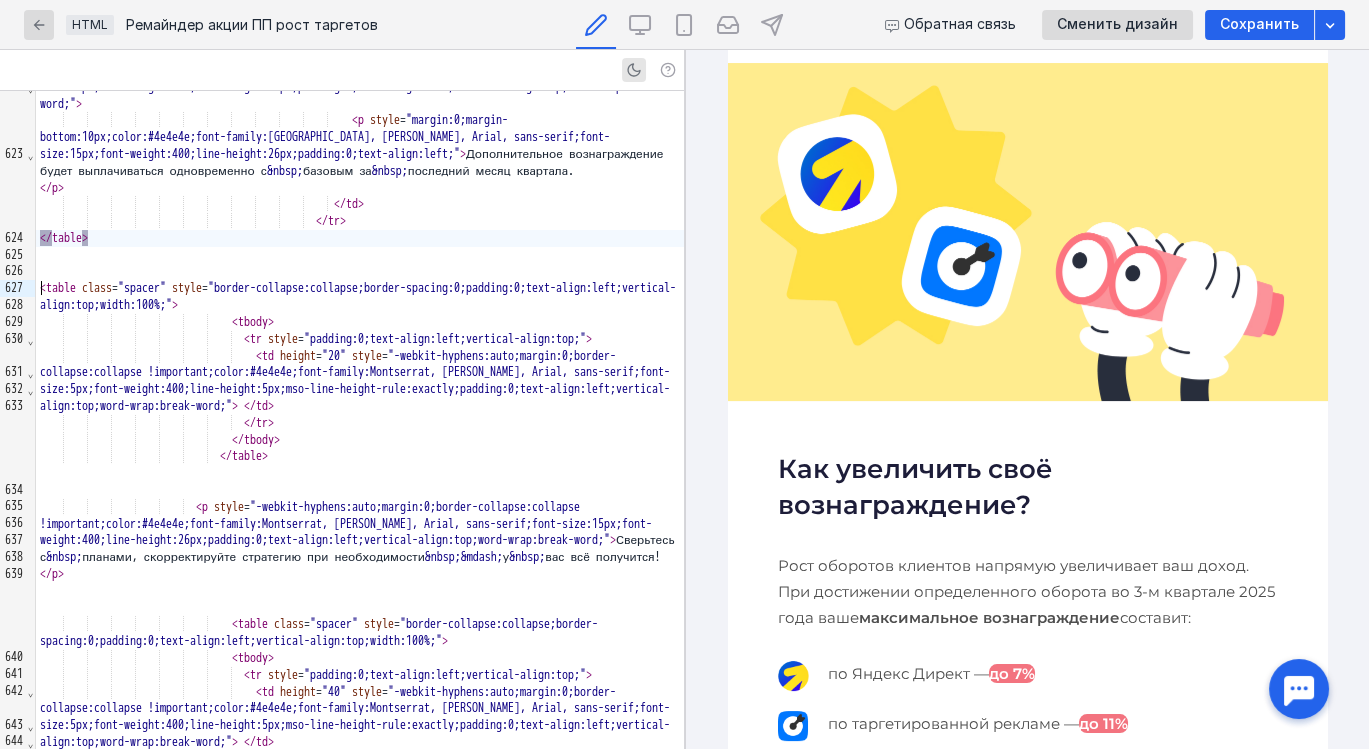 scroll, scrollTop: 605, scrollLeft: 0, axis: vertical 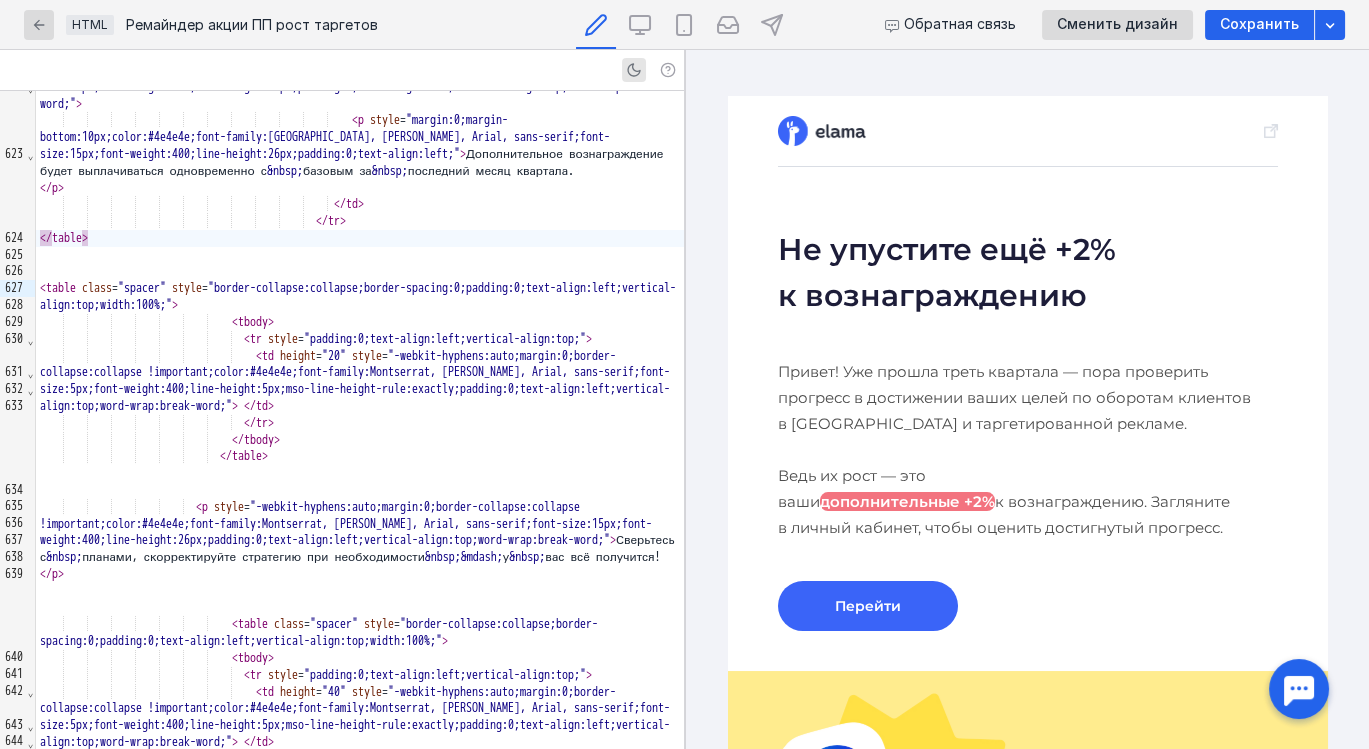 click on "Не упустите ещё +2% к вознаграждению" at bounding box center [1027, 273] 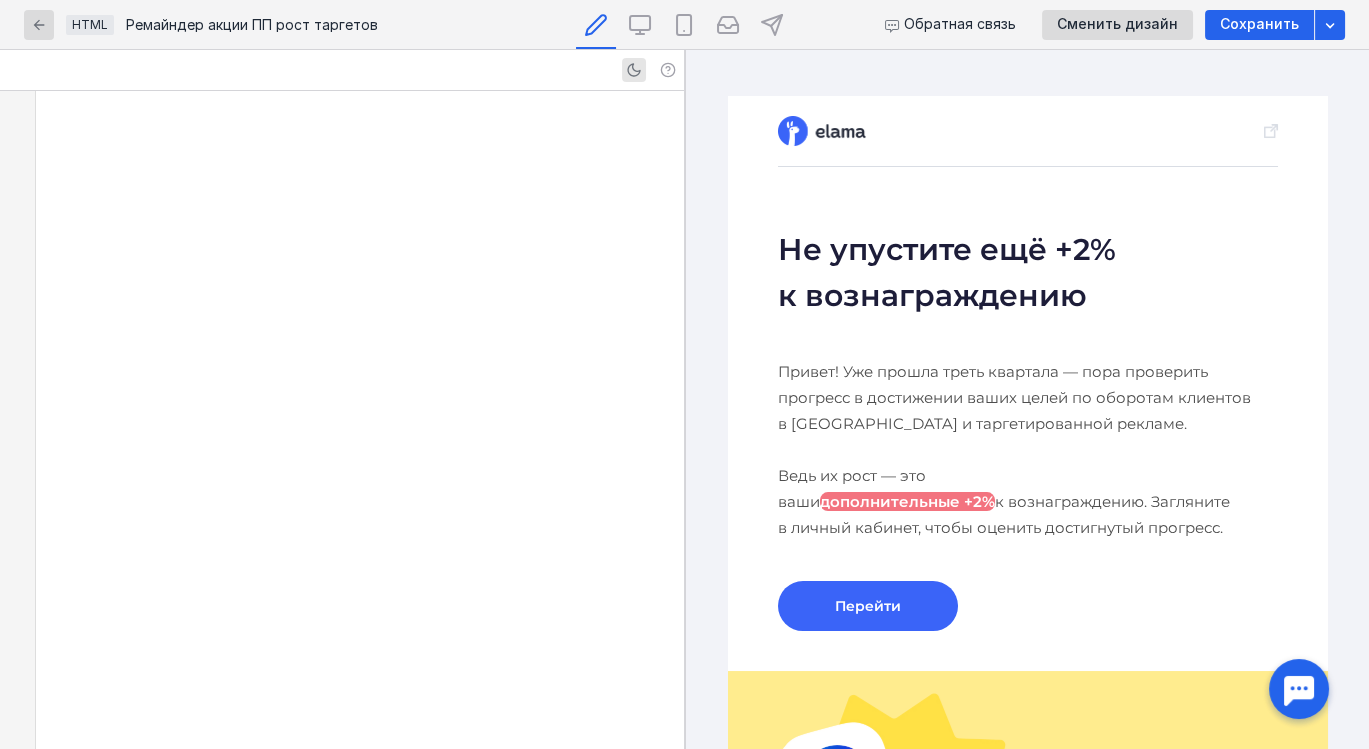 scroll, scrollTop: 7995, scrollLeft: 0, axis: vertical 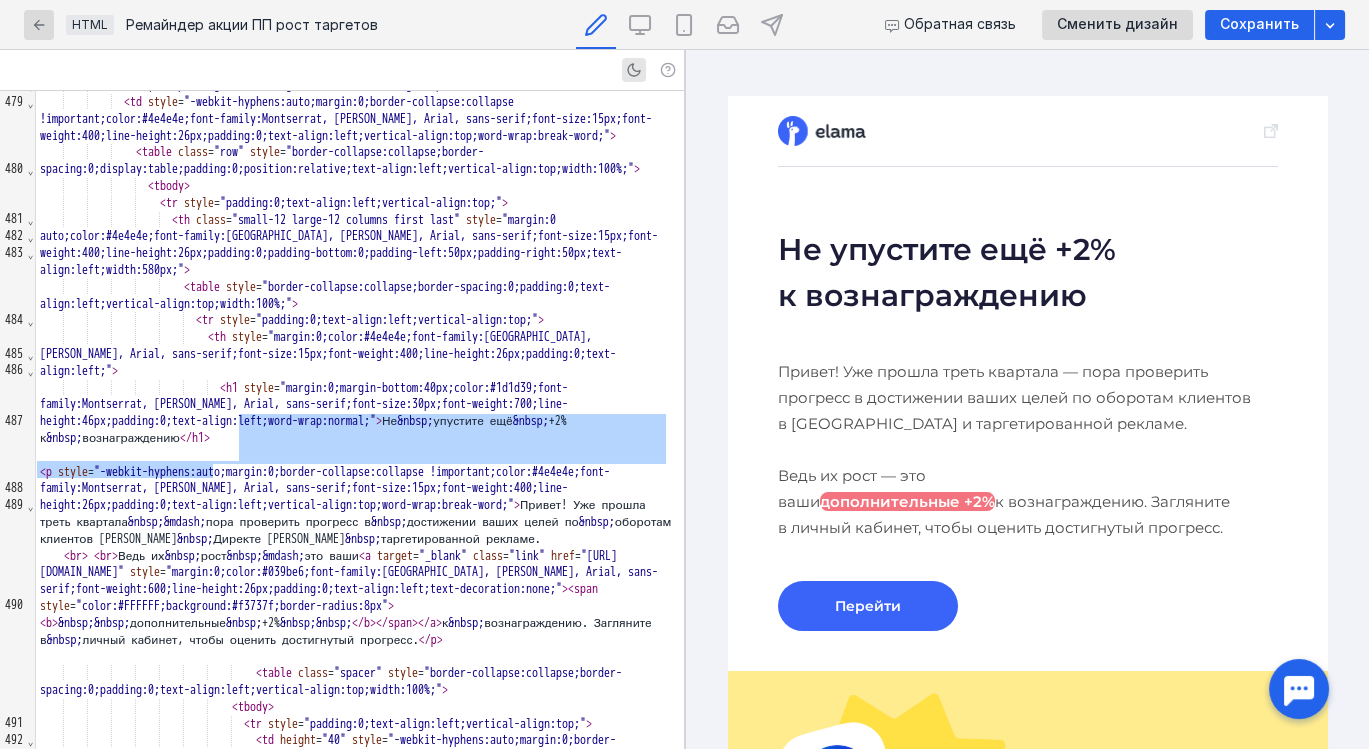 click on "Не упустите ещё +2% к вознаграждению" at bounding box center (1027, 273) 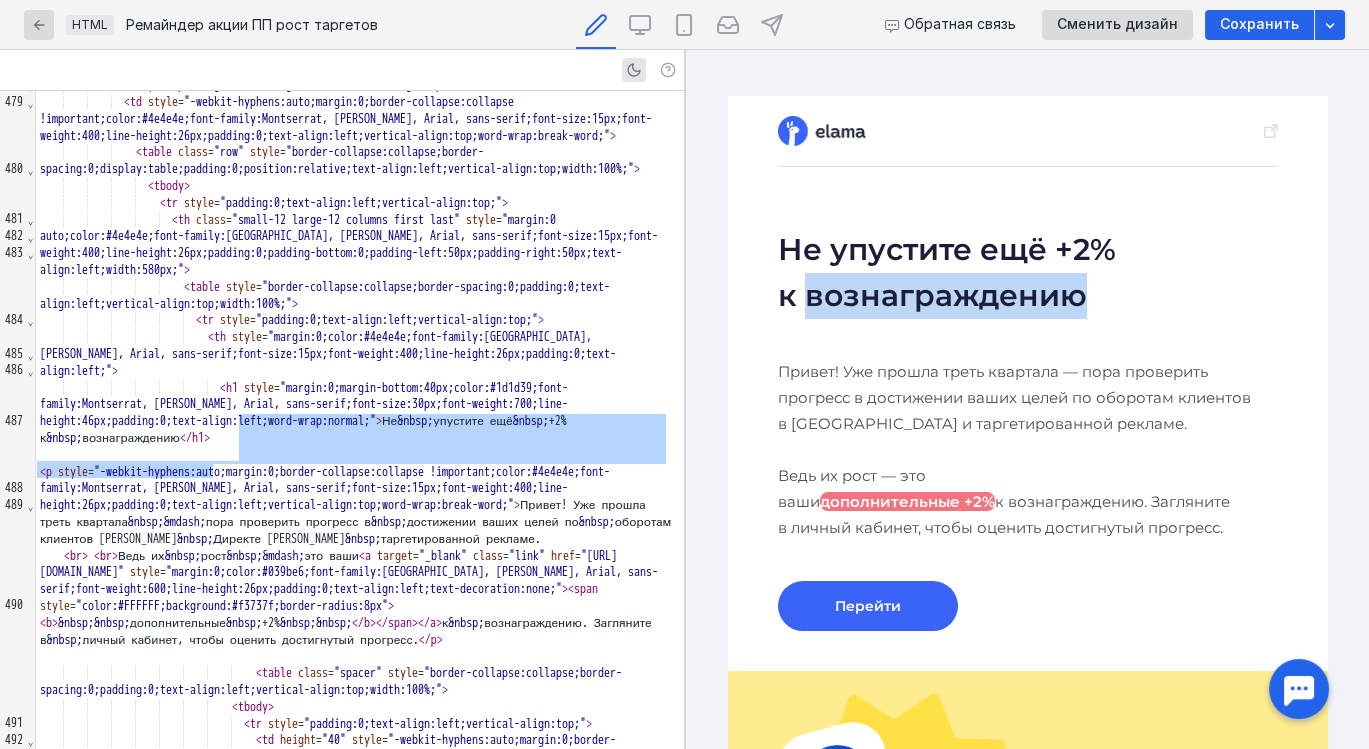 click on "Не упустите ещё +2% к вознаграждению" at bounding box center (1027, 273) 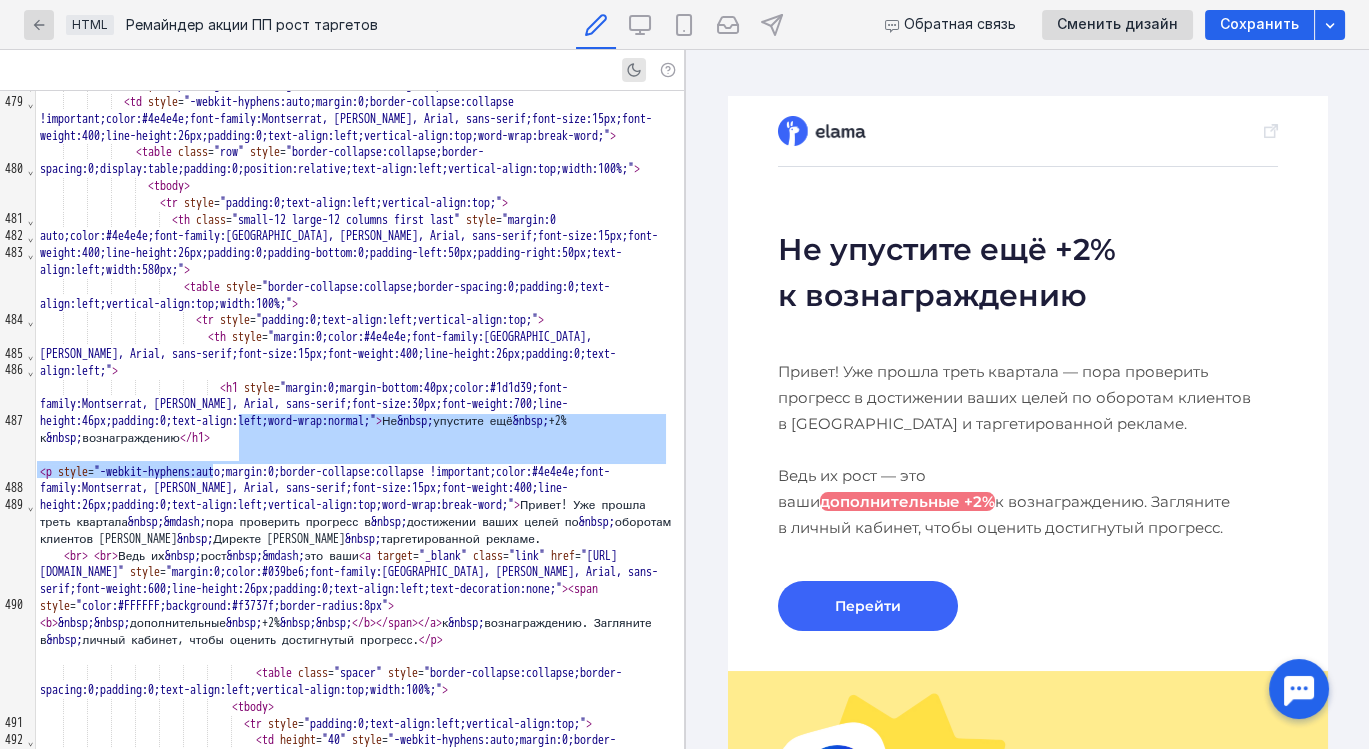 drag, startPoint x: 970, startPoint y: 279, endPoint x: 1032, endPoint y: 356, distance: 98.85848 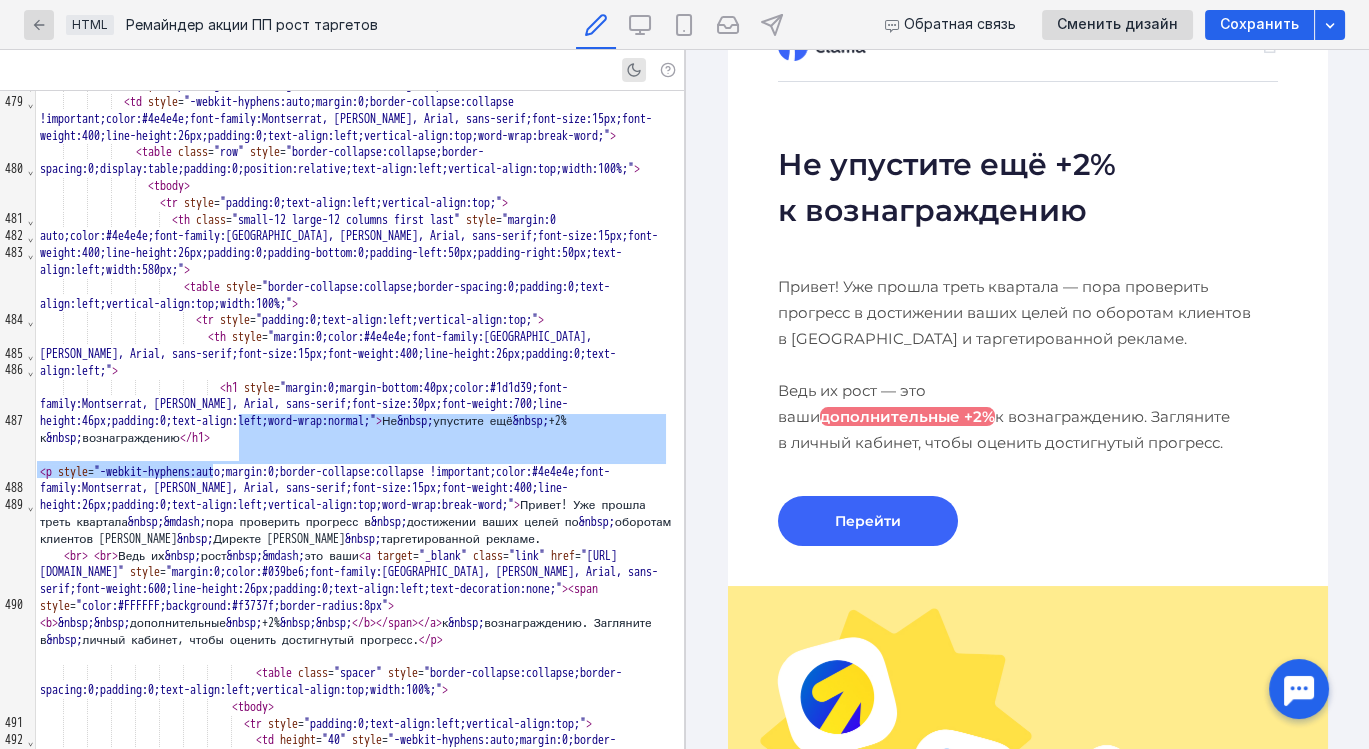 scroll, scrollTop: 81, scrollLeft: 0, axis: vertical 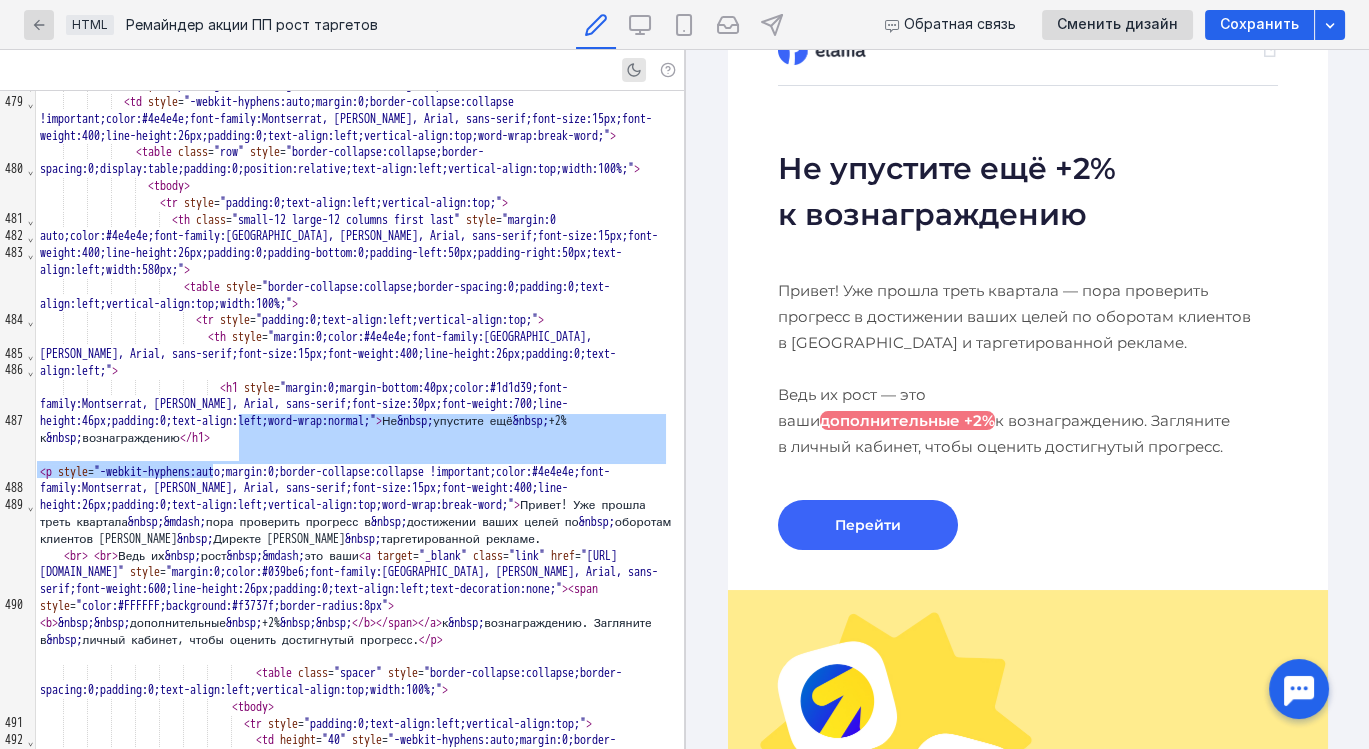 click on "Привет! Уже прошла треть квартала — пора проверить прогресс в достижении ваших целей по оборотам клиентов в [GEOGRAPHIC_DATA] и таргетированной рекламе.
Ведь их рост — это ваши    дополнительные +2%     к вознаграждению. Загляните в личный кабинет, чтобы оценить достигнутый прогресс." at bounding box center [1027, 369] 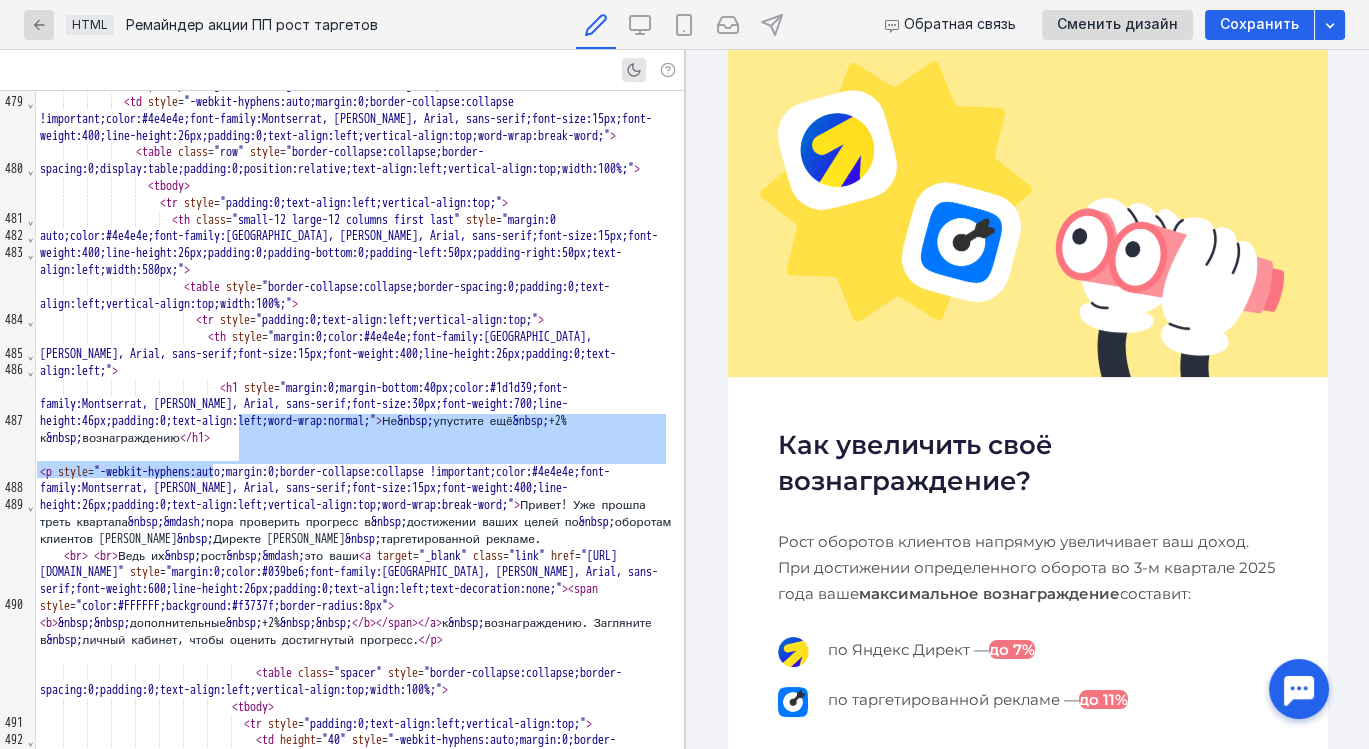 scroll, scrollTop: 633, scrollLeft: 0, axis: vertical 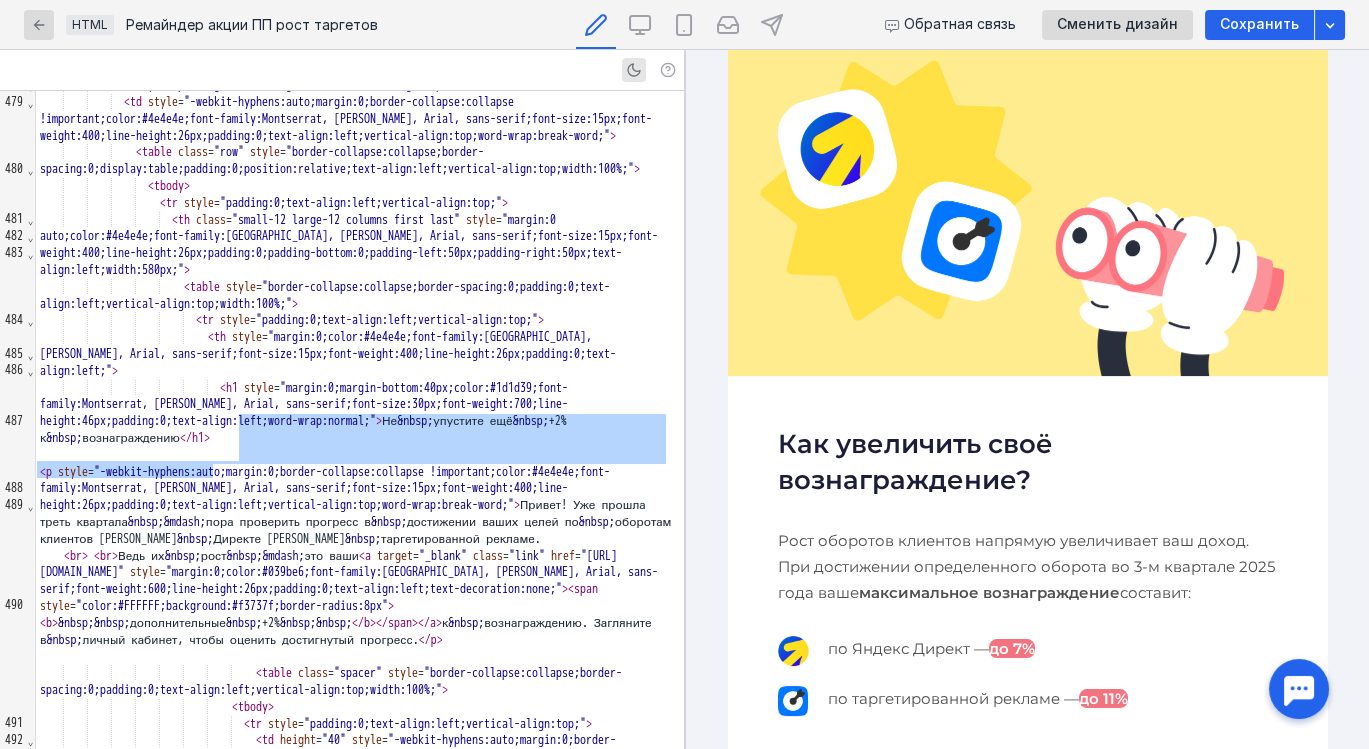 click at bounding box center (1027, 207) 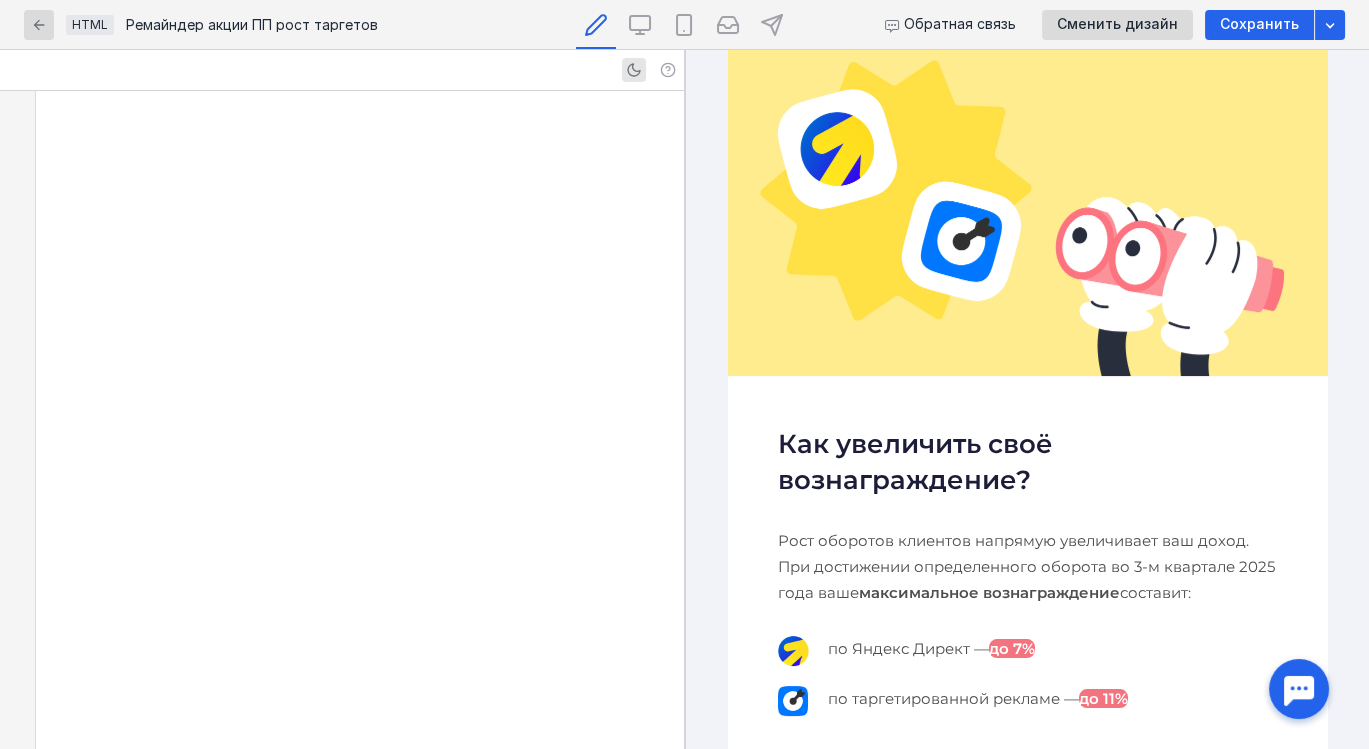 scroll, scrollTop: 9356, scrollLeft: 0, axis: vertical 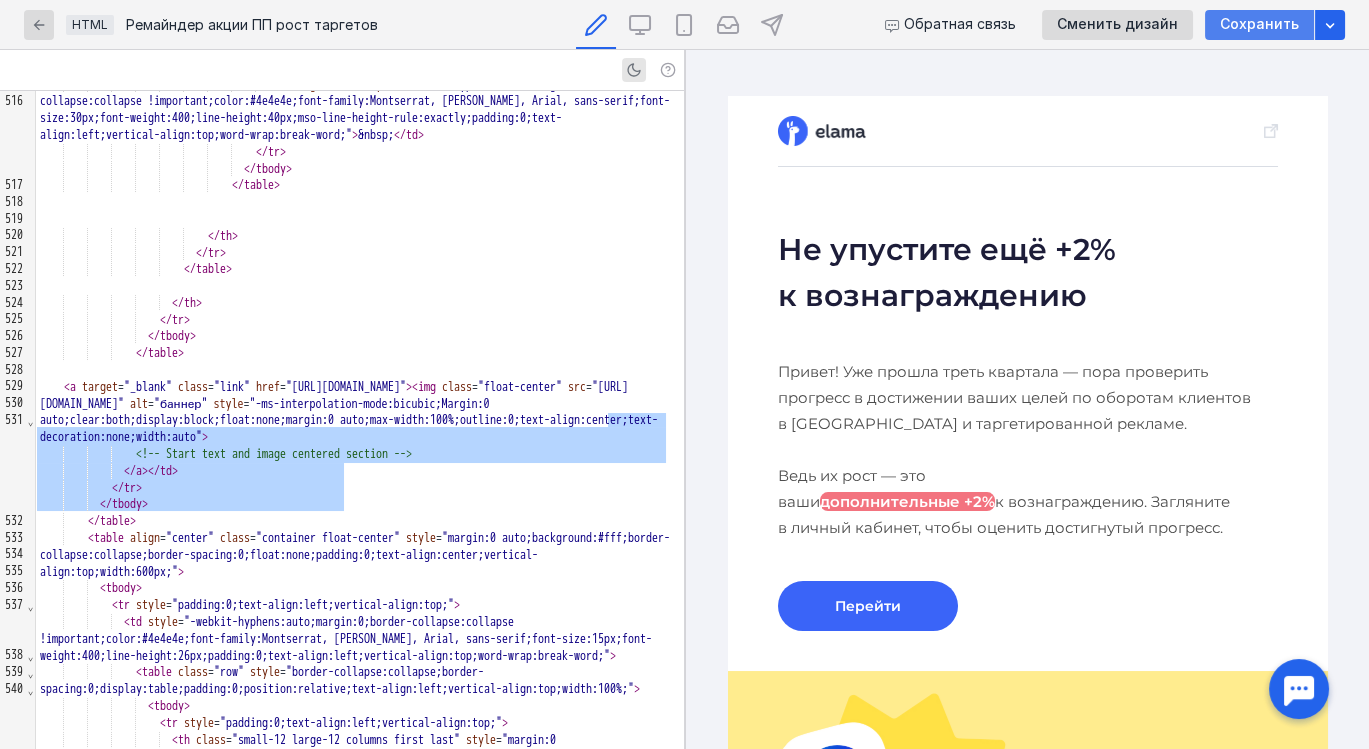 click on "Сохранить" at bounding box center (1259, 24) 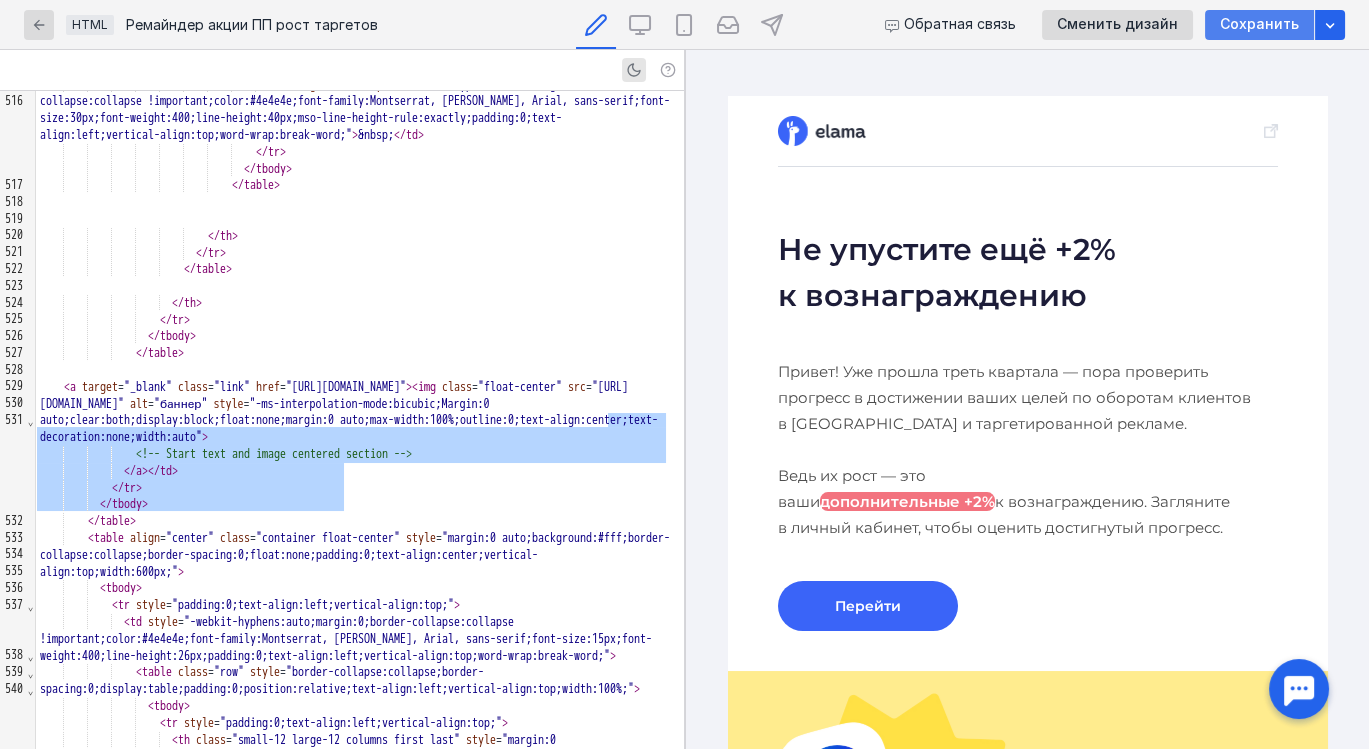 click on "Сохранить" at bounding box center [1259, 24] 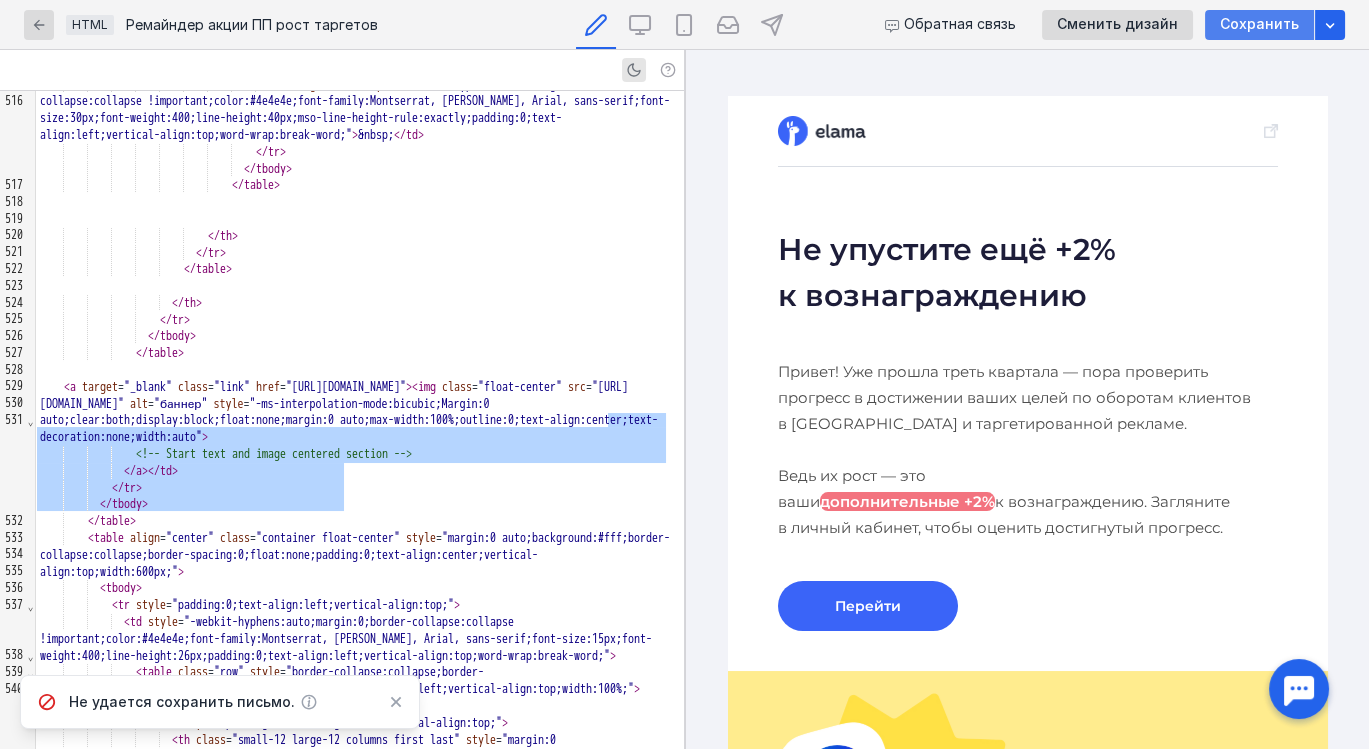 click on "Сохранить" at bounding box center [1259, 24] 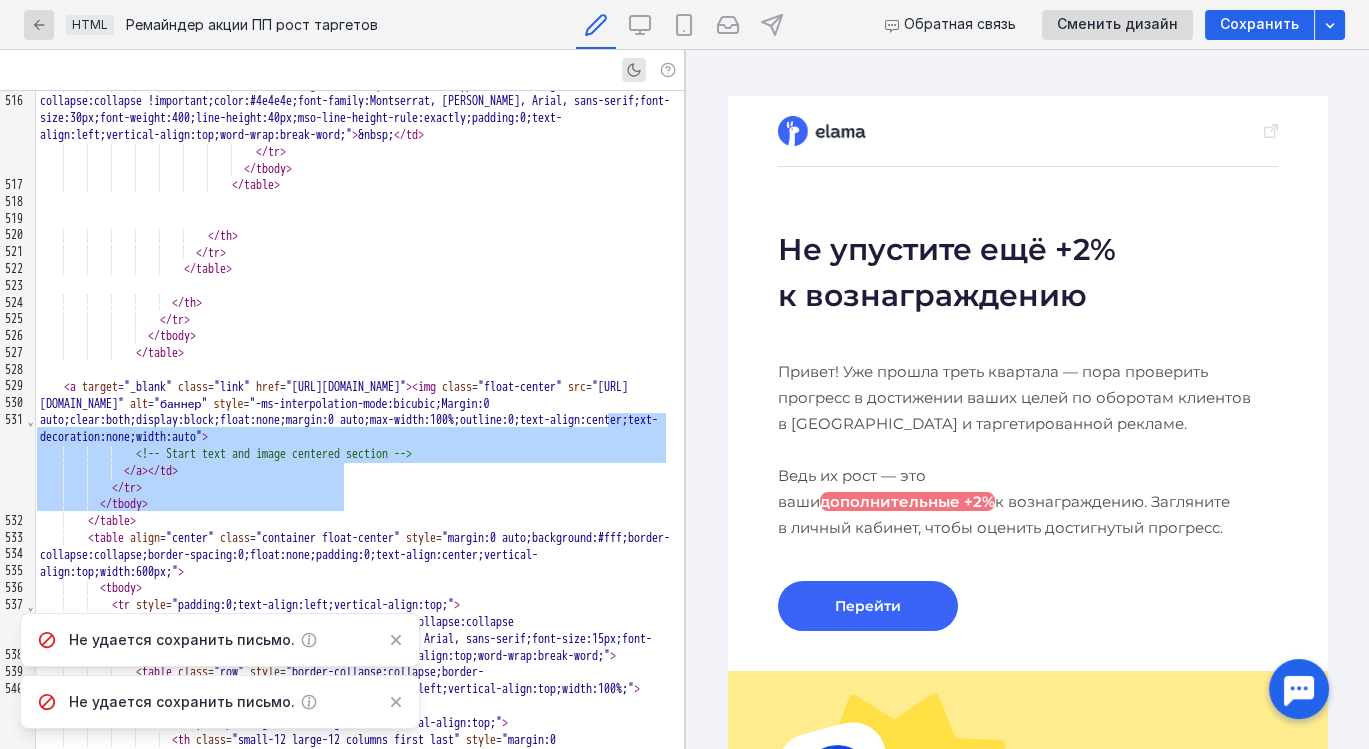 click on "Сохранить" at bounding box center (1259, 24) 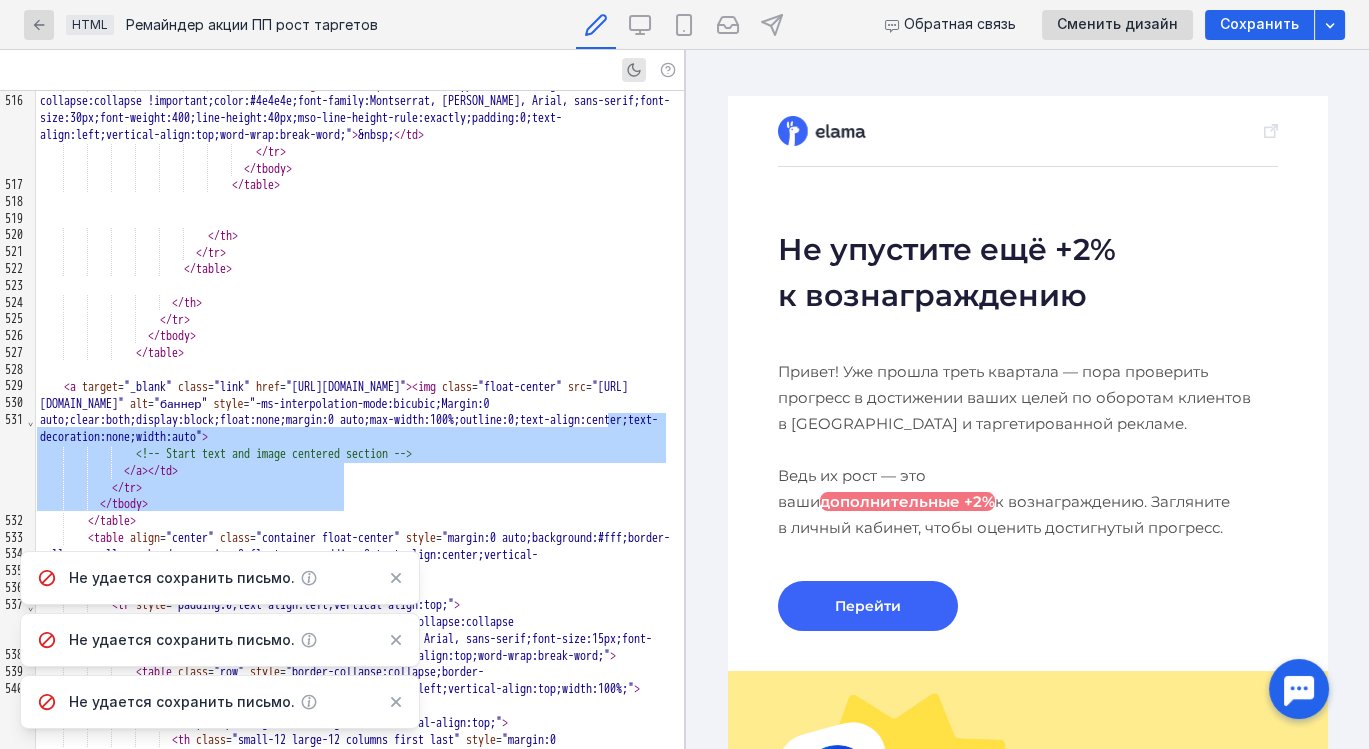 click on "Сохранить" at bounding box center [1259, 24] 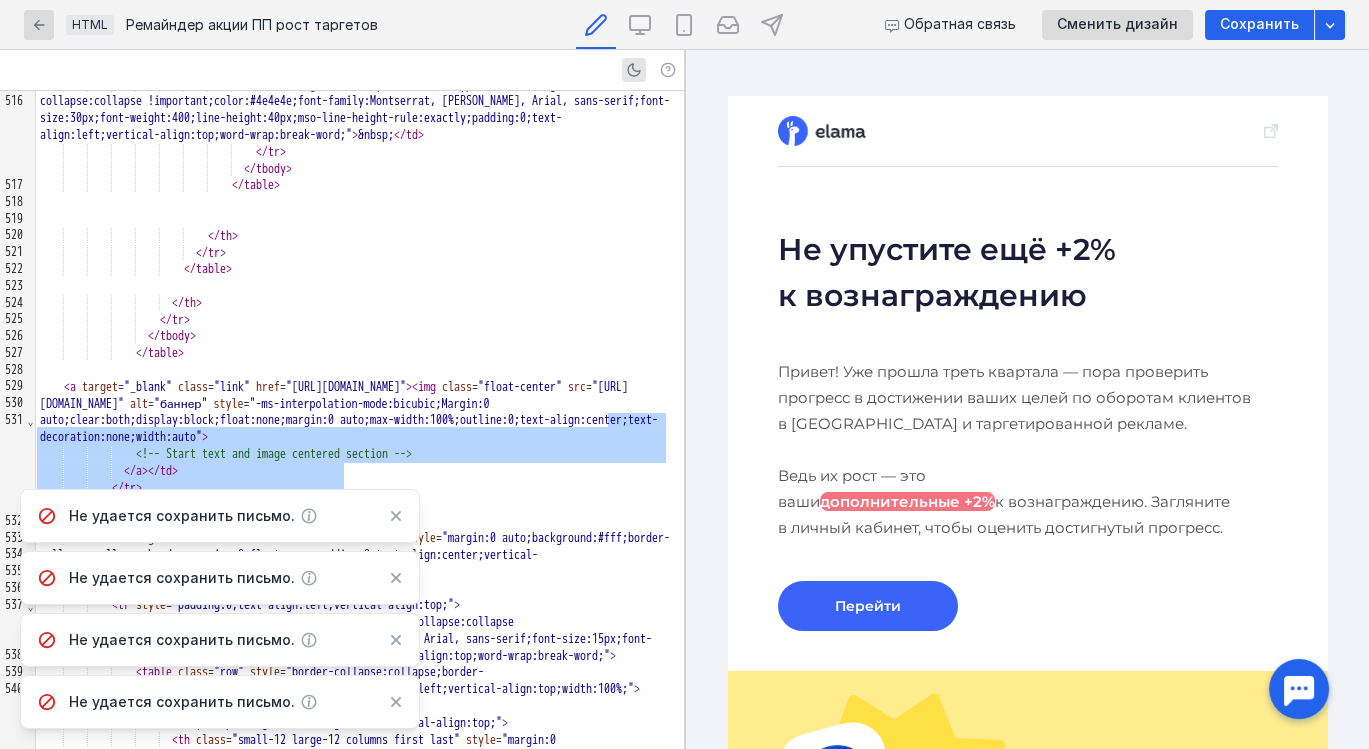 click on "Сохранить" at bounding box center [1259, 24] 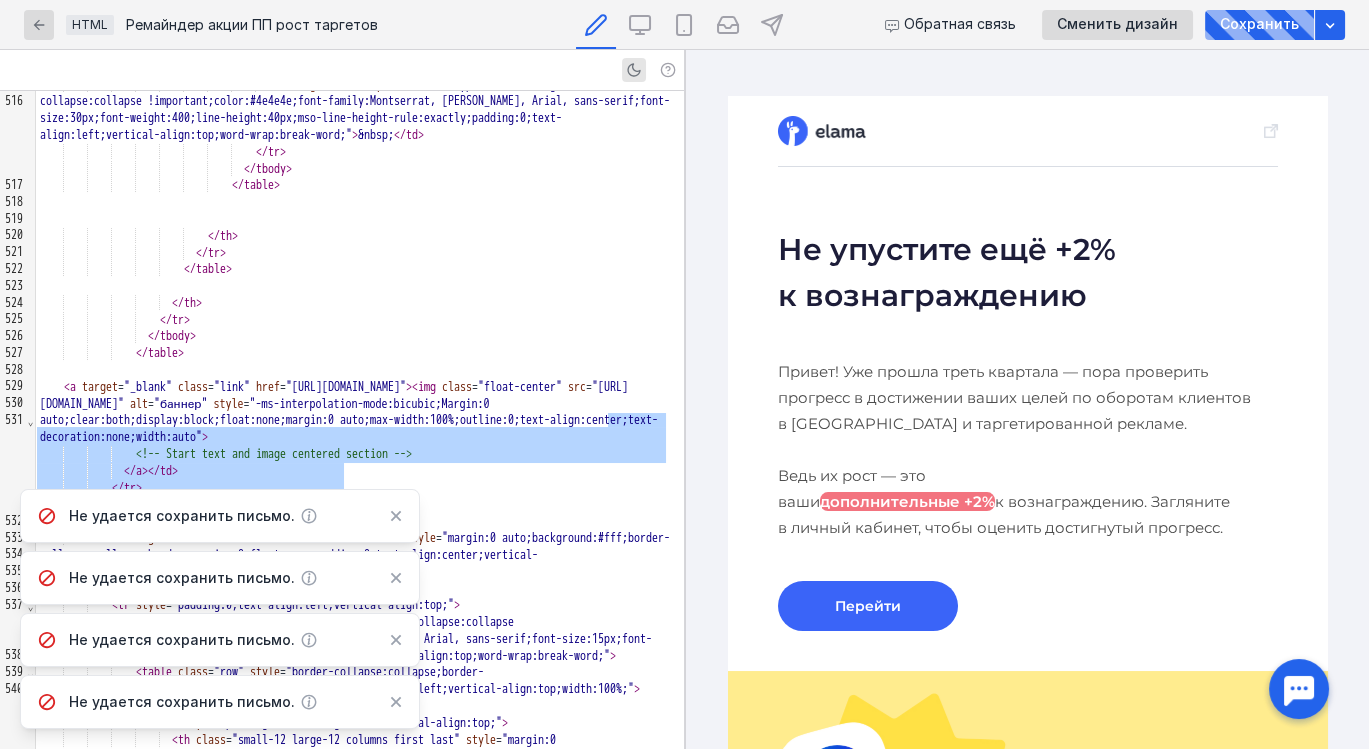 click on "Сохранить" at bounding box center [1259, 25] 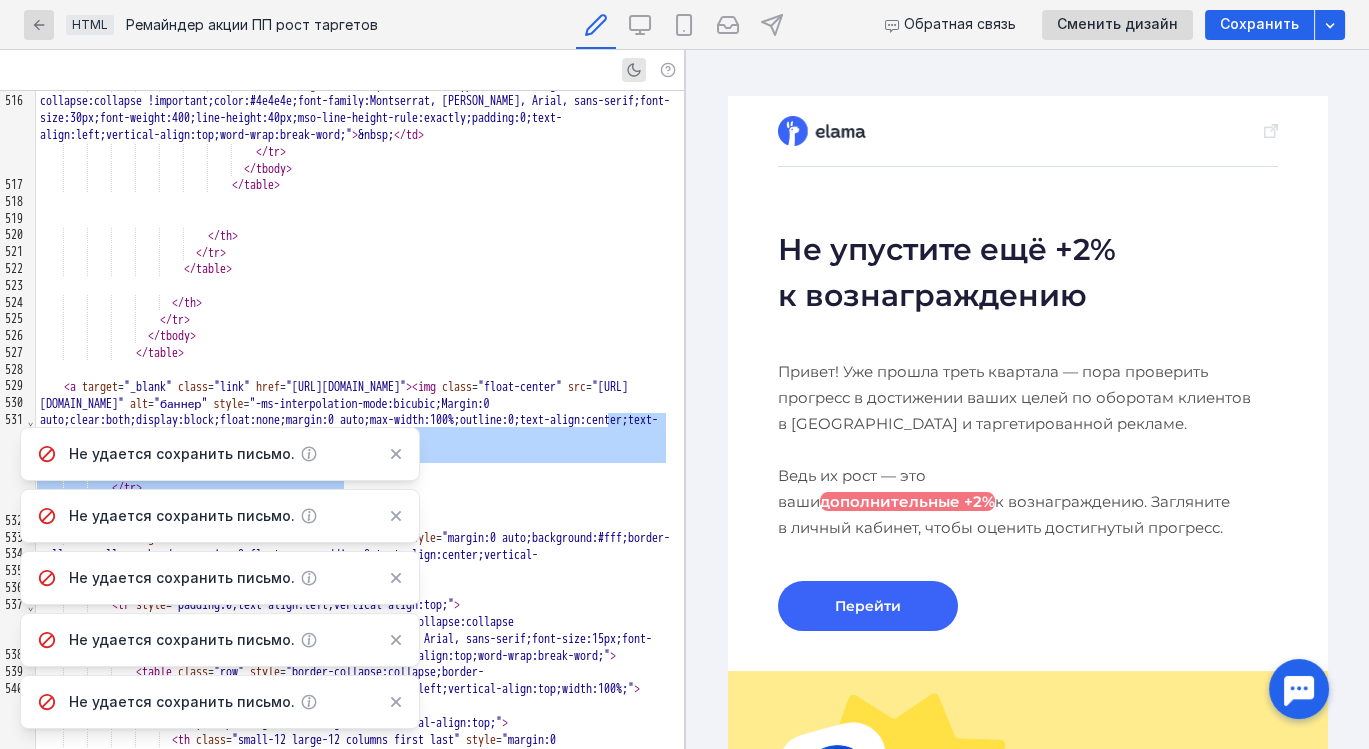 click on "Сохранить" at bounding box center (1259, 24) 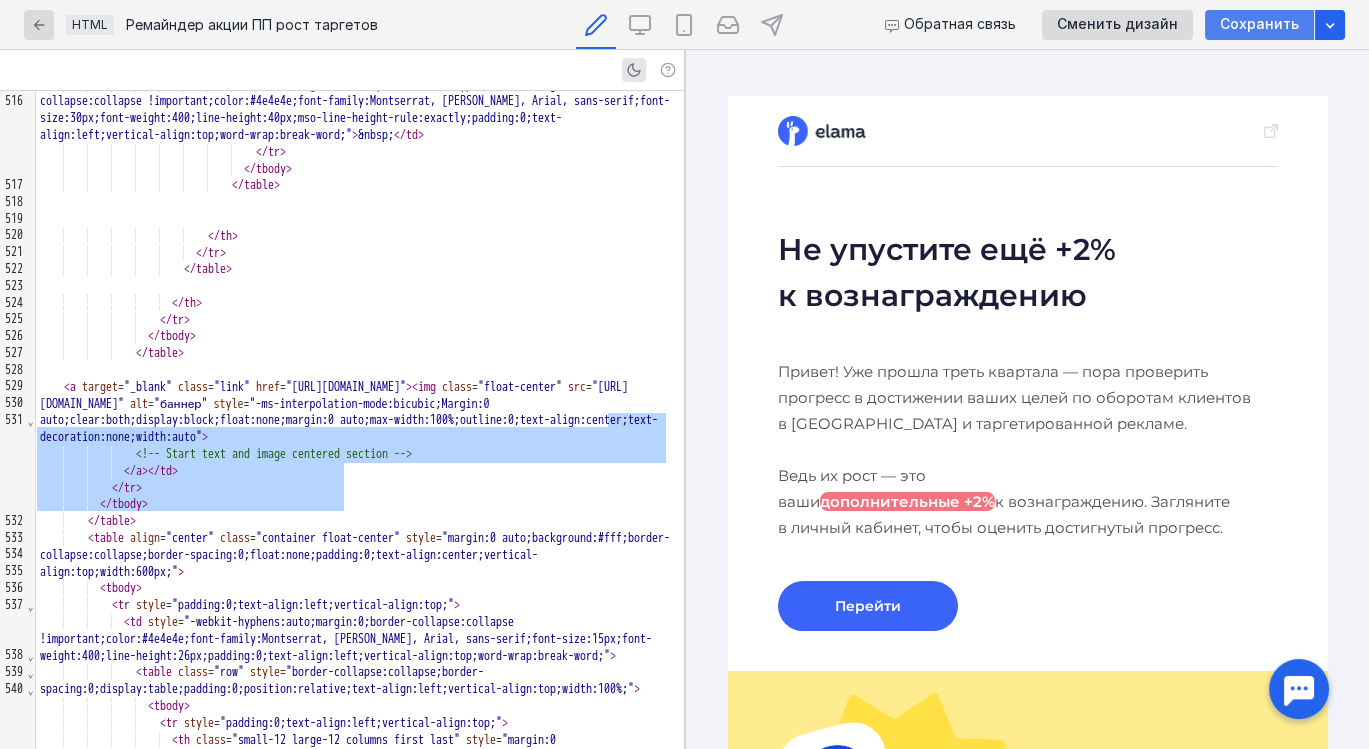 click on "Сохранить" at bounding box center (1259, 24) 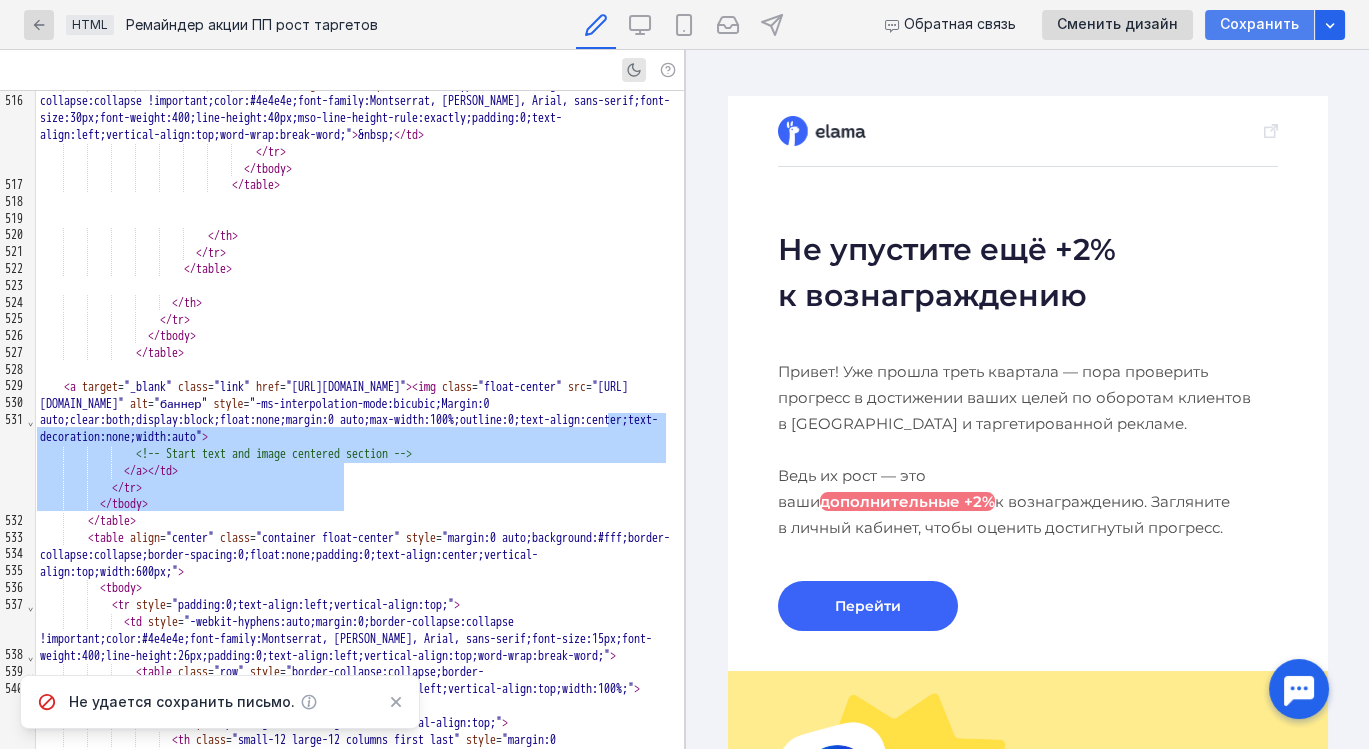 click on "Сохранить" at bounding box center (1259, 25) 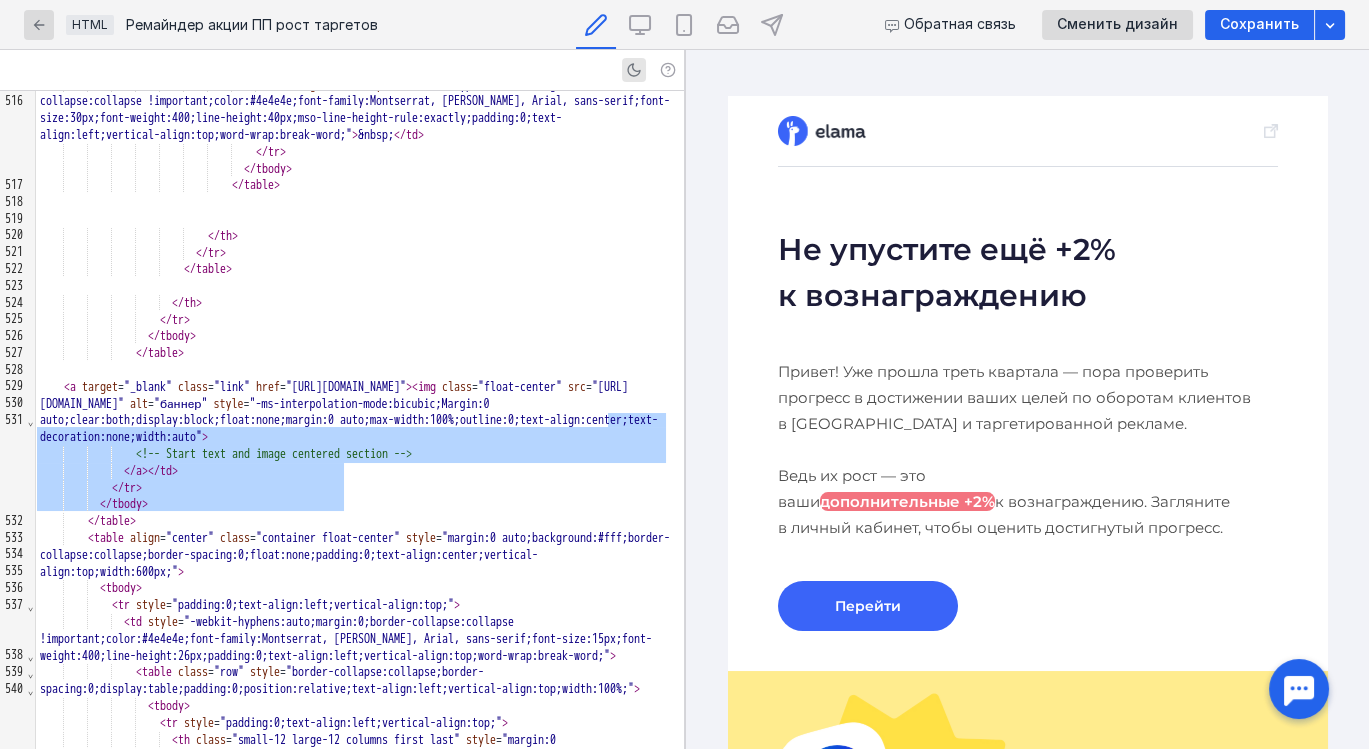 click on "</ th >" at bounding box center (360, 303) 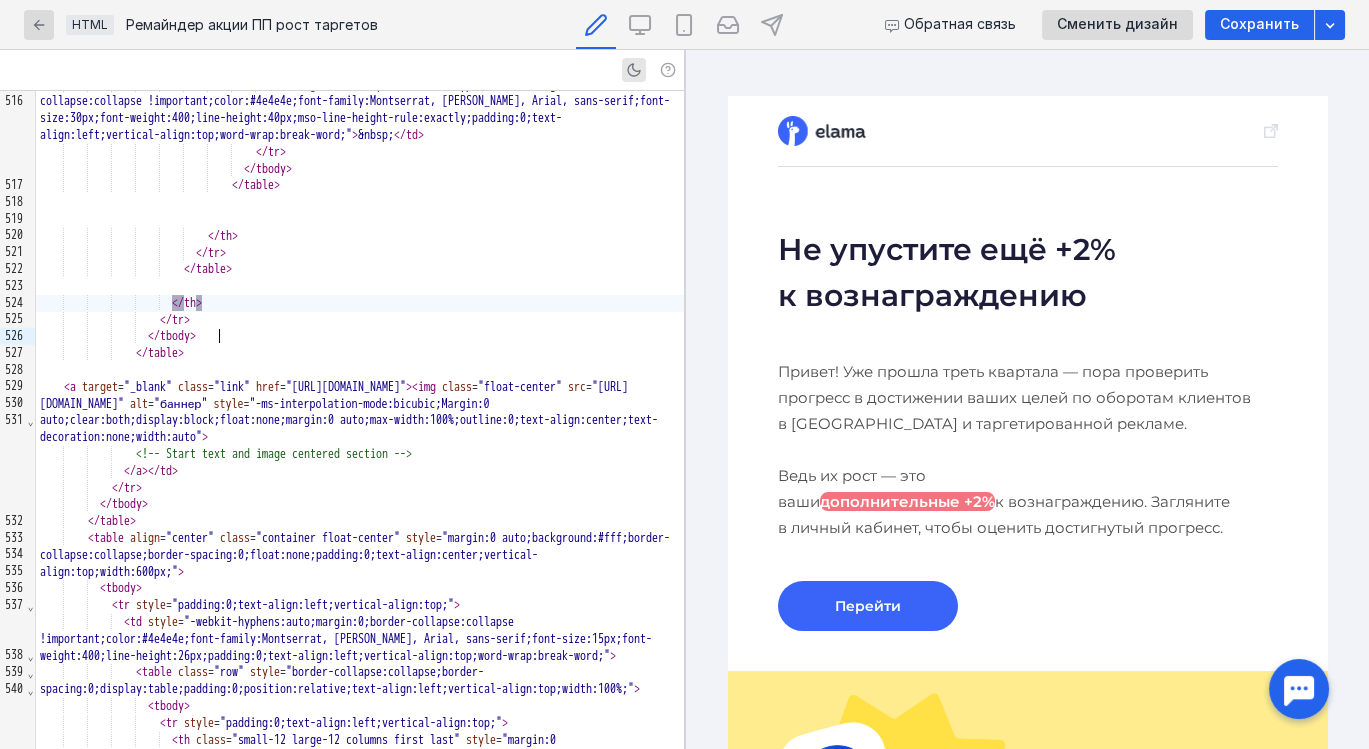 scroll, scrollTop: 16562, scrollLeft: 0, axis: vertical 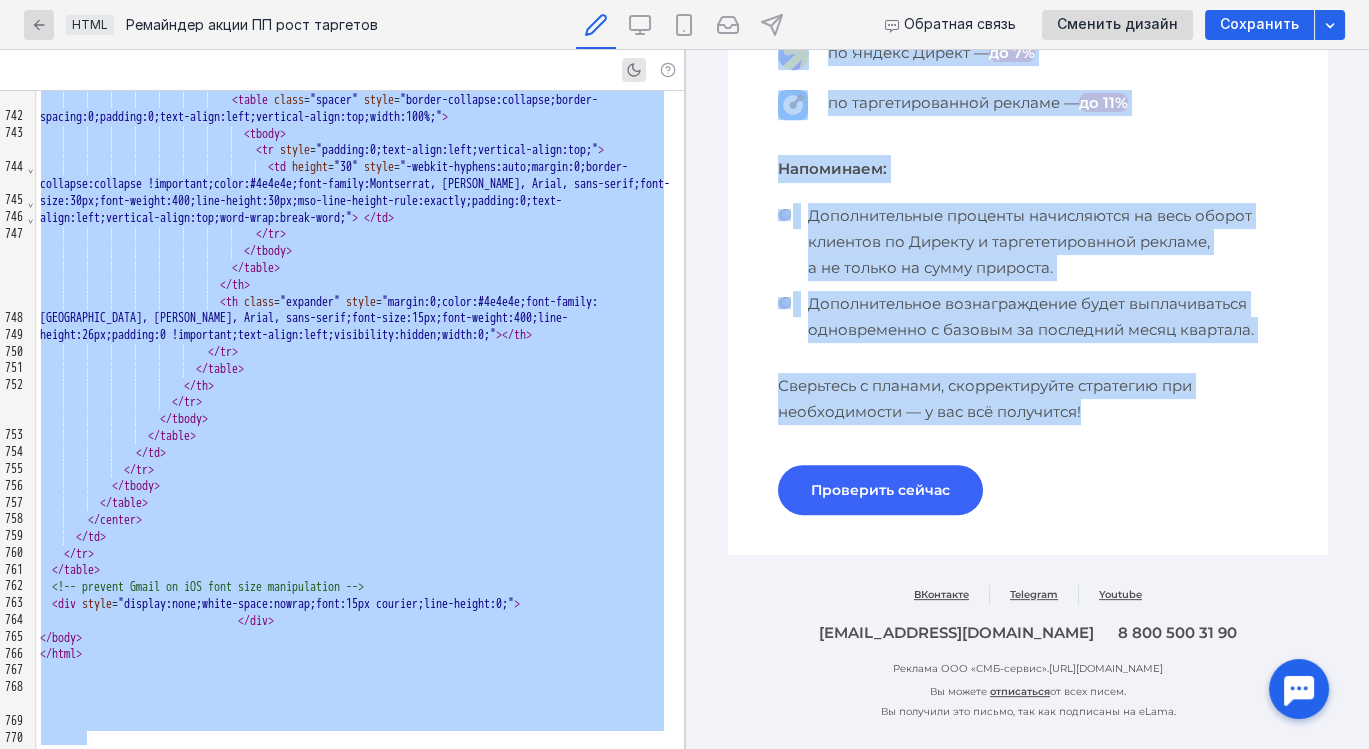 drag, startPoint x: 772, startPoint y: 247, endPoint x: 1020, endPoint y: 492, distance: 348.6101 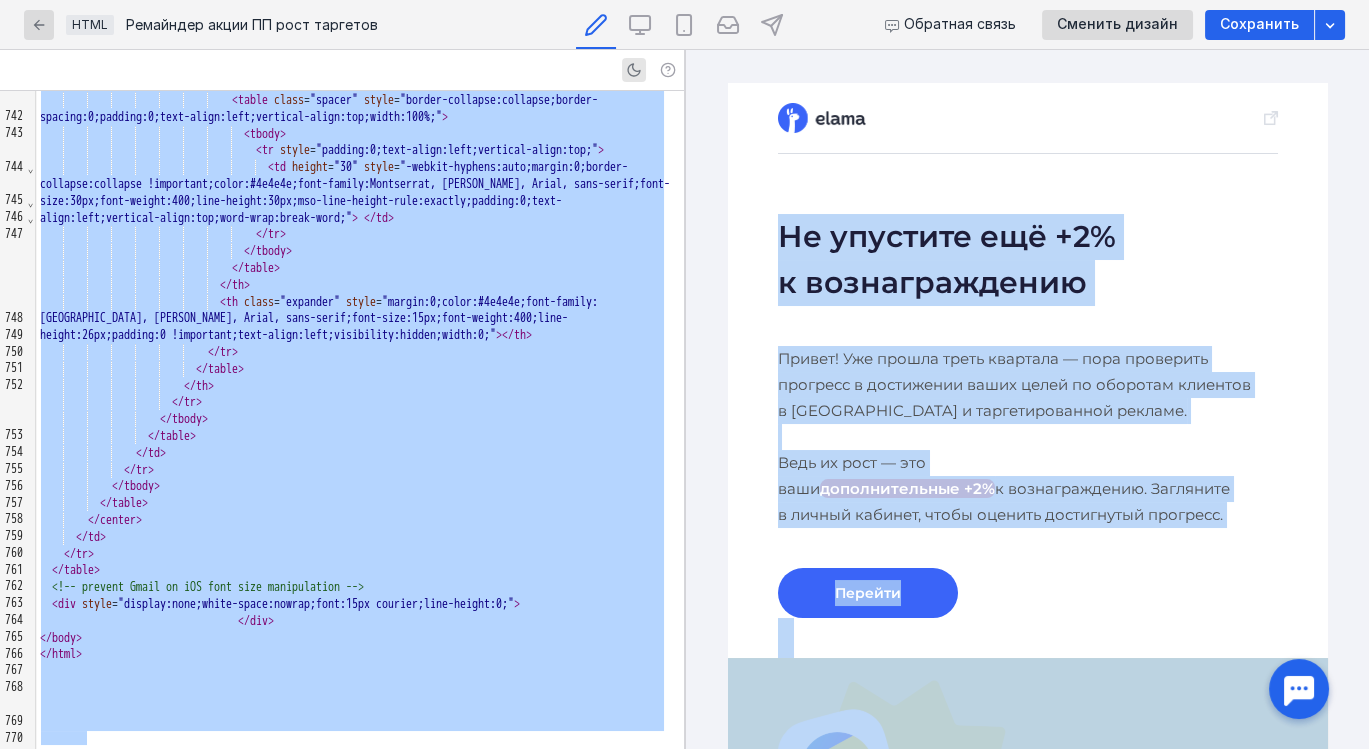 scroll, scrollTop: 11, scrollLeft: 0, axis: vertical 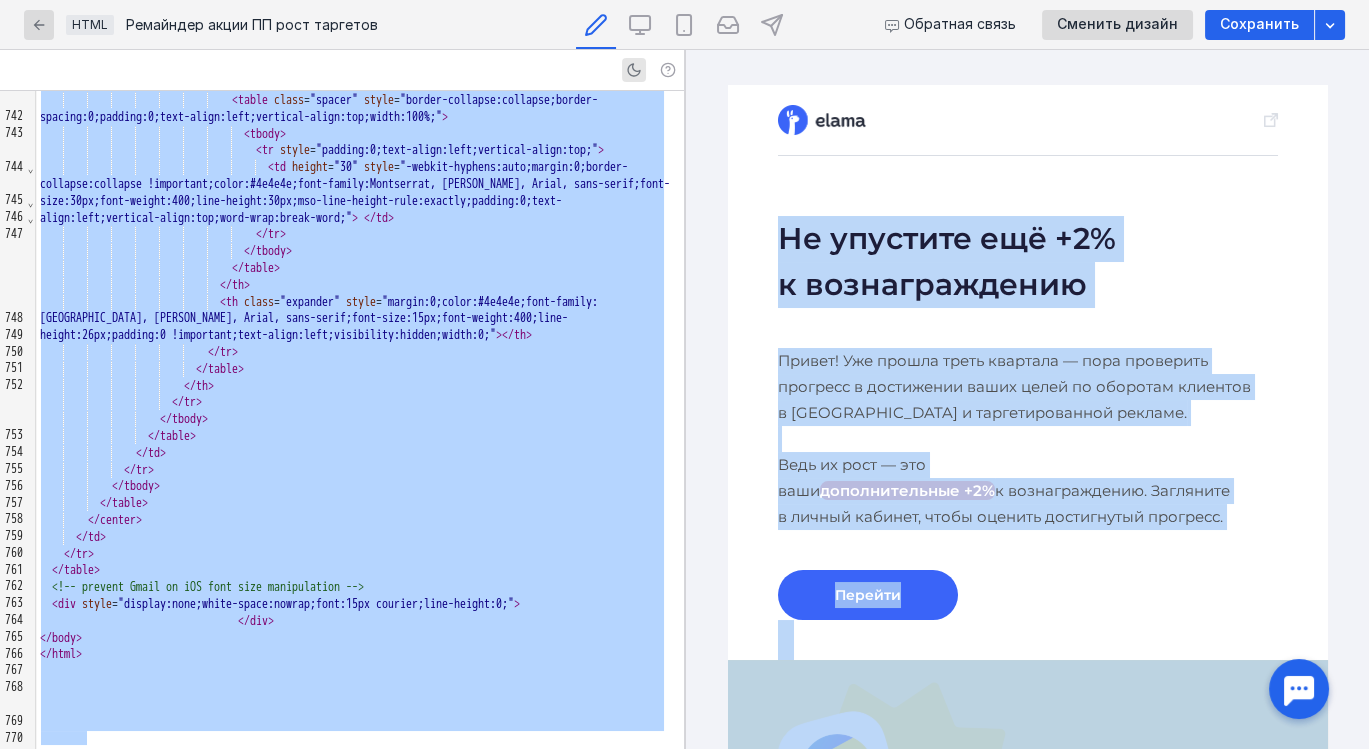 click on "Привет! Уже прошла треть квартала — пора проверить прогресс в достижении ваших целей по оборотам клиентов в [GEOGRAPHIC_DATA] и таргетированной рекламе.
Ведь их рост — это ваши    дополнительные +2%     к вознаграждению. Загляните в личный кабинет, чтобы оценить достигнутый прогресс." at bounding box center (1027, 439) 